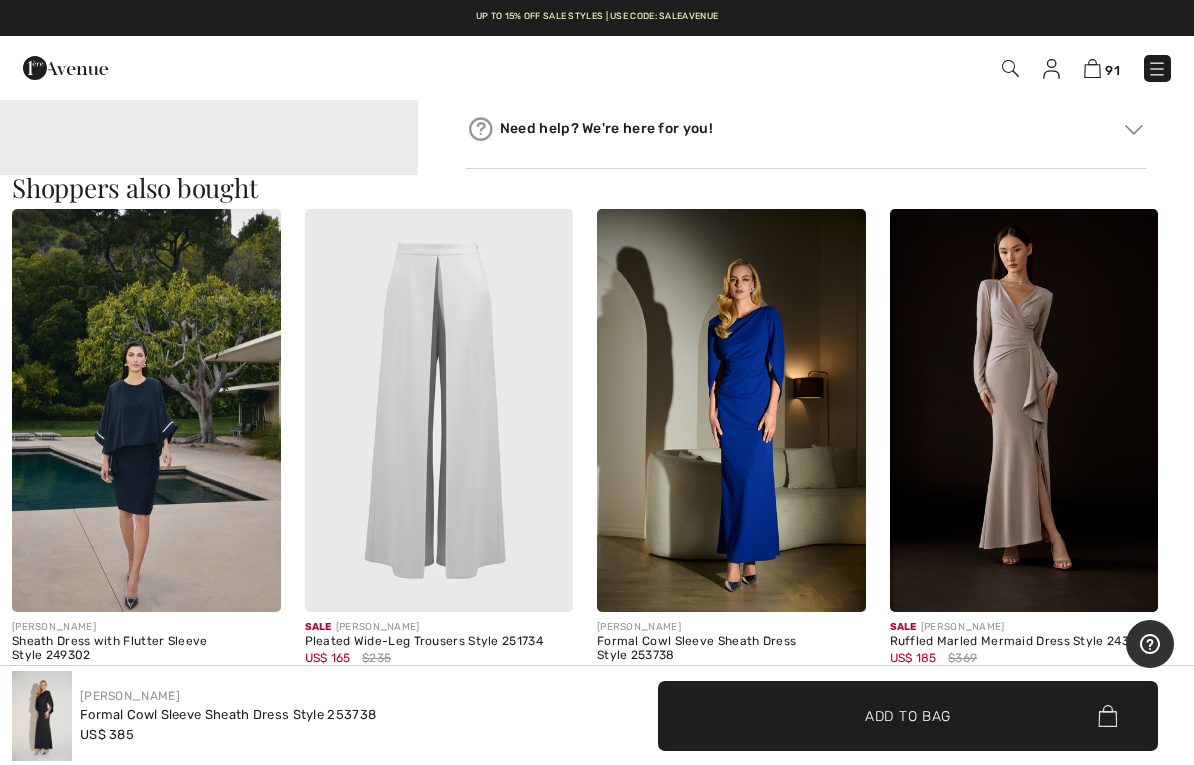 scroll, scrollTop: 0, scrollLeft: 0, axis: both 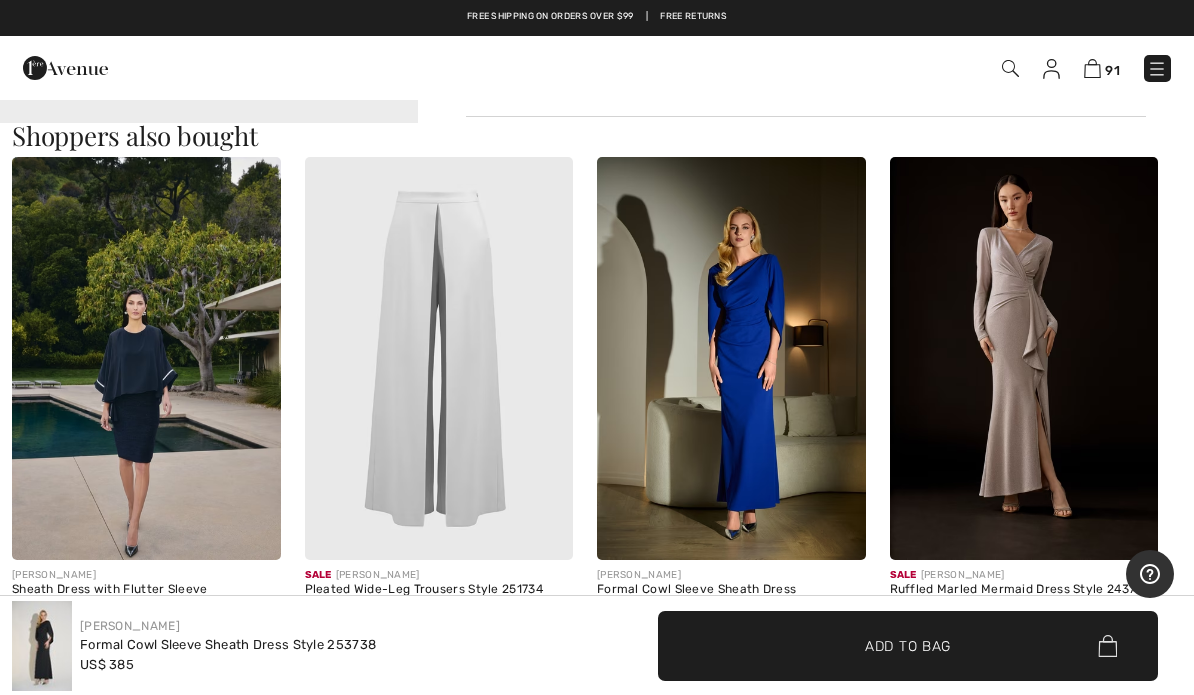click at bounding box center (439, 358) 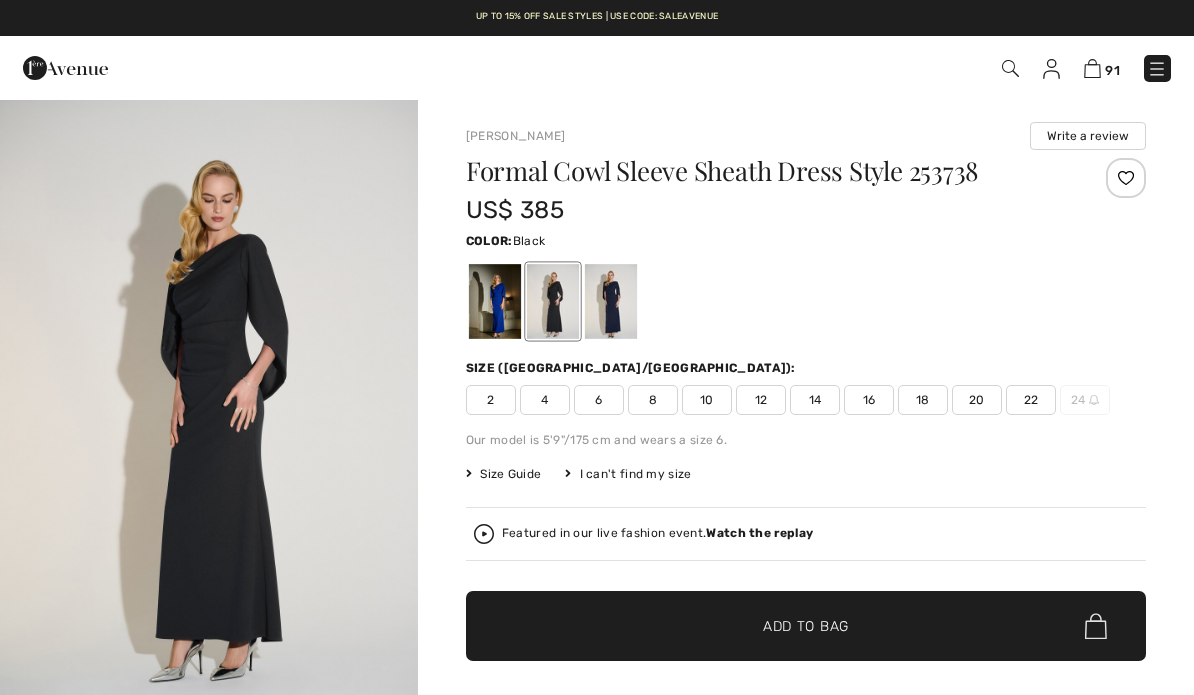 scroll, scrollTop: 422, scrollLeft: 0, axis: vertical 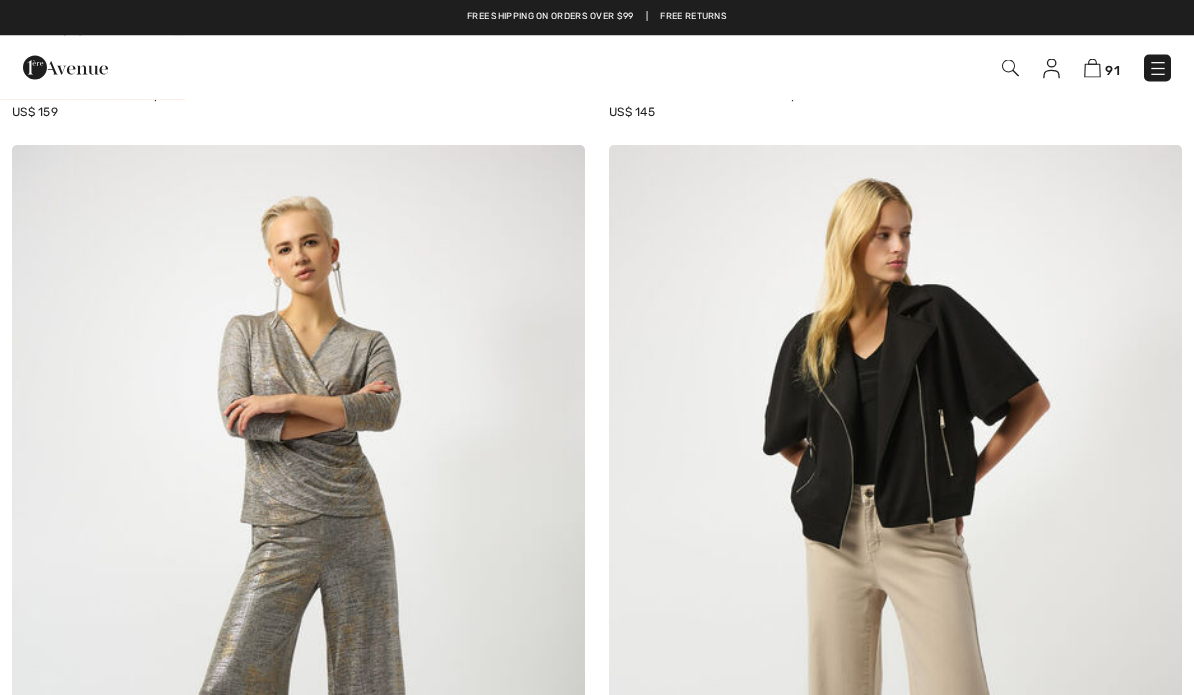 click at bounding box center [895, 576] 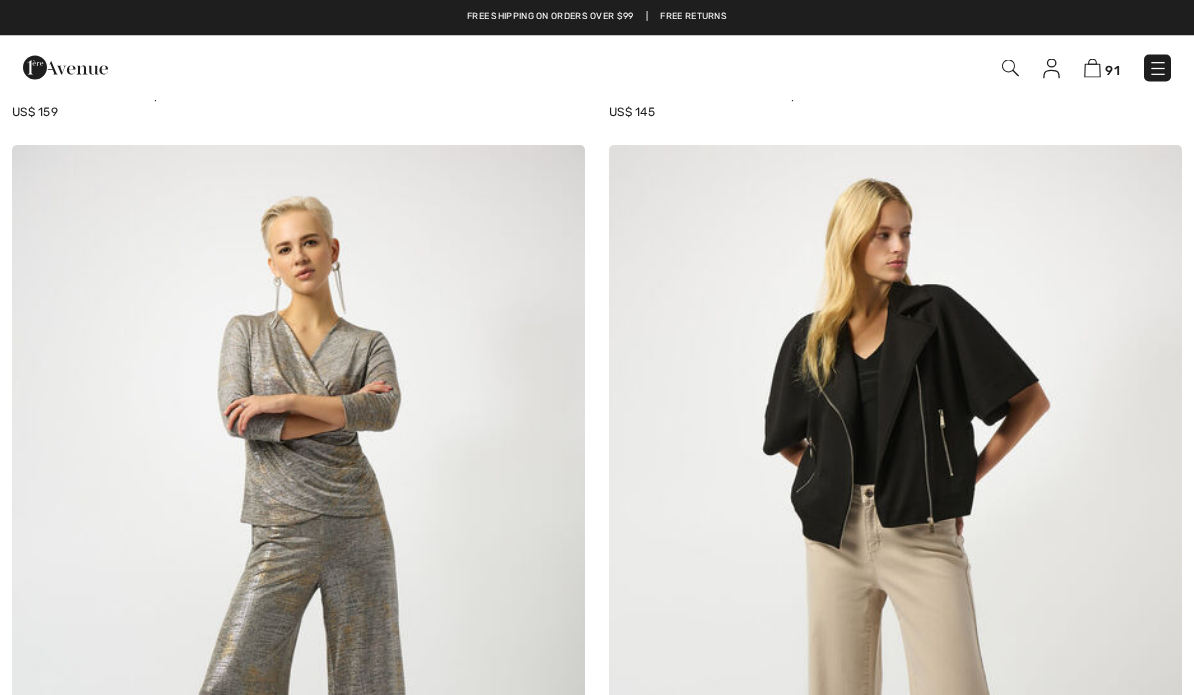 click at bounding box center (895, 576) 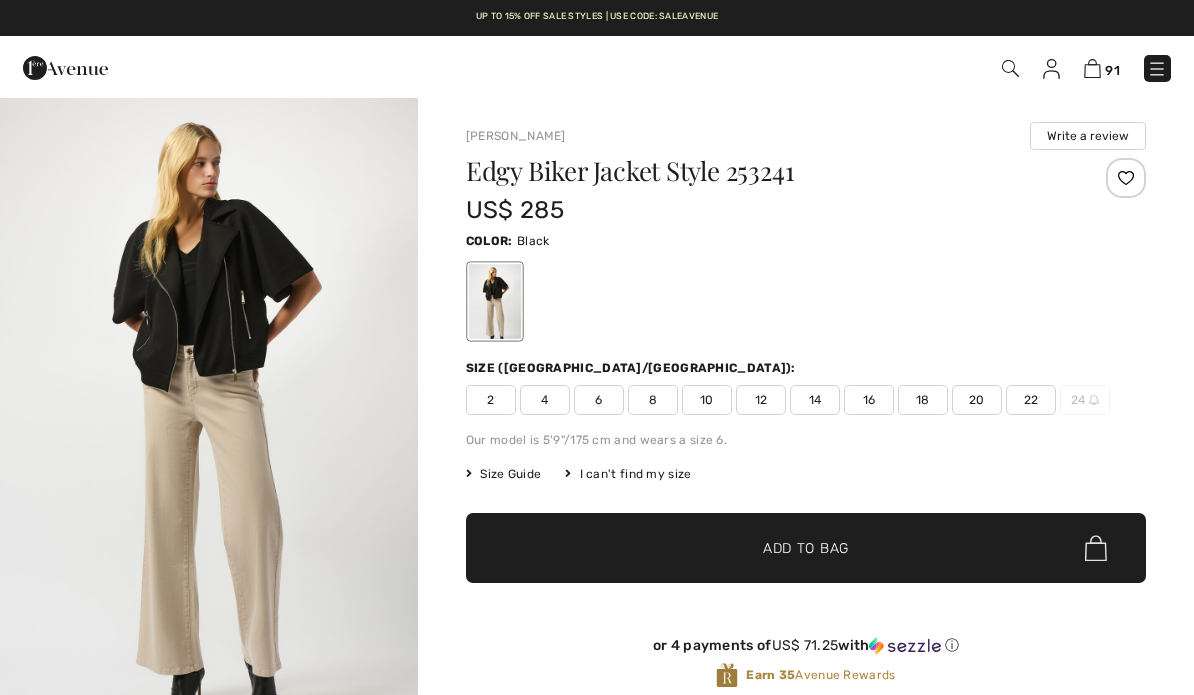 scroll, scrollTop: 0, scrollLeft: 0, axis: both 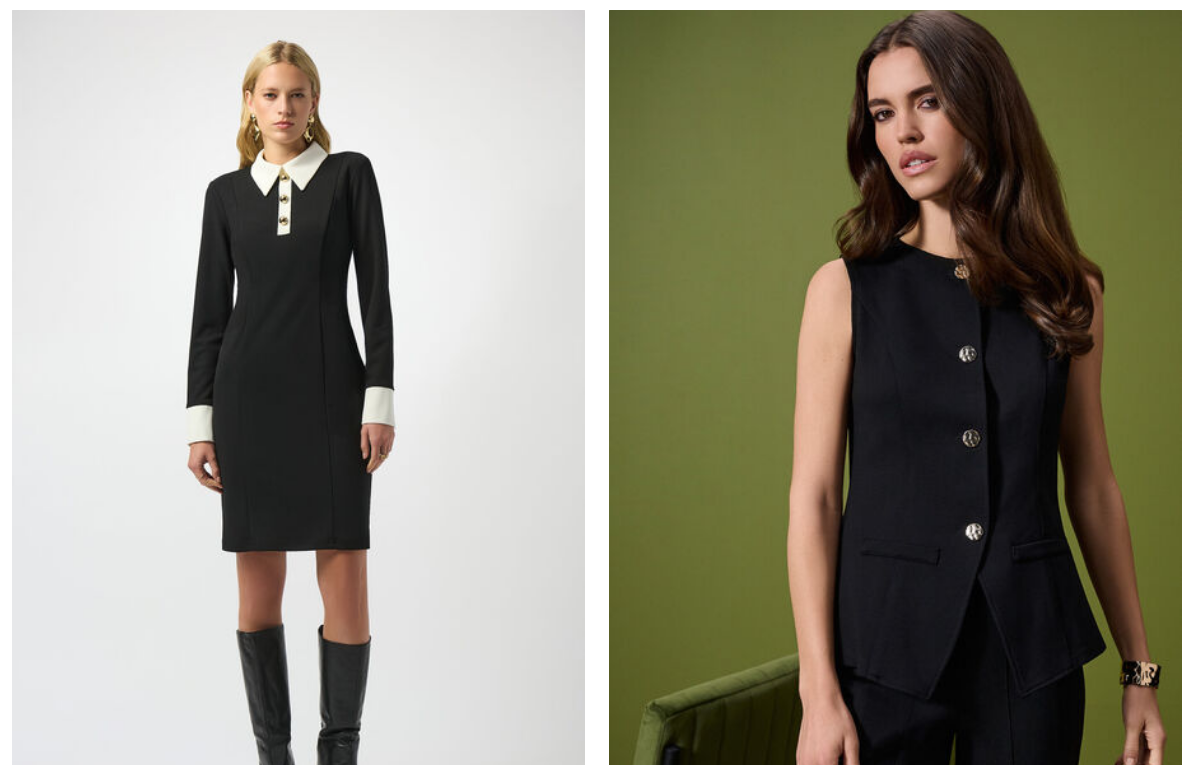 click at bounding box center (895, 436) 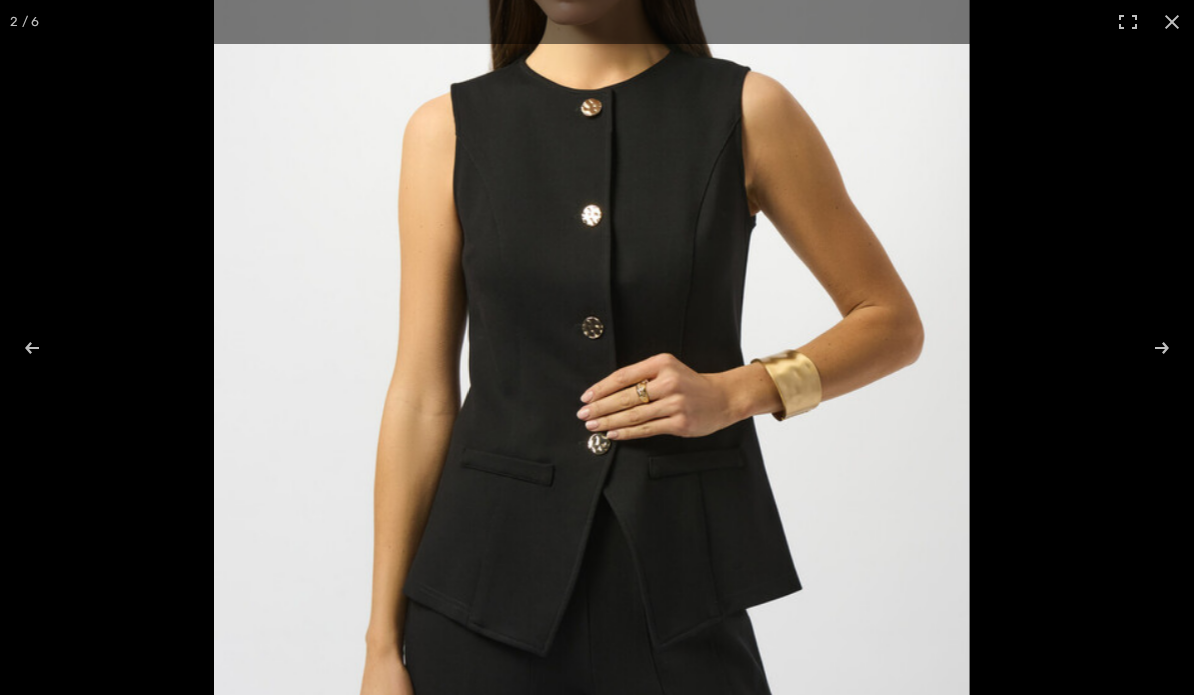 scroll, scrollTop: 0, scrollLeft: 0, axis: both 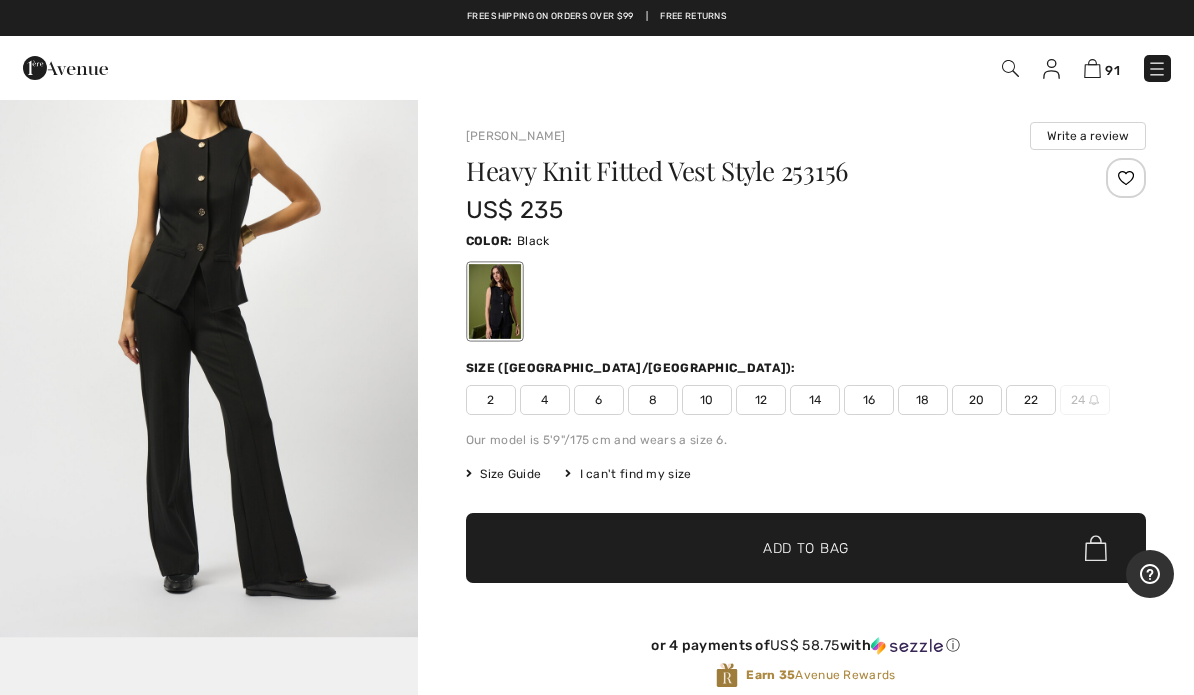 click on "16" at bounding box center [869, 400] 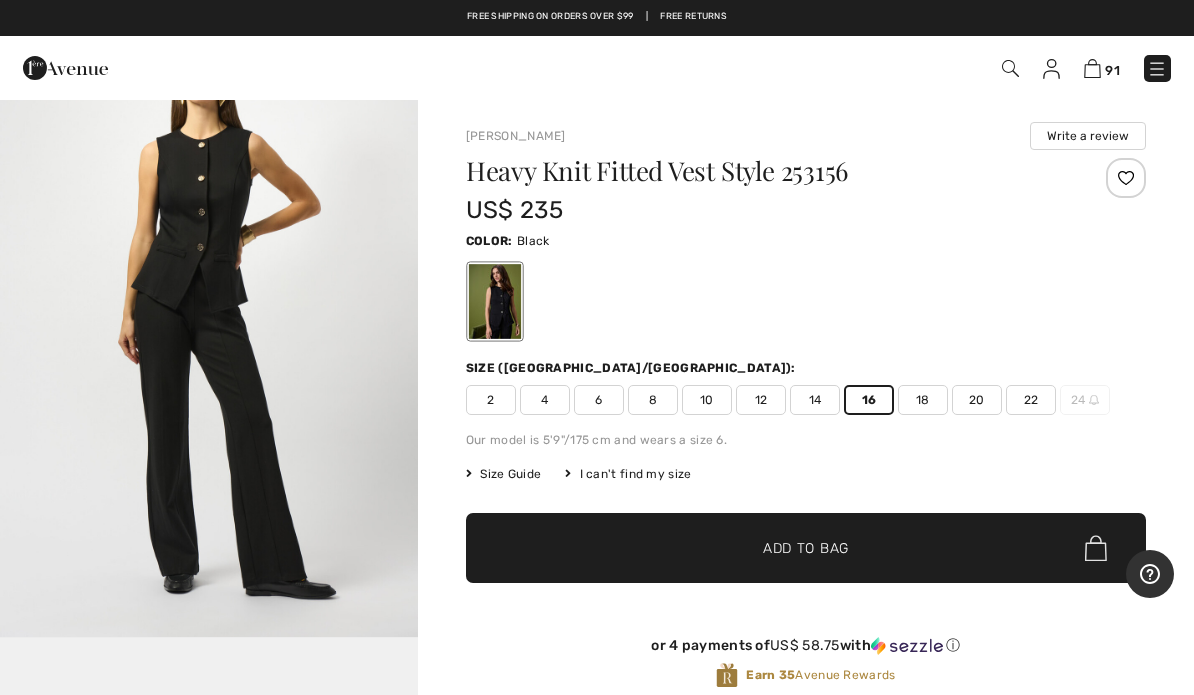 click on "Add to Bag" at bounding box center (806, 548) 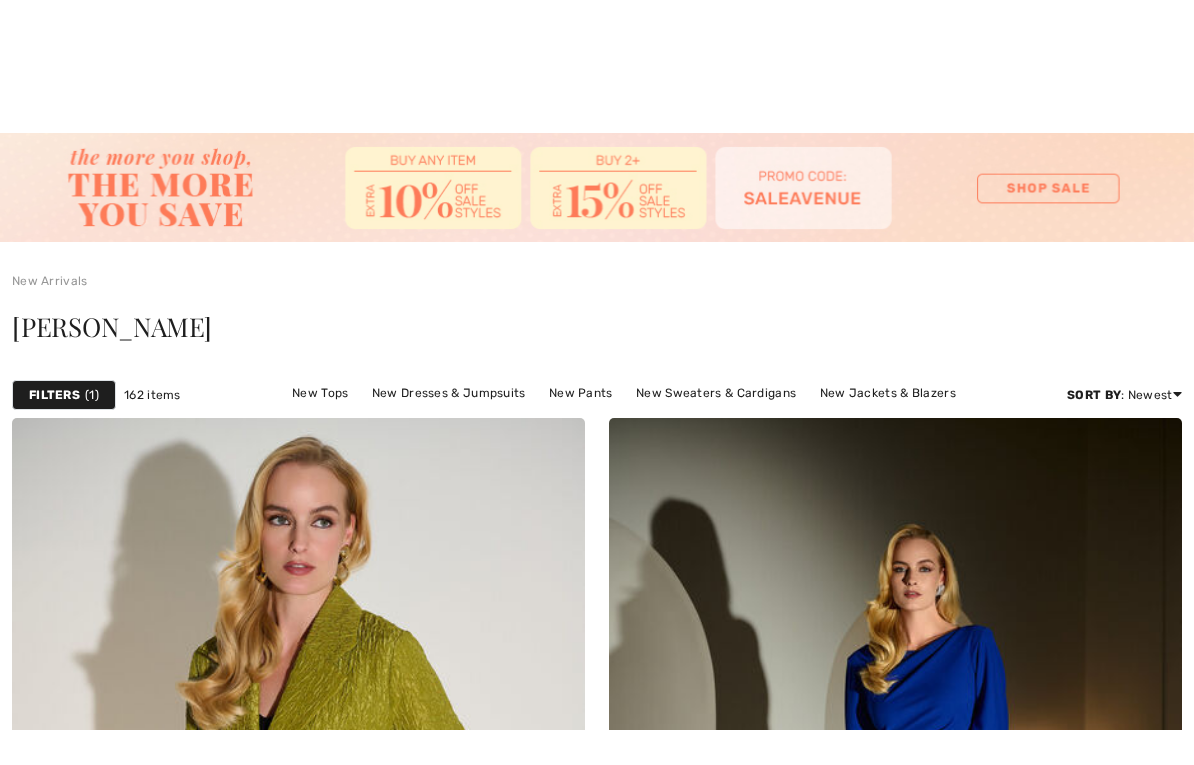 scroll, scrollTop: 8500, scrollLeft: 0, axis: vertical 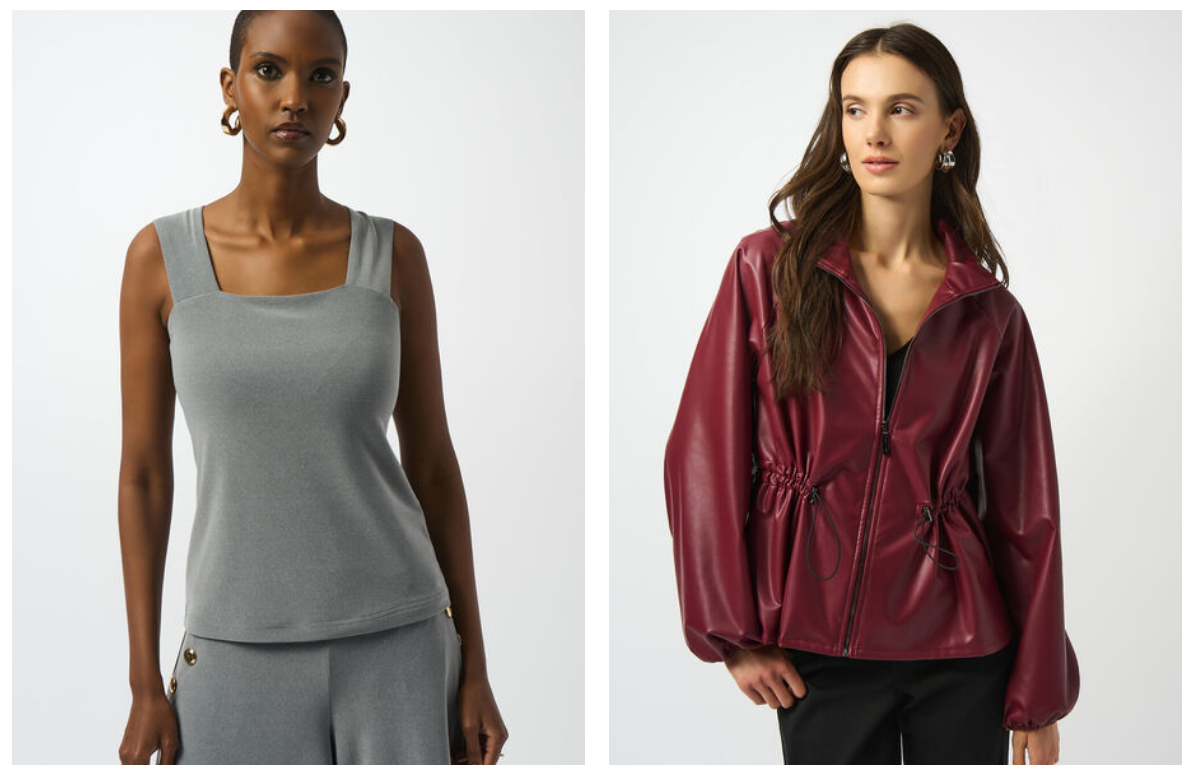 click at bounding box center (895, 398) 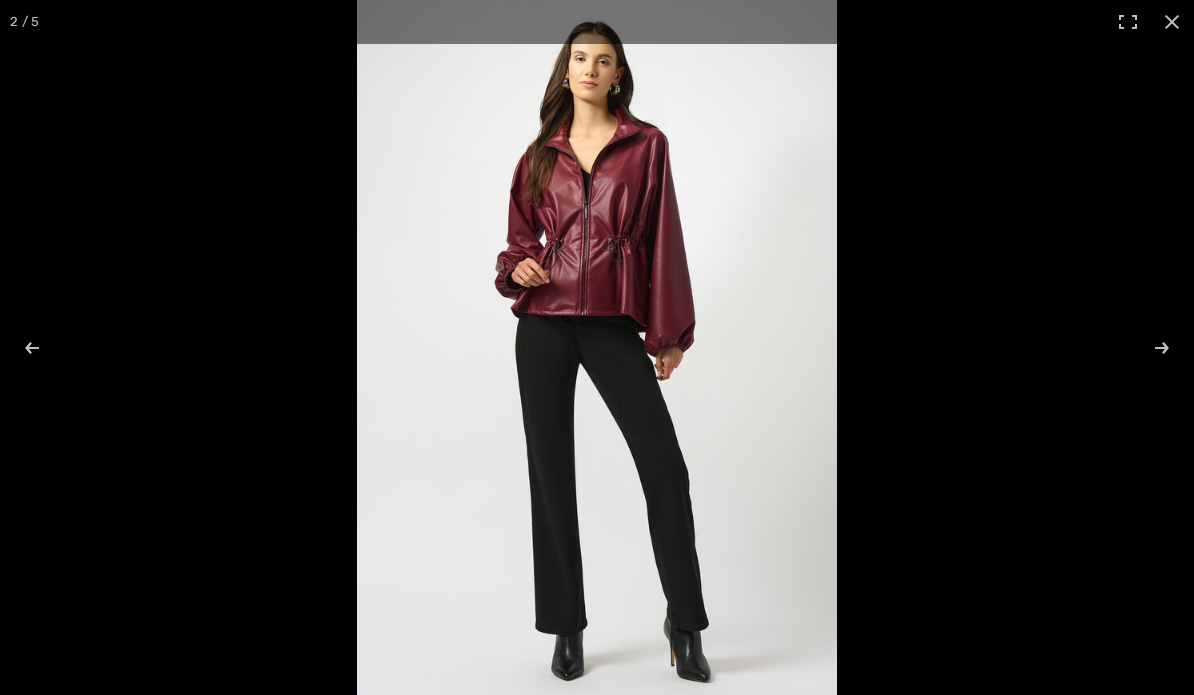 scroll, scrollTop: 0, scrollLeft: 0, axis: both 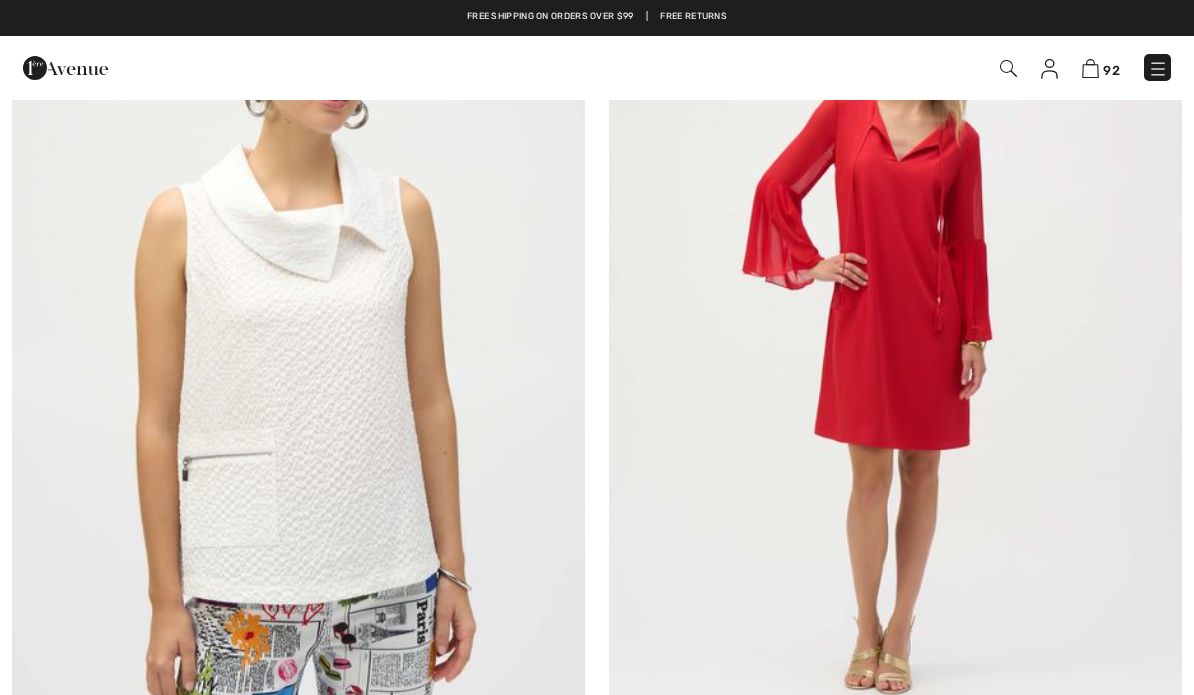 click at bounding box center [298, 337] 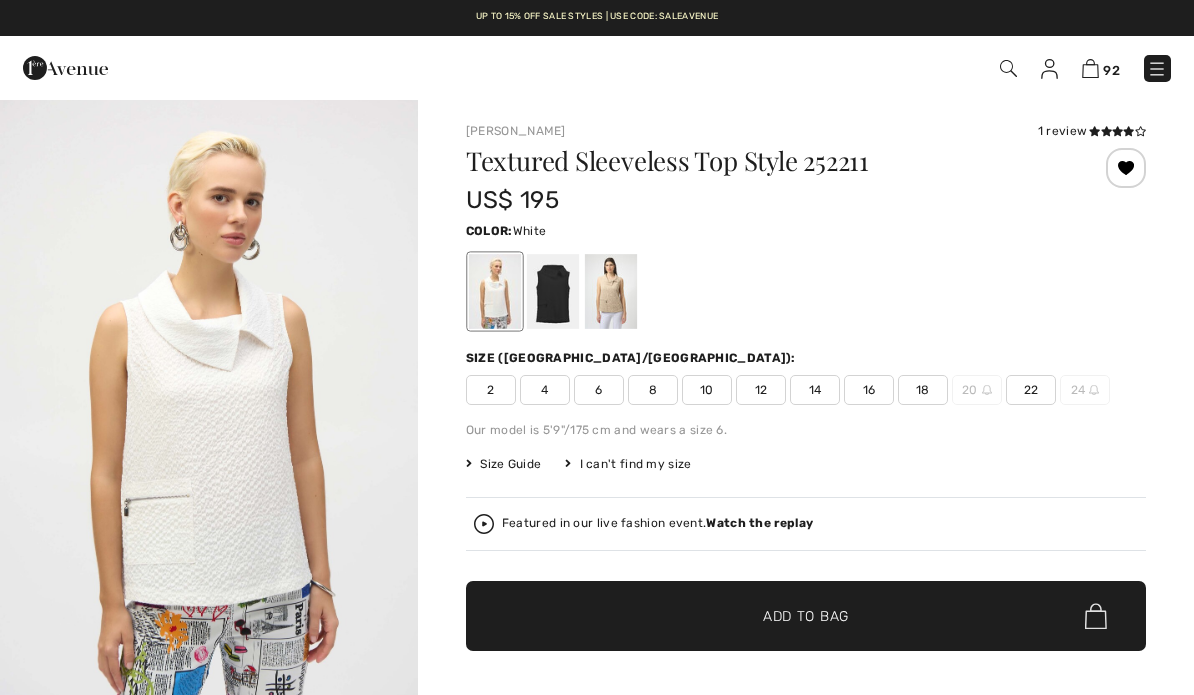 scroll, scrollTop: 0, scrollLeft: 0, axis: both 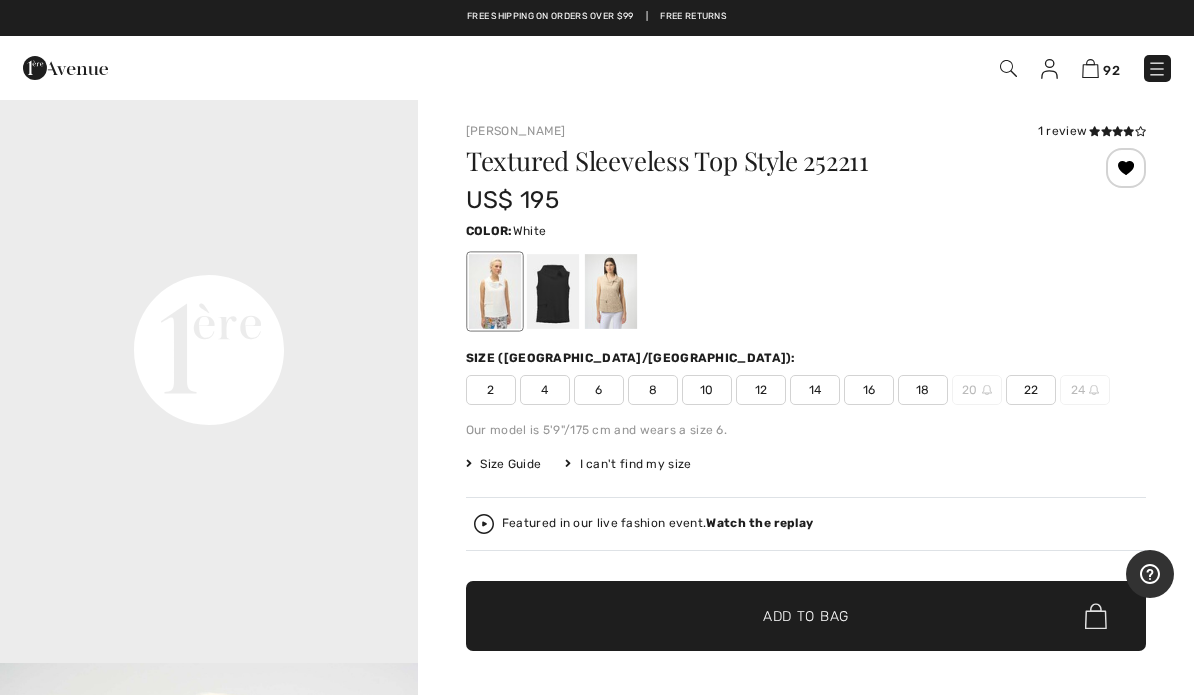 click on "14" at bounding box center [815, 390] 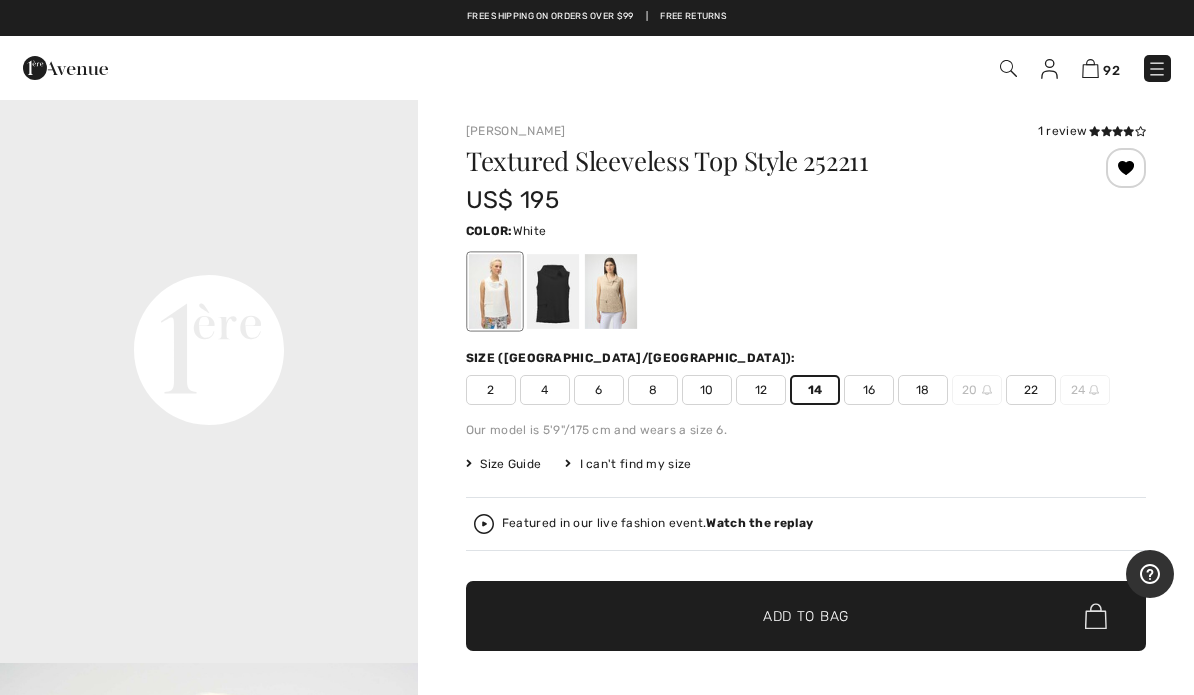 click on "Add to Bag" at bounding box center [806, 616] 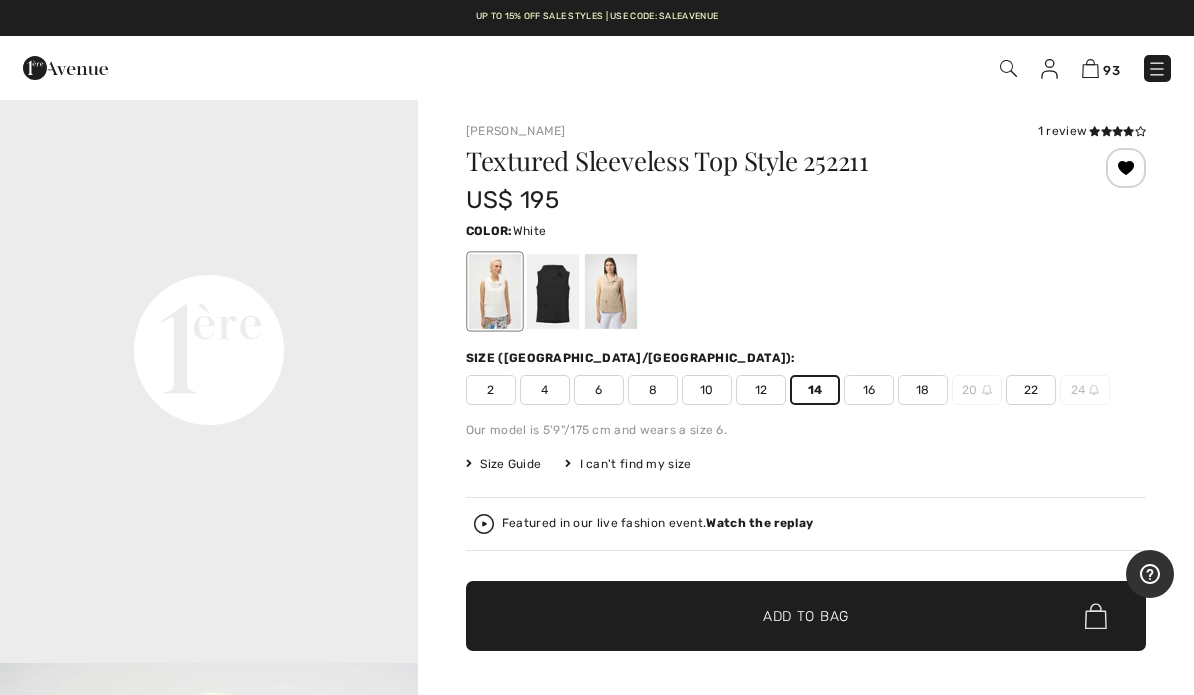 click on "16" at bounding box center (869, 390) 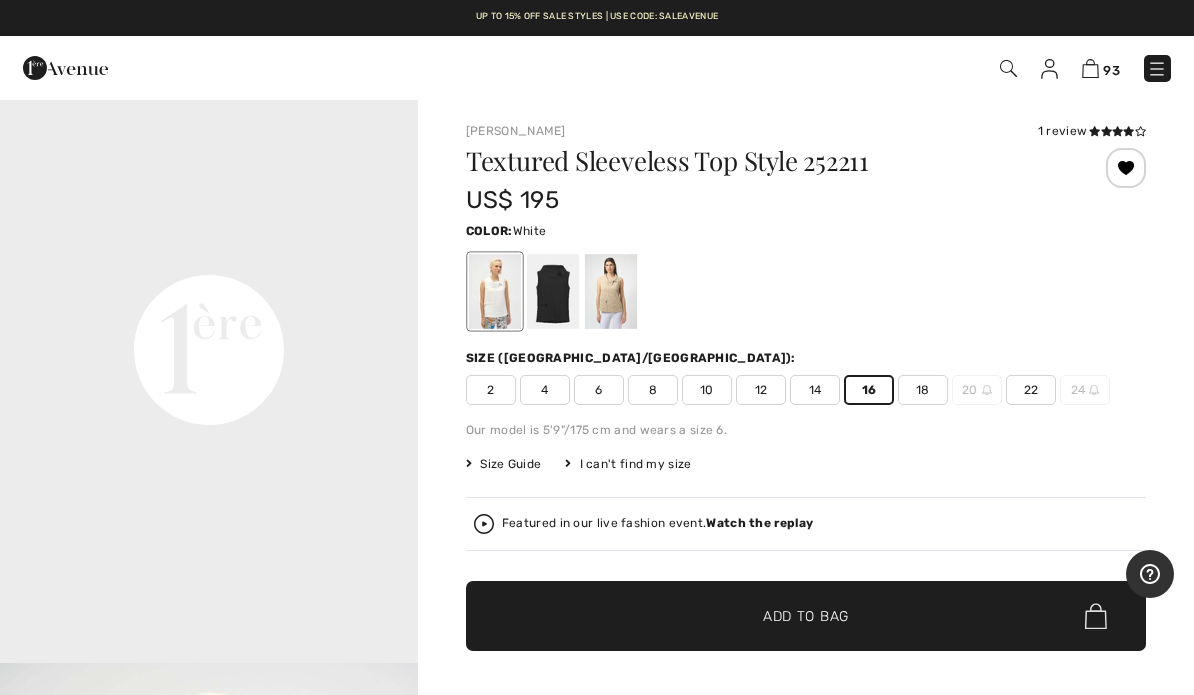 click on "Add to Bag" at bounding box center (806, 616) 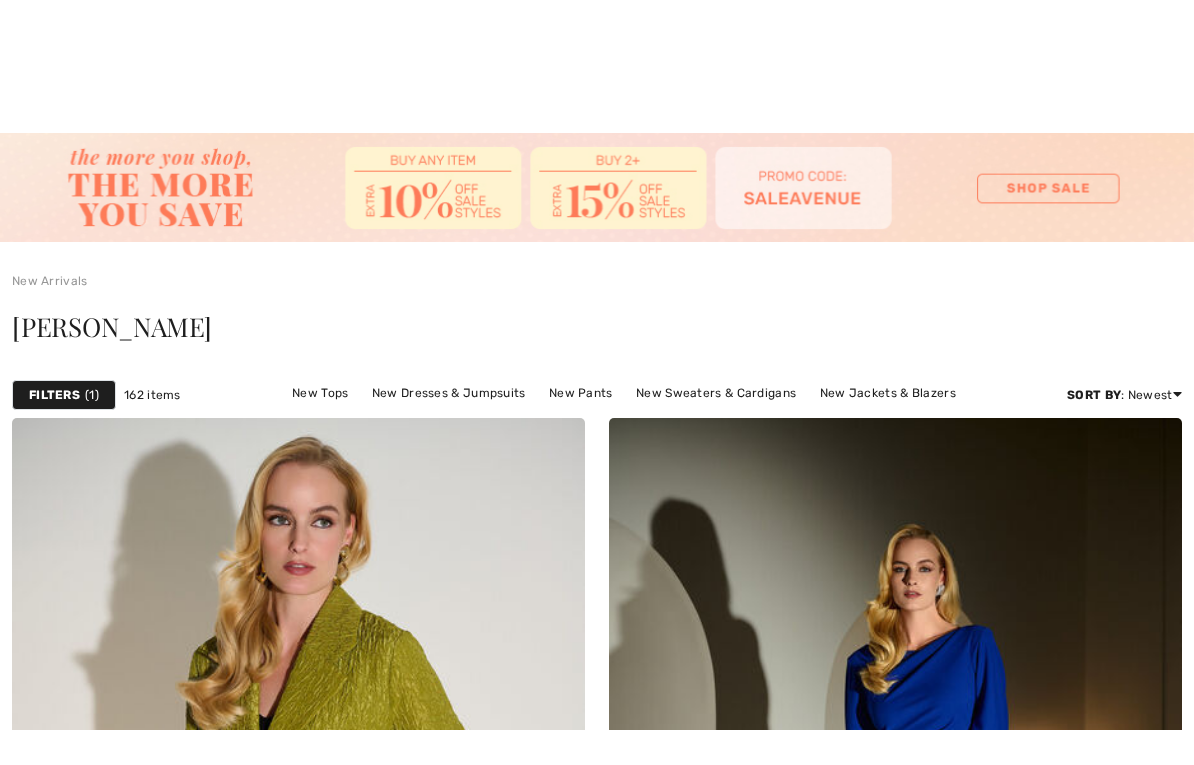 scroll, scrollTop: 21482, scrollLeft: 0, axis: vertical 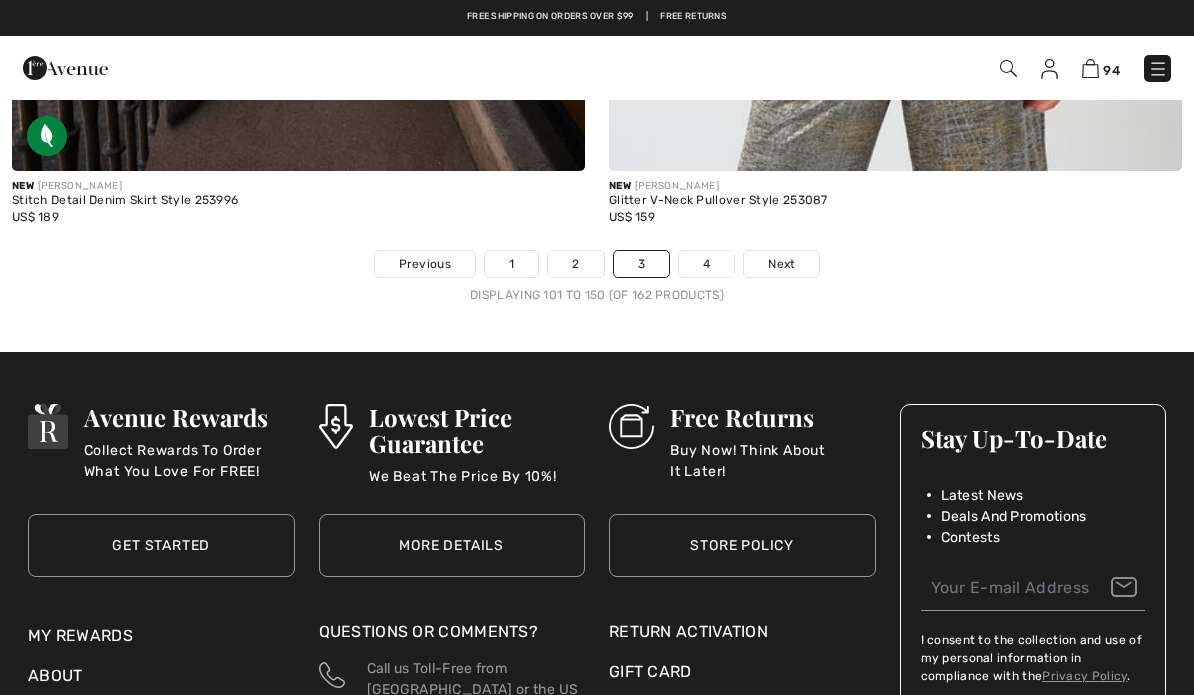 click on "4" at bounding box center (706, 264) 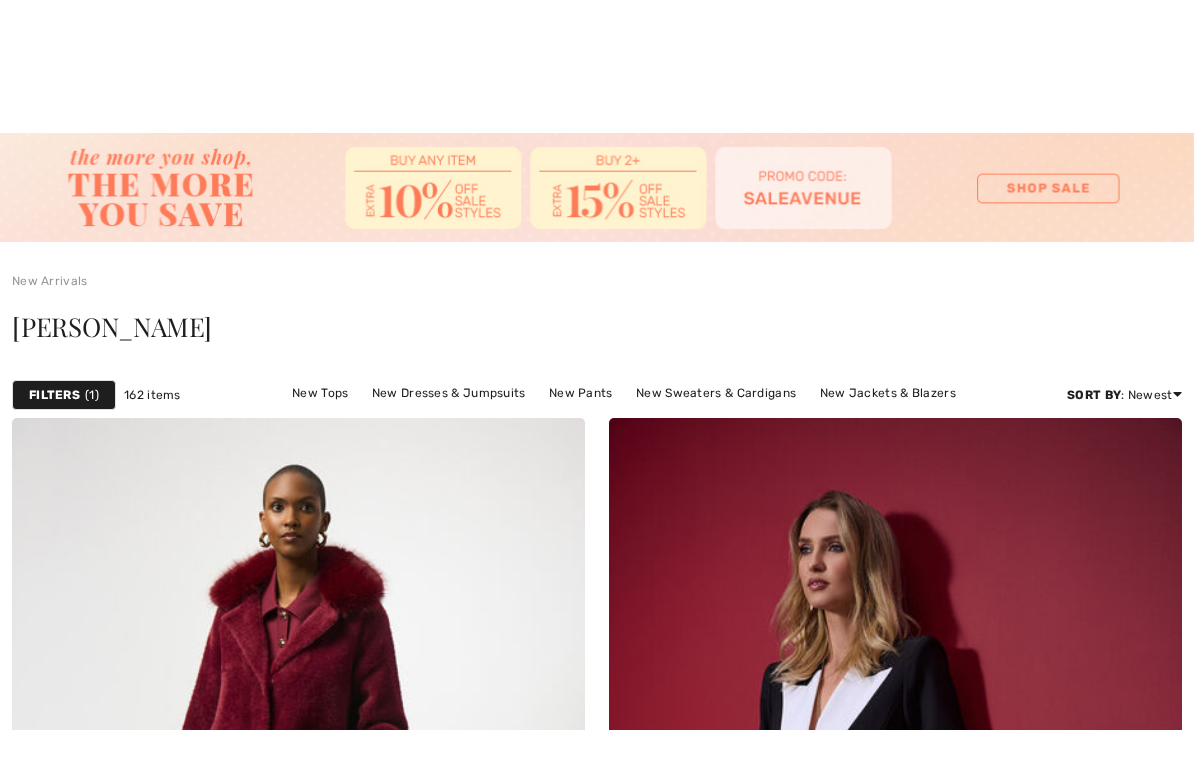 scroll, scrollTop: 1583, scrollLeft: 0, axis: vertical 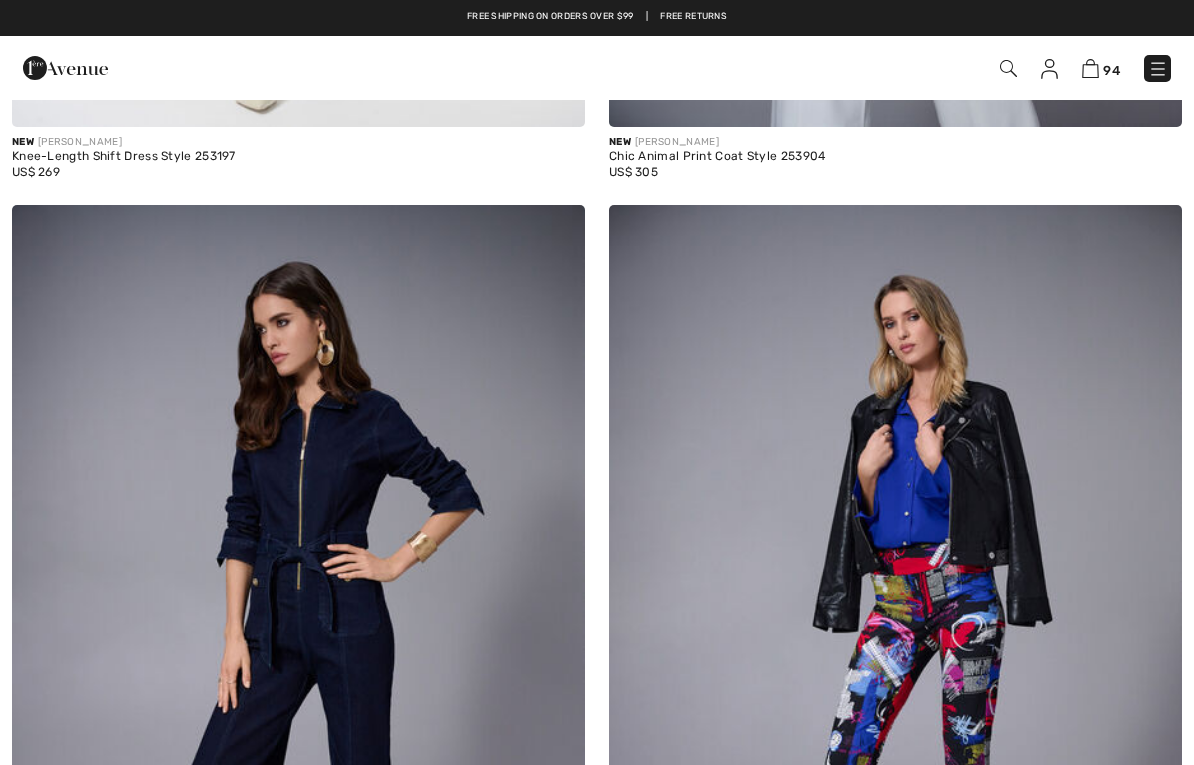 click at bounding box center (895, 635) 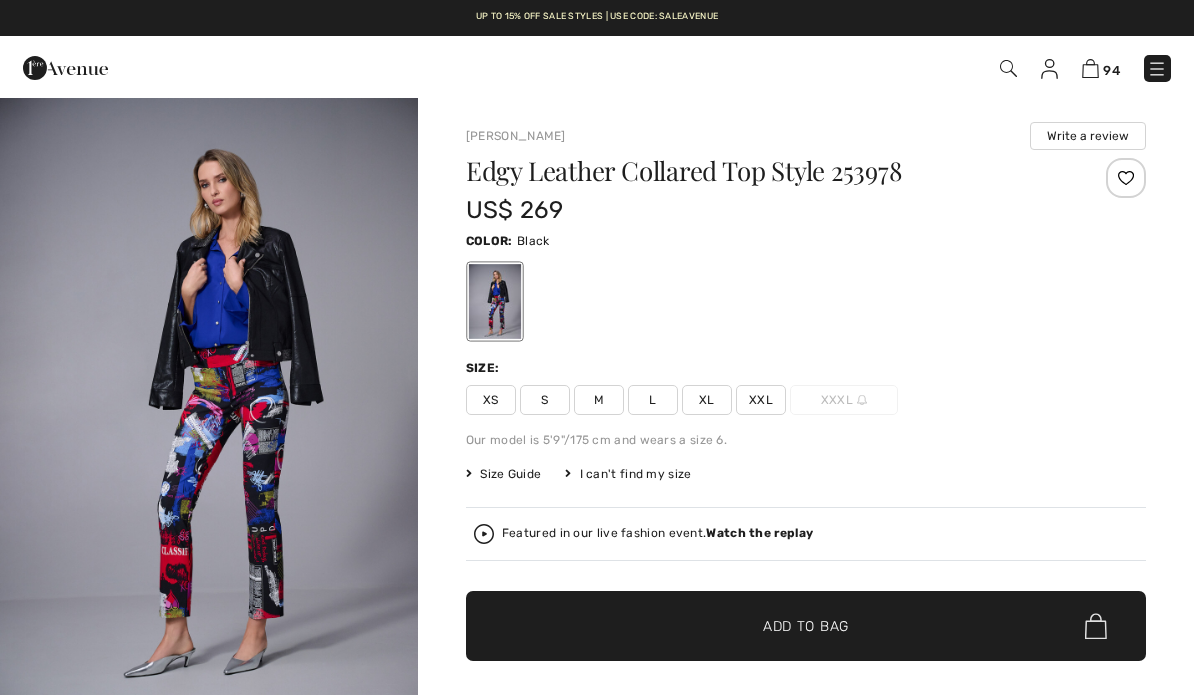 scroll, scrollTop: 0, scrollLeft: 0, axis: both 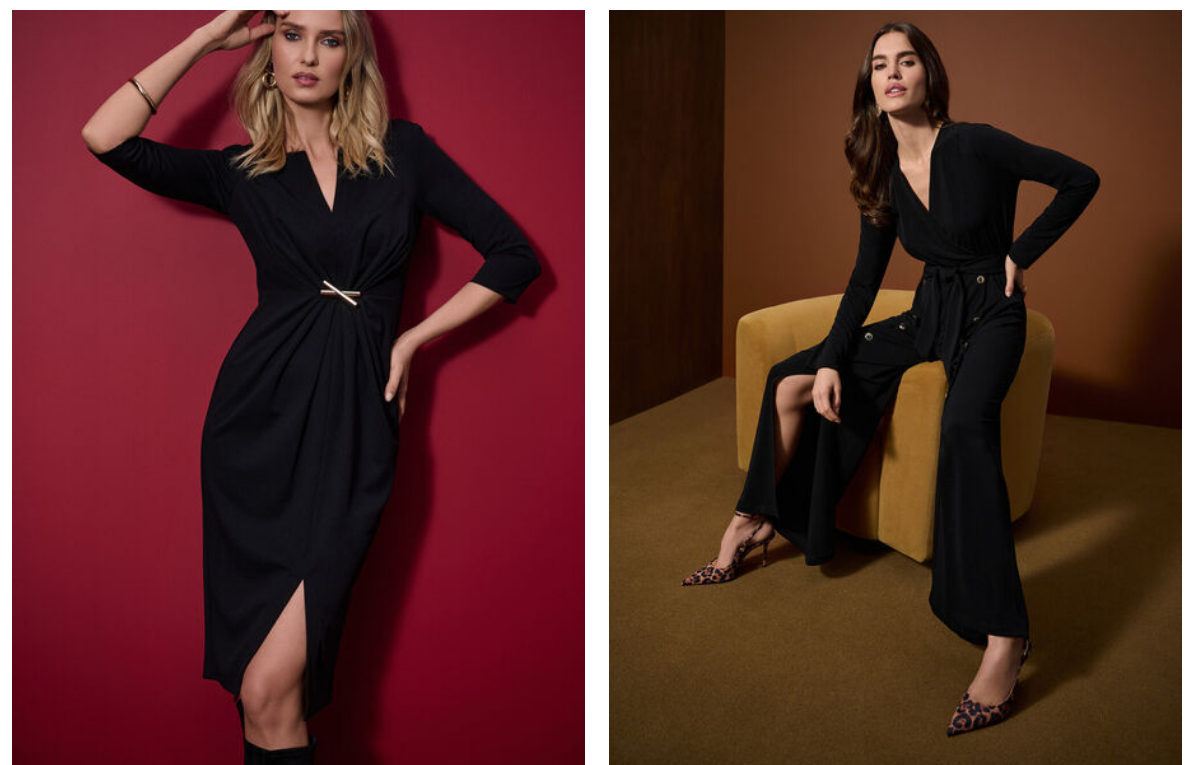 click at bounding box center [895, 357] 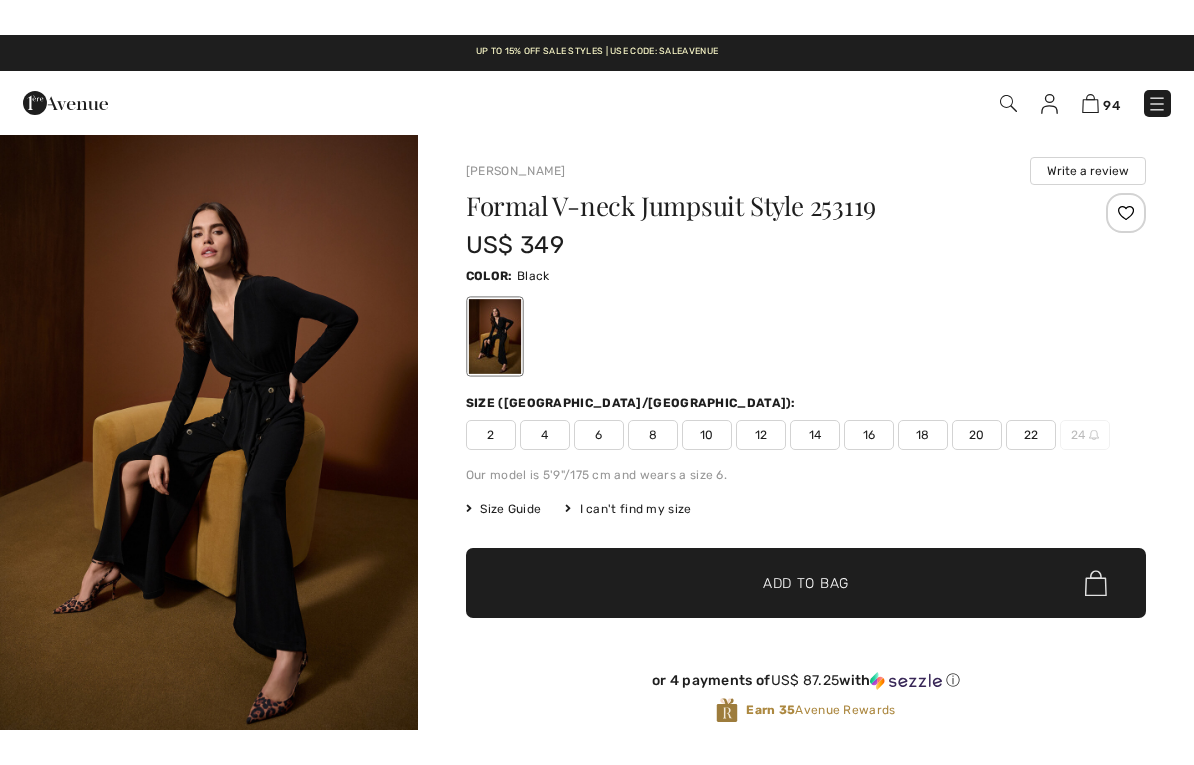 scroll, scrollTop: 150, scrollLeft: 134, axis: both 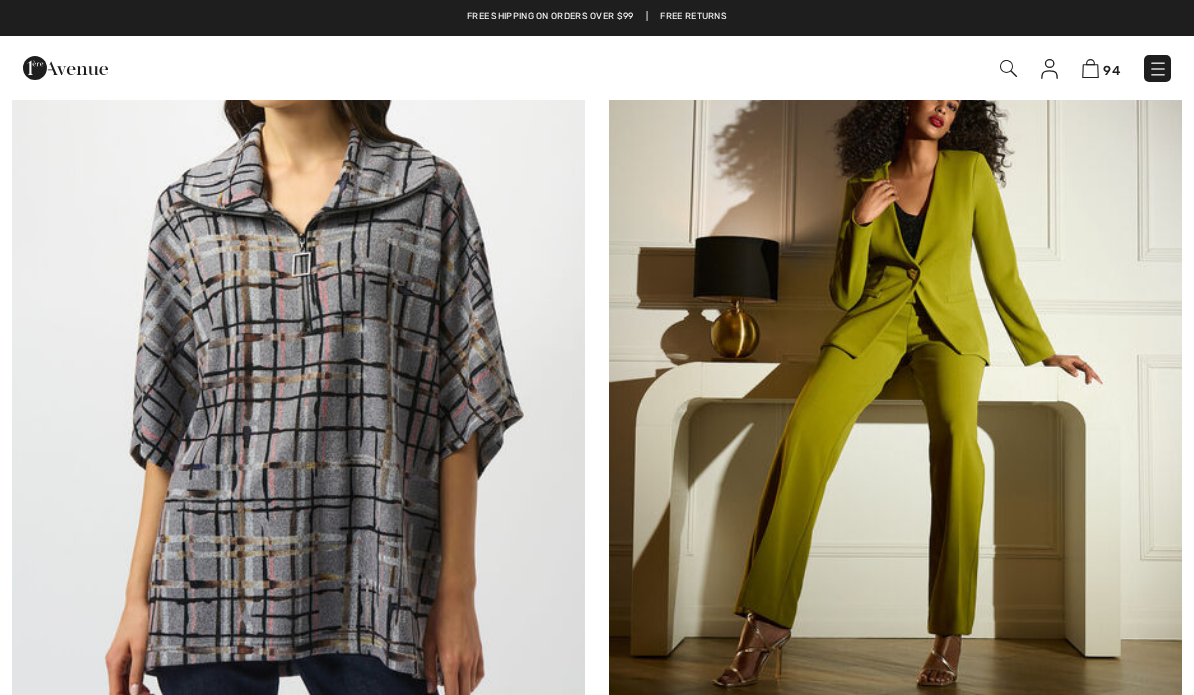 click at bounding box center [1090, 68] 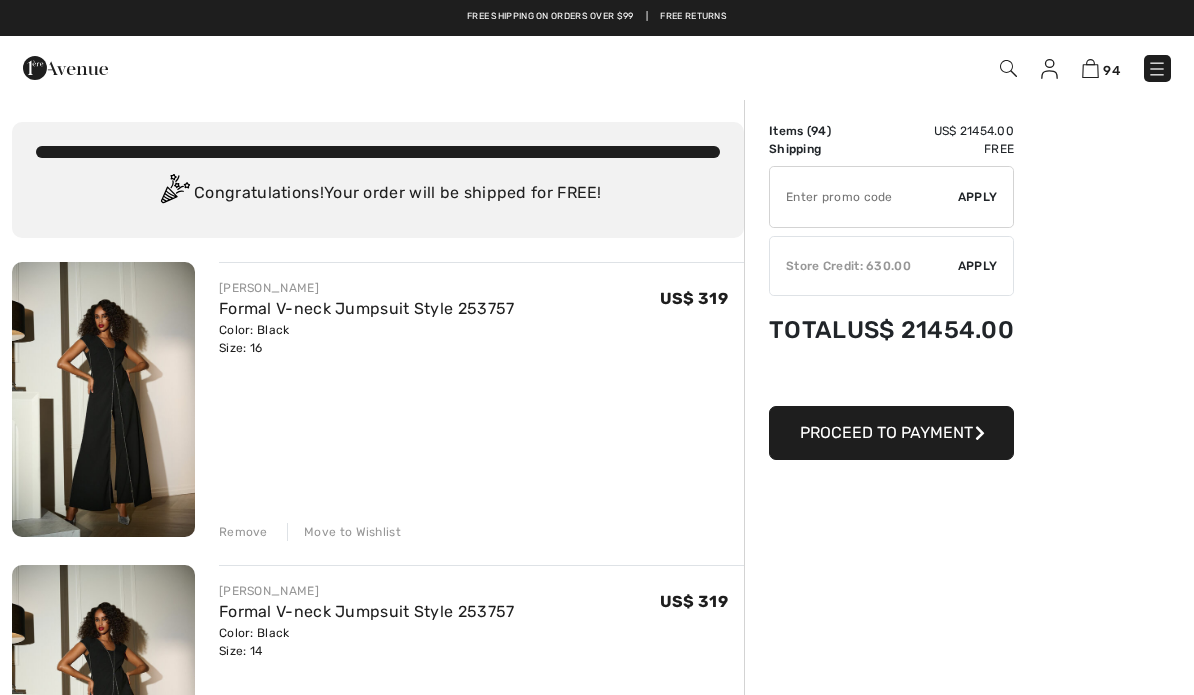 scroll, scrollTop: 0, scrollLeft: 0, axis: both 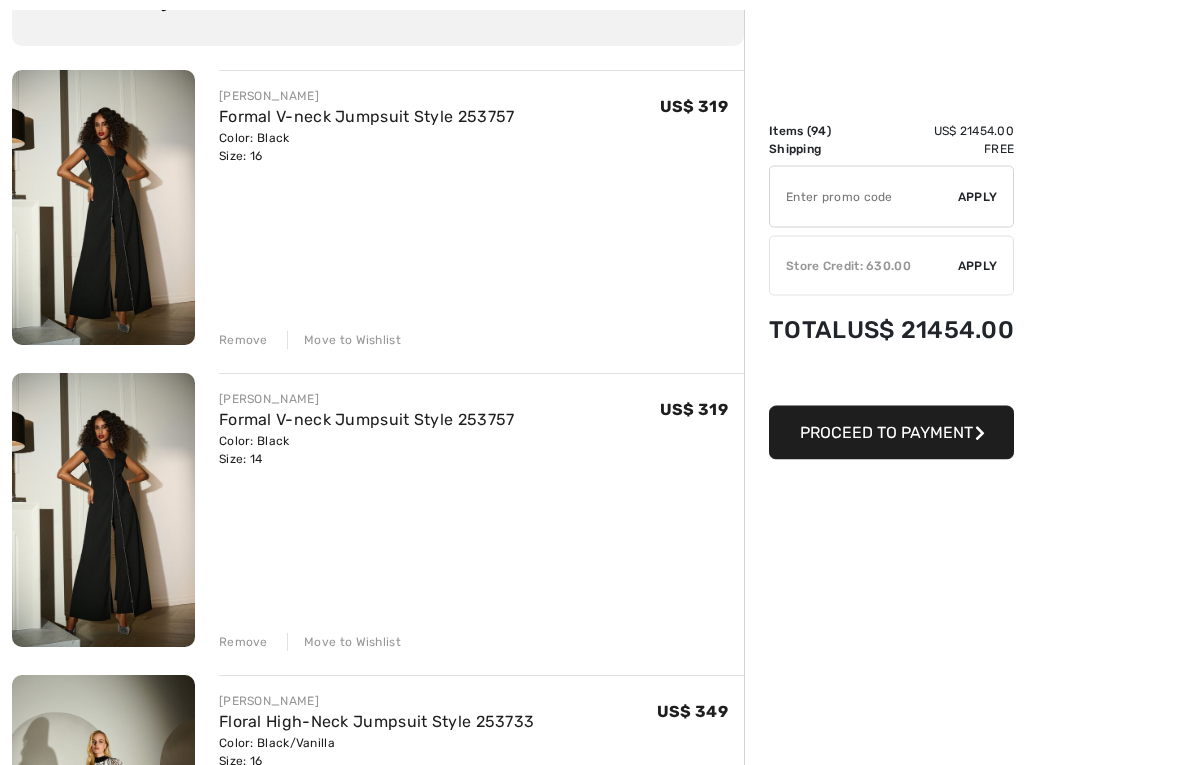 click on "Remove" at bounding box center [243, 643] 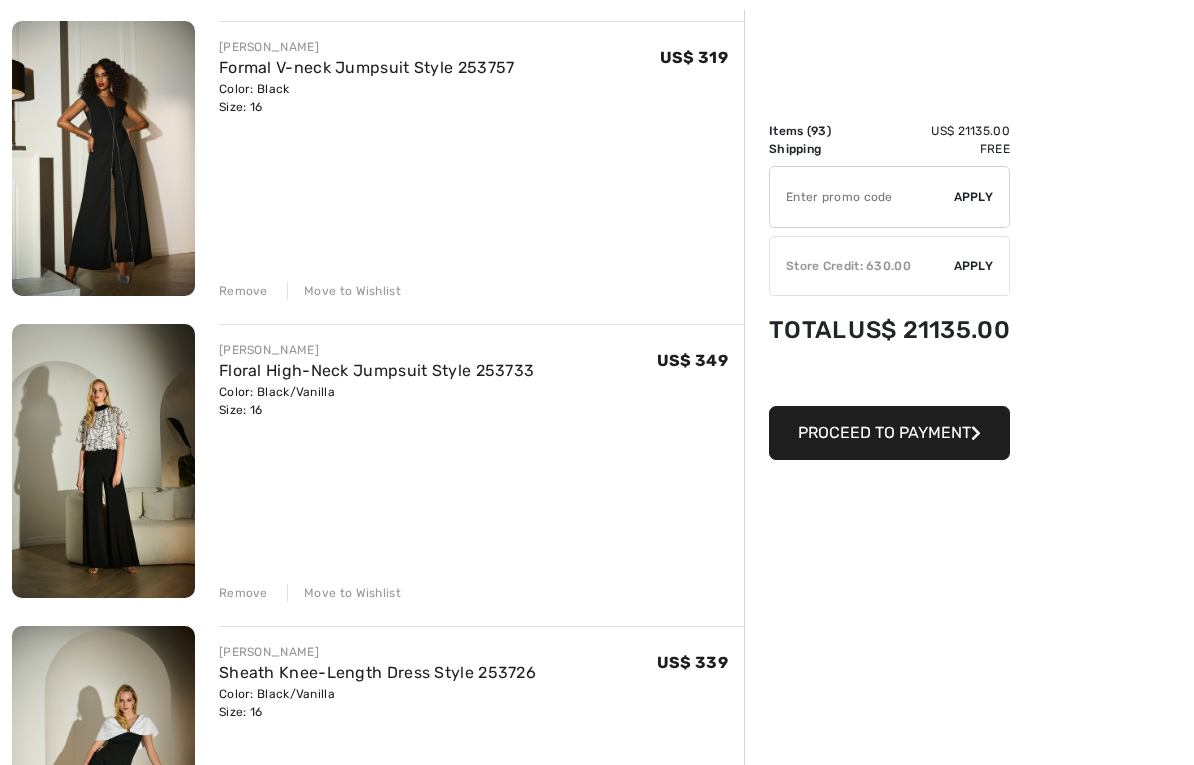 scroll, scrollTop: 242, scrollLeft: 0, axis: vertical 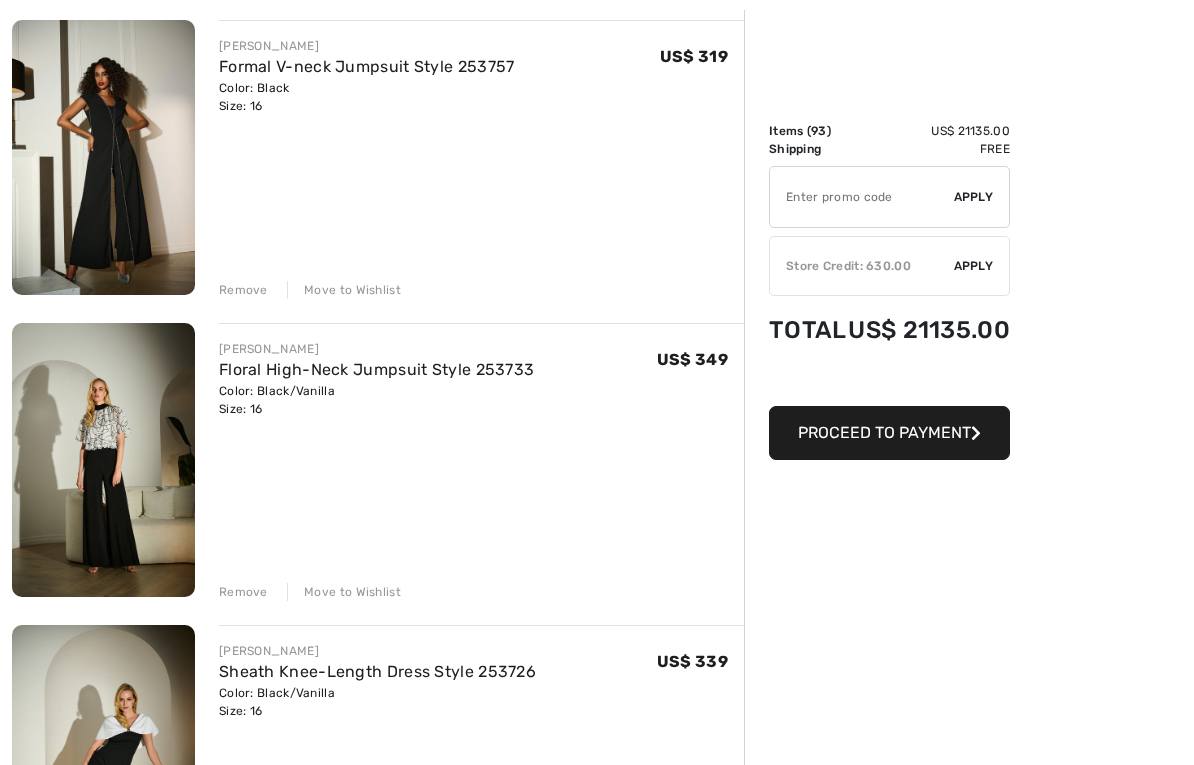 click at bounding box center [103, 460] 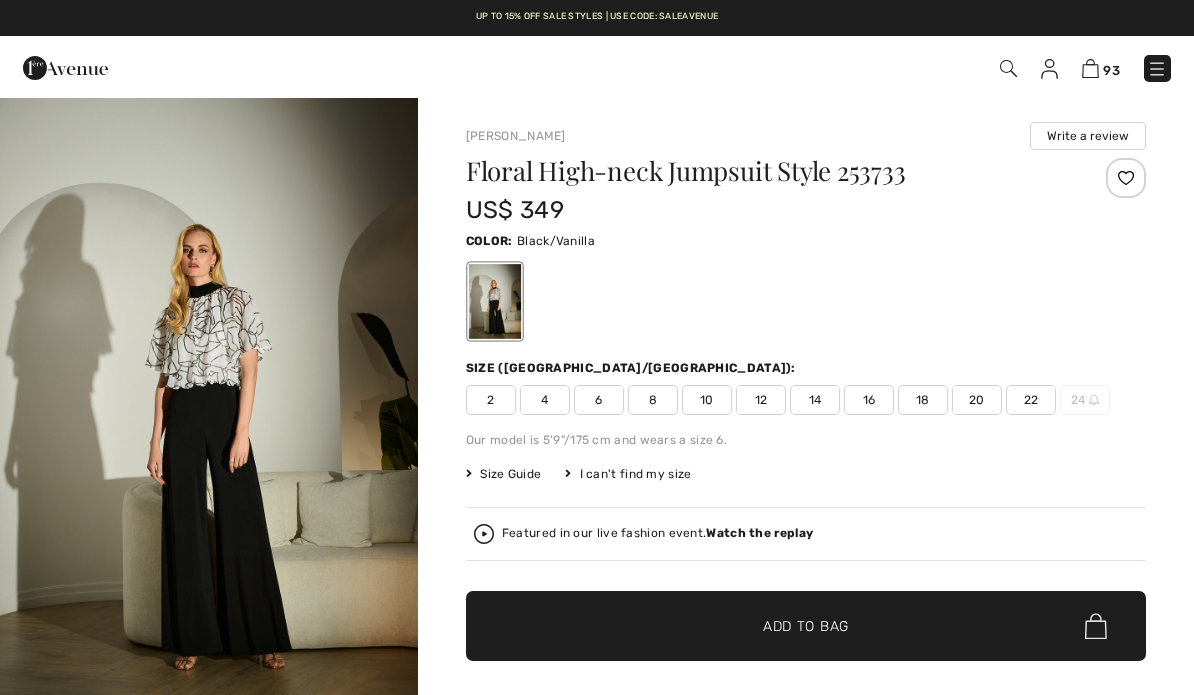 scroll, scrollTop: 0, scrollLeft: 0, axis: both 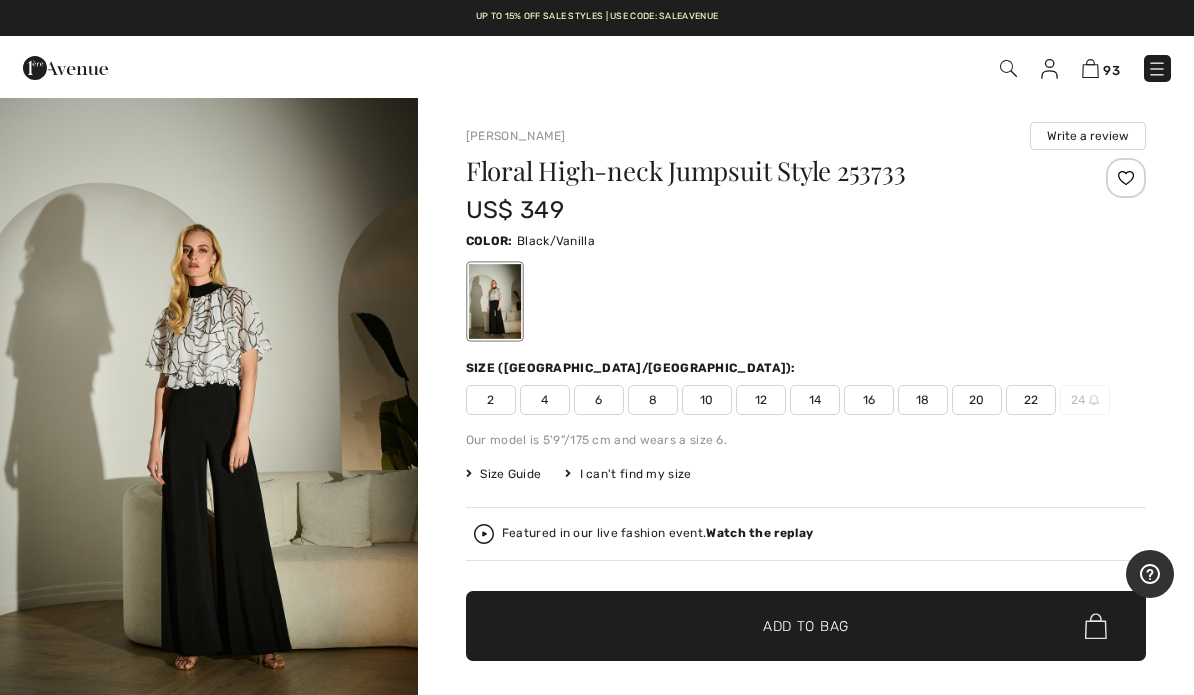 click at bounding box center [1090, 68] 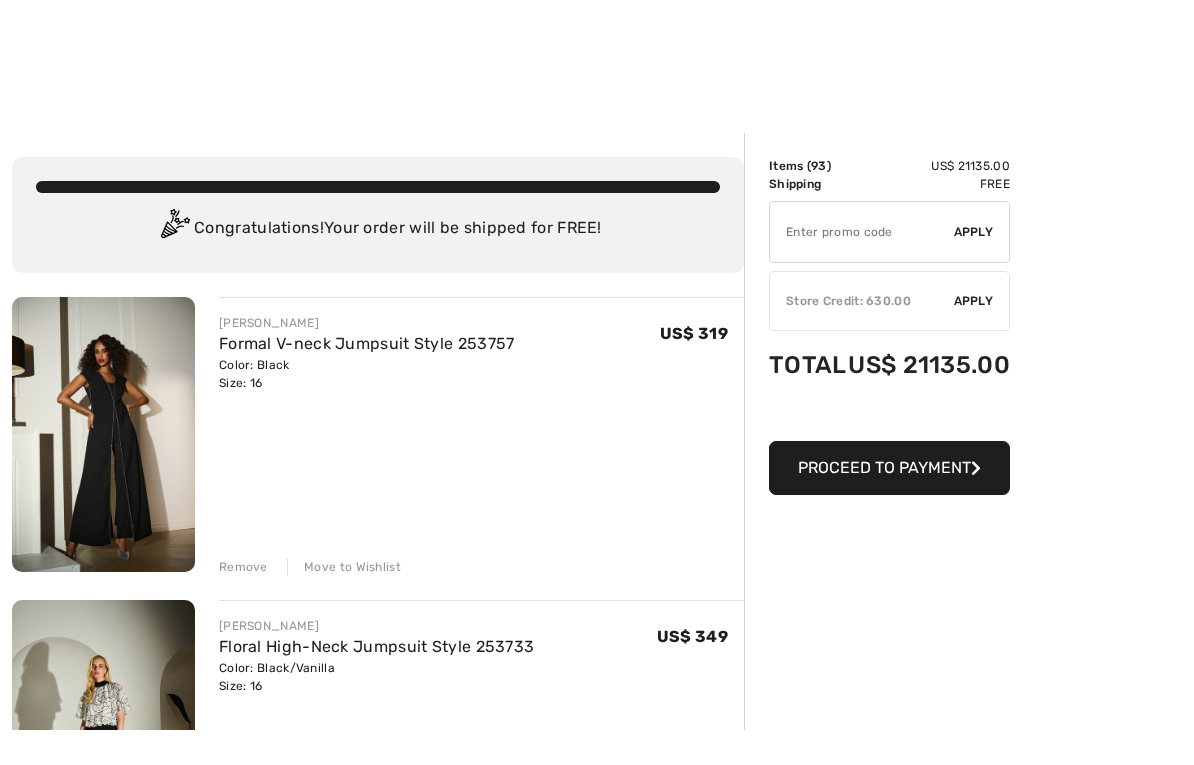 scroll, scrollTop: 380, scrollLeft: 0, axis: vertical 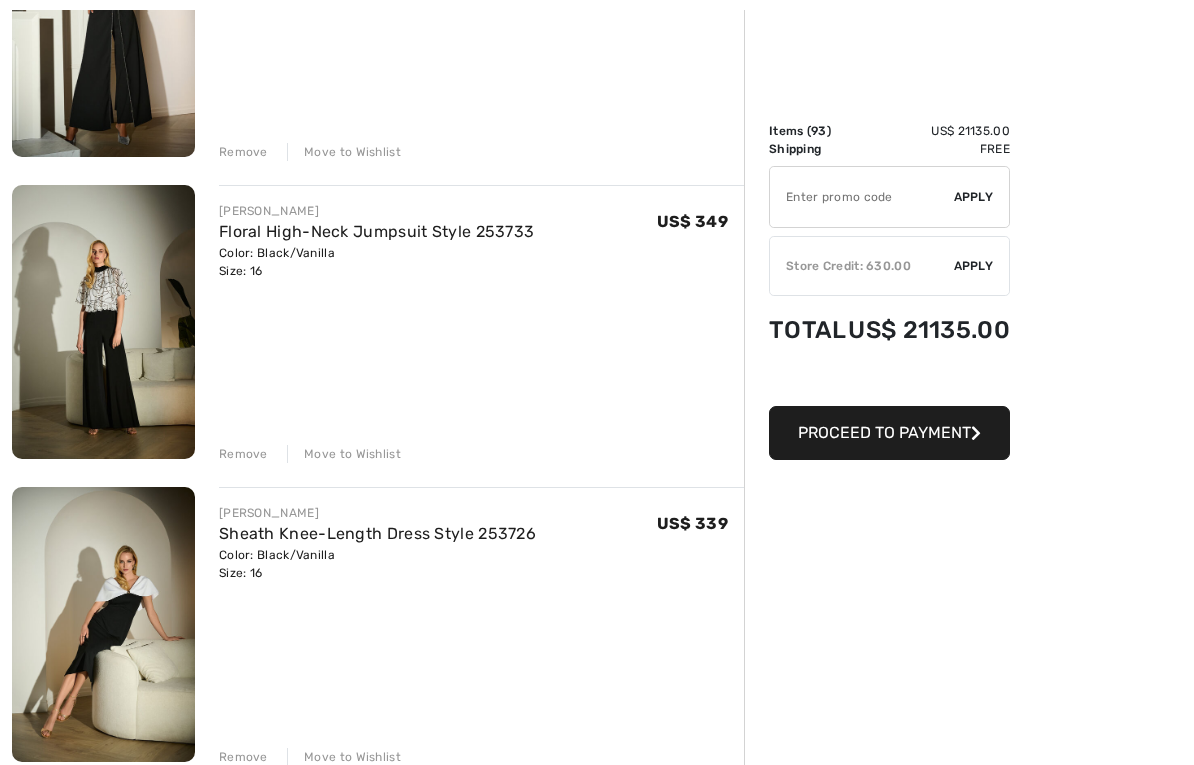 click on "Remove" at bounding box center [243, 454] 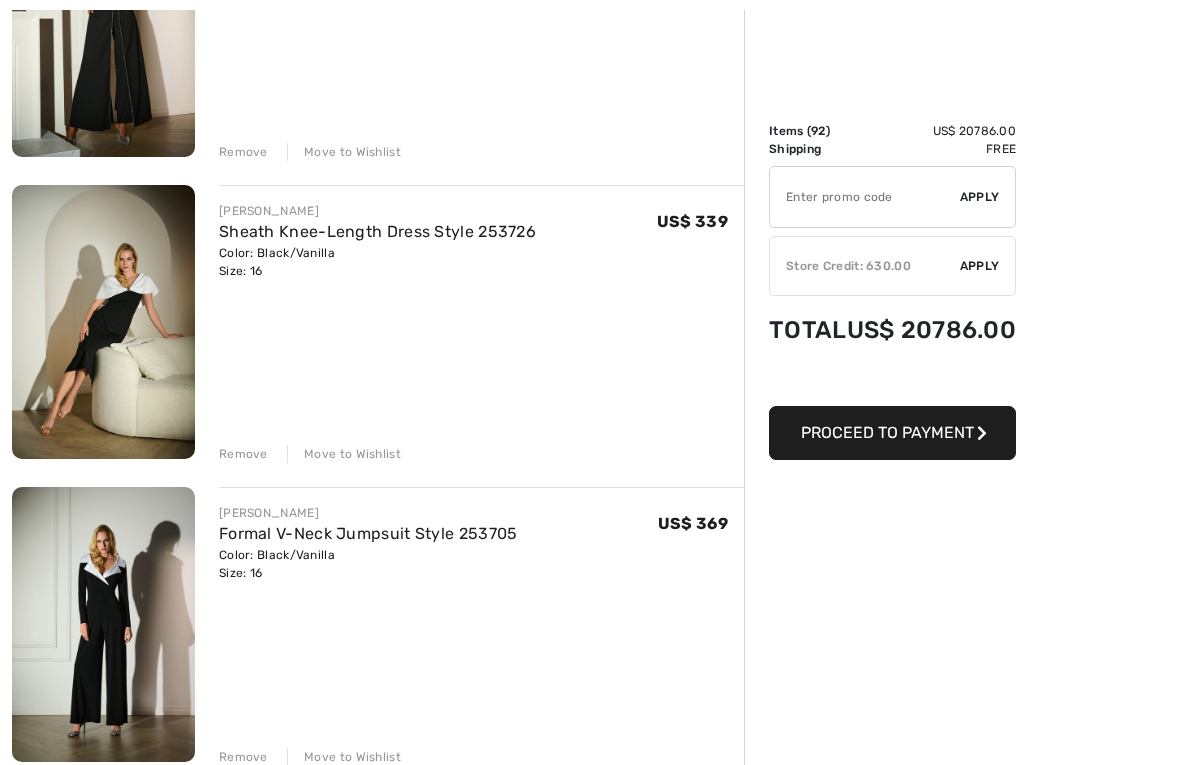 click on "Remove" at bounding box center [243, 454] 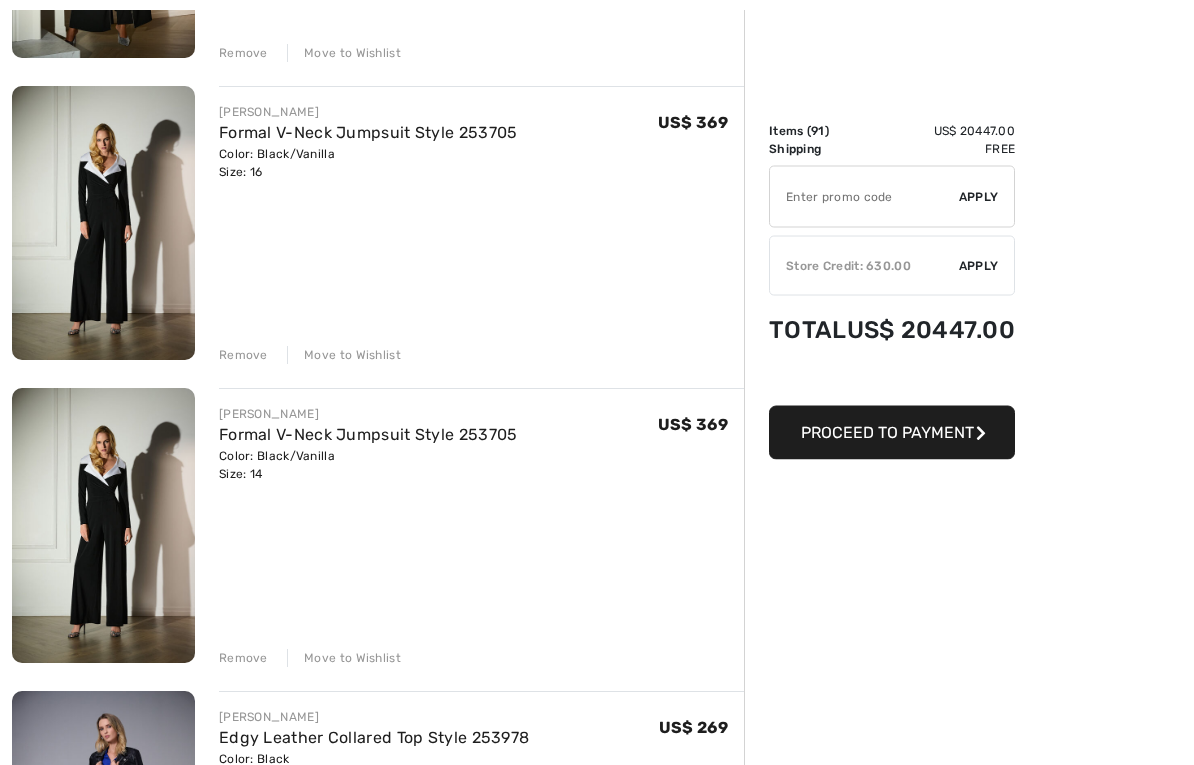 click on "Remove" at bounding box center (243, 659) 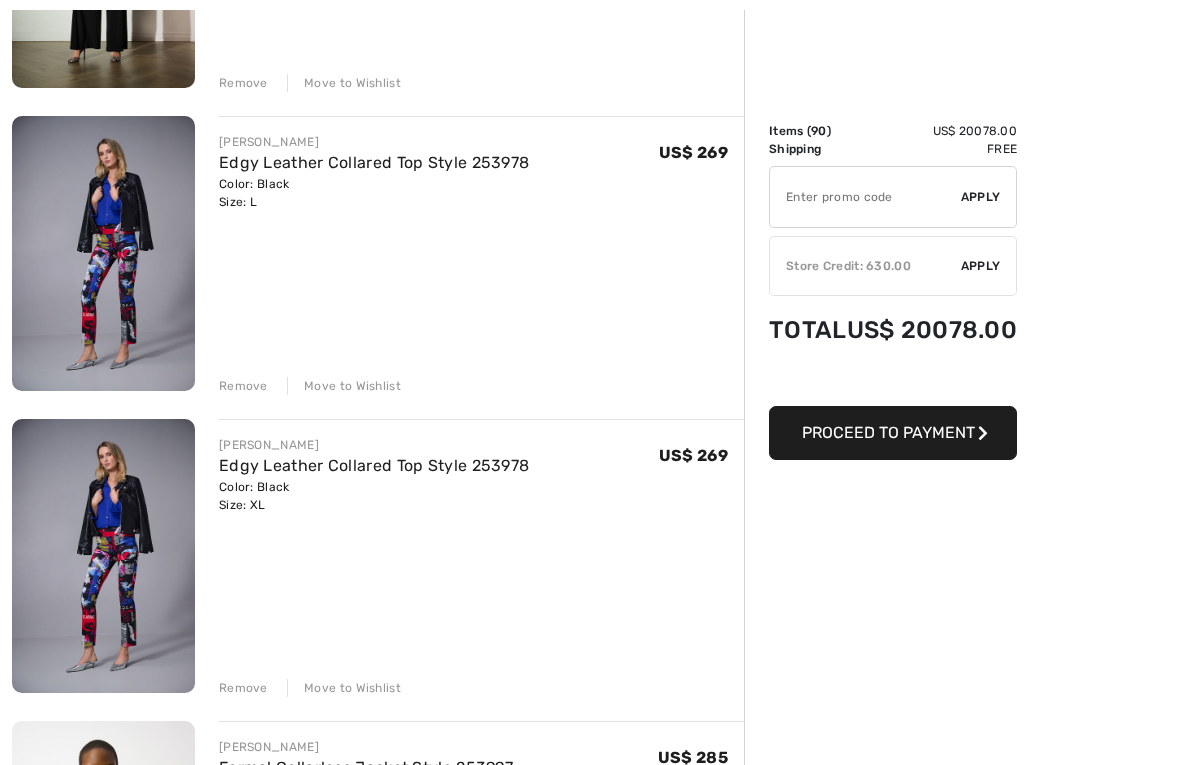 scroll, scrollTop: 756, scrollLeft: 0, axis: vertical 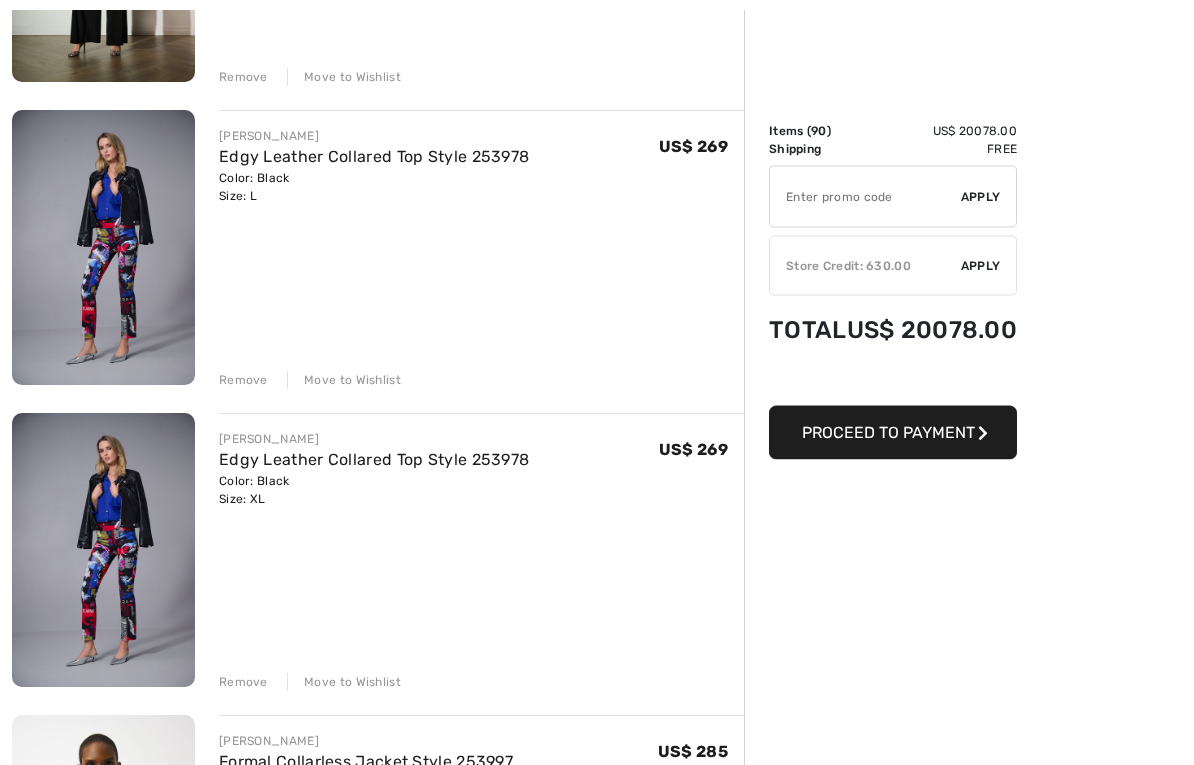 click on "JOSEPH RIBKOFF
Formal V-neck Jumpsuit Style 253757
Color: Black
Size: 16
Final Sale
US$ 319
US$ 319
Remove
Move to Wishlist
JOSEPH RIBKOFF" at bounding box center (378, 13363) 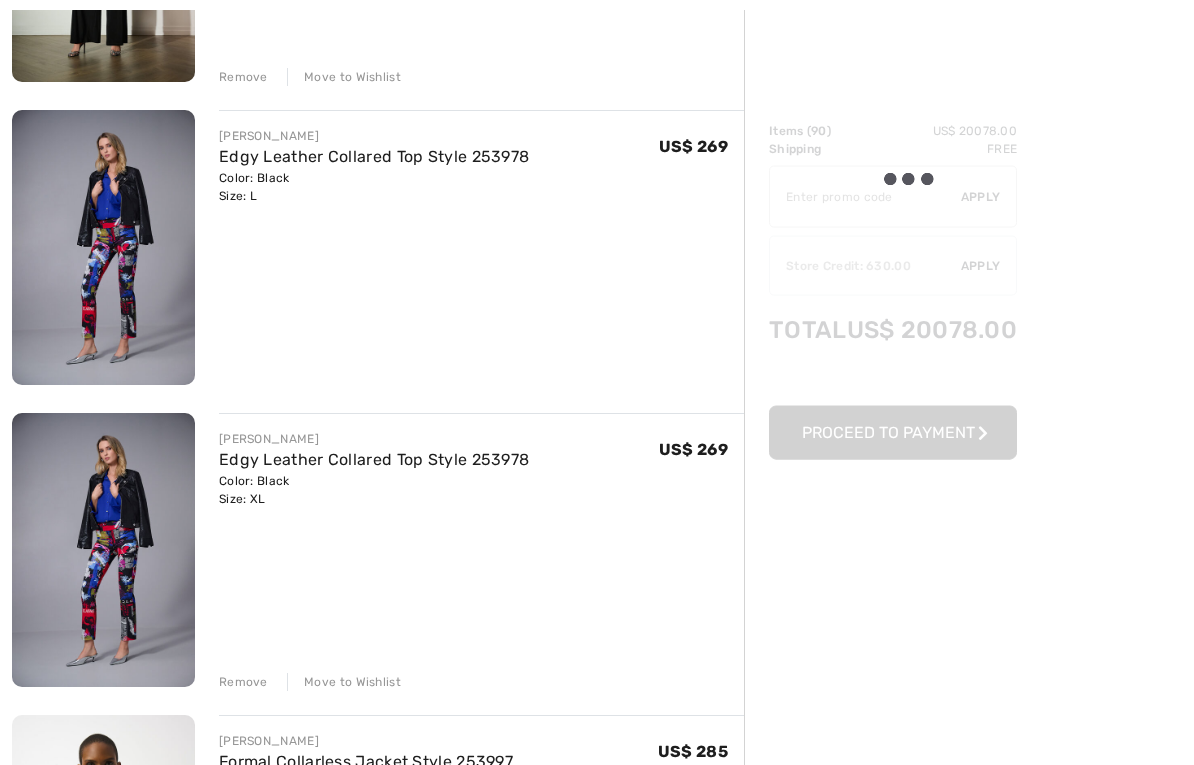 scroll, scrollTop: 757, scrollLeft: 0, axis: vertical 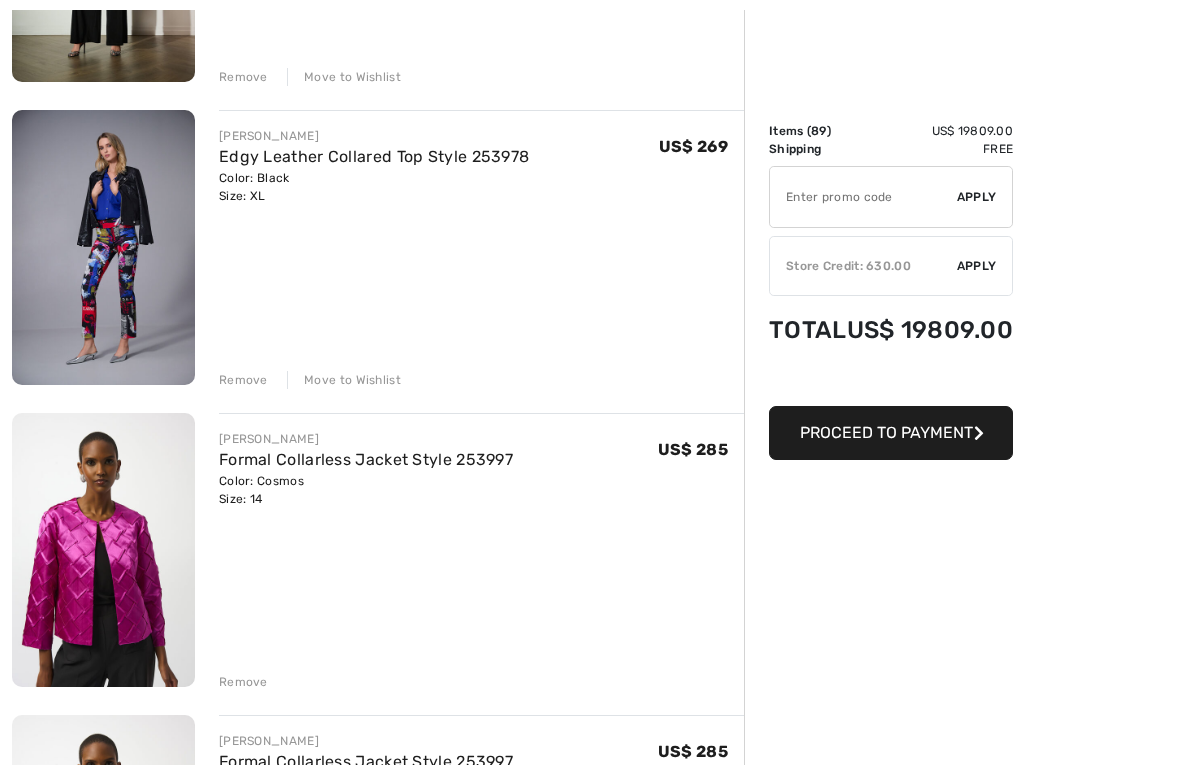 click on "Remove" at bounding box center [243, 380] 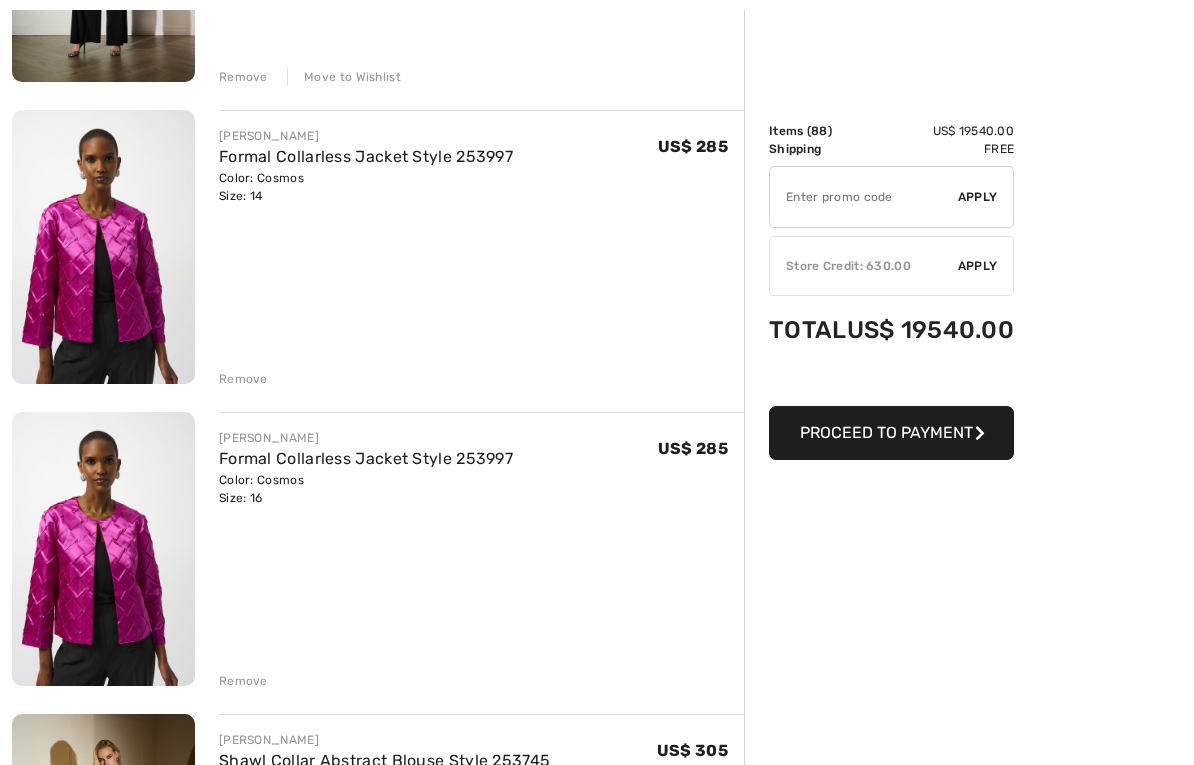 click on "Remove" at bounding box center [481, 377] 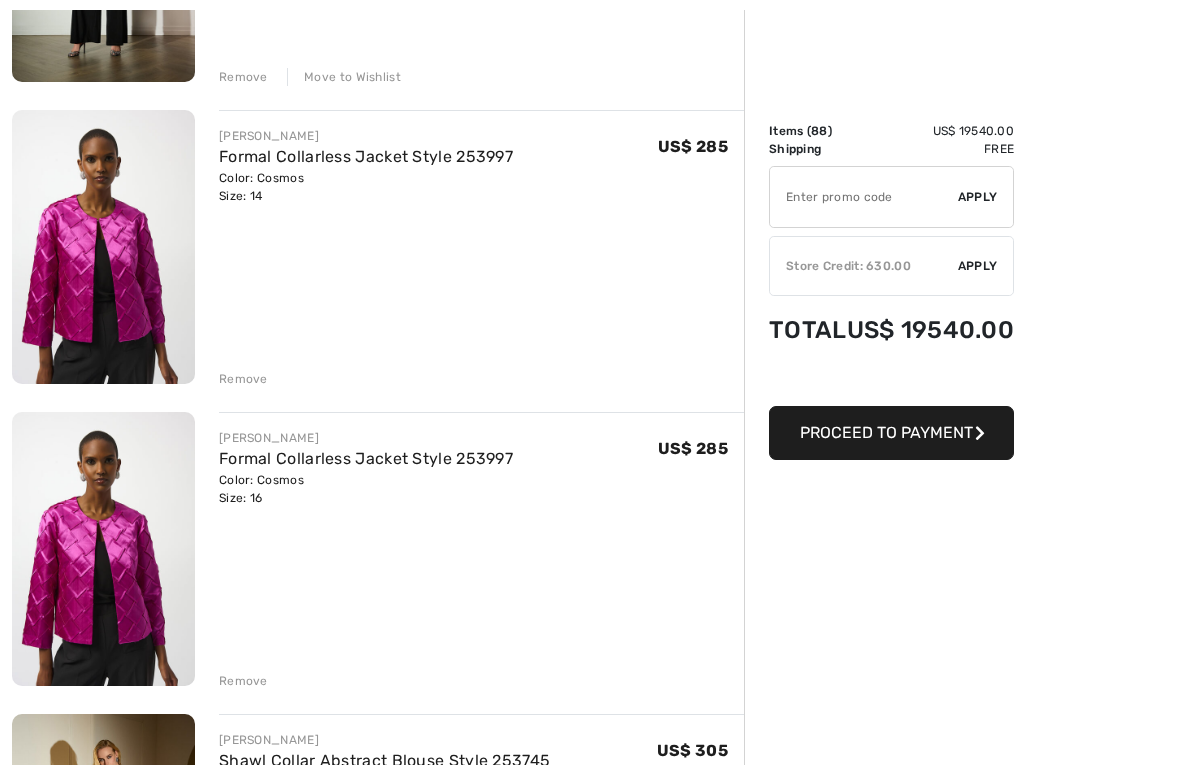 click on "Remove" at bounding box center (243, 379) 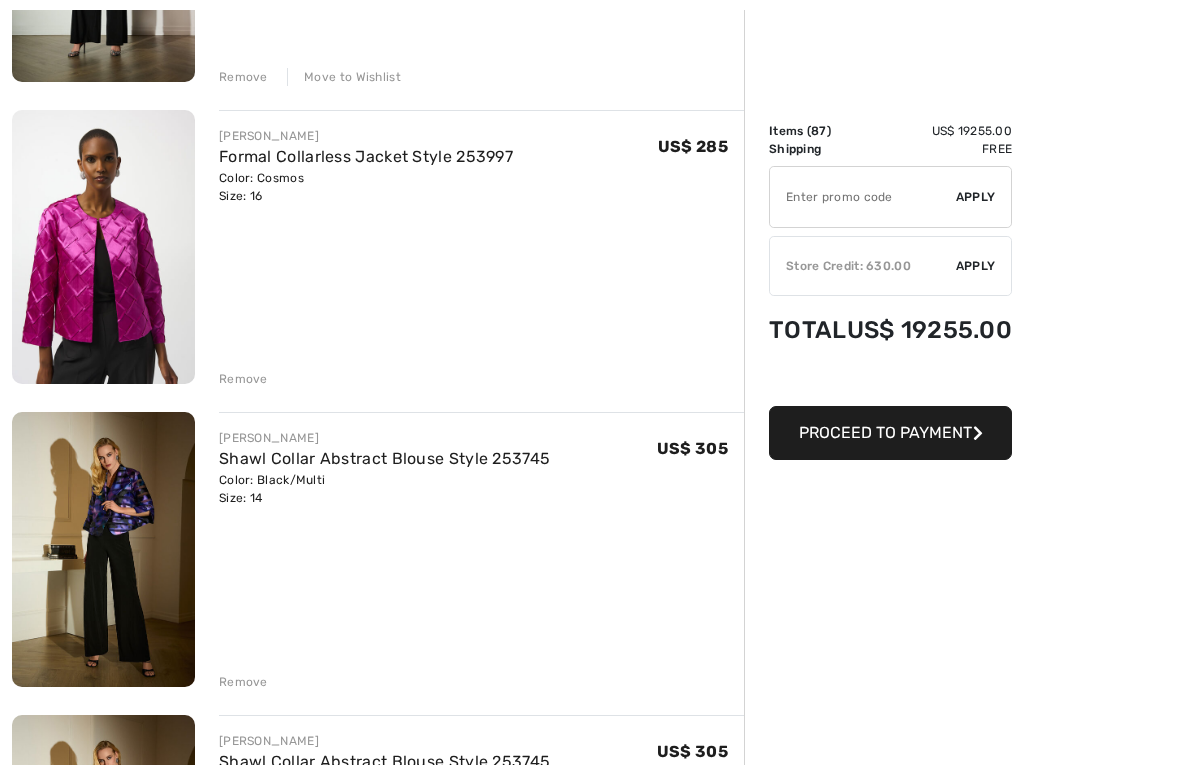 click on "Remove" at bounding box center [243, 379] 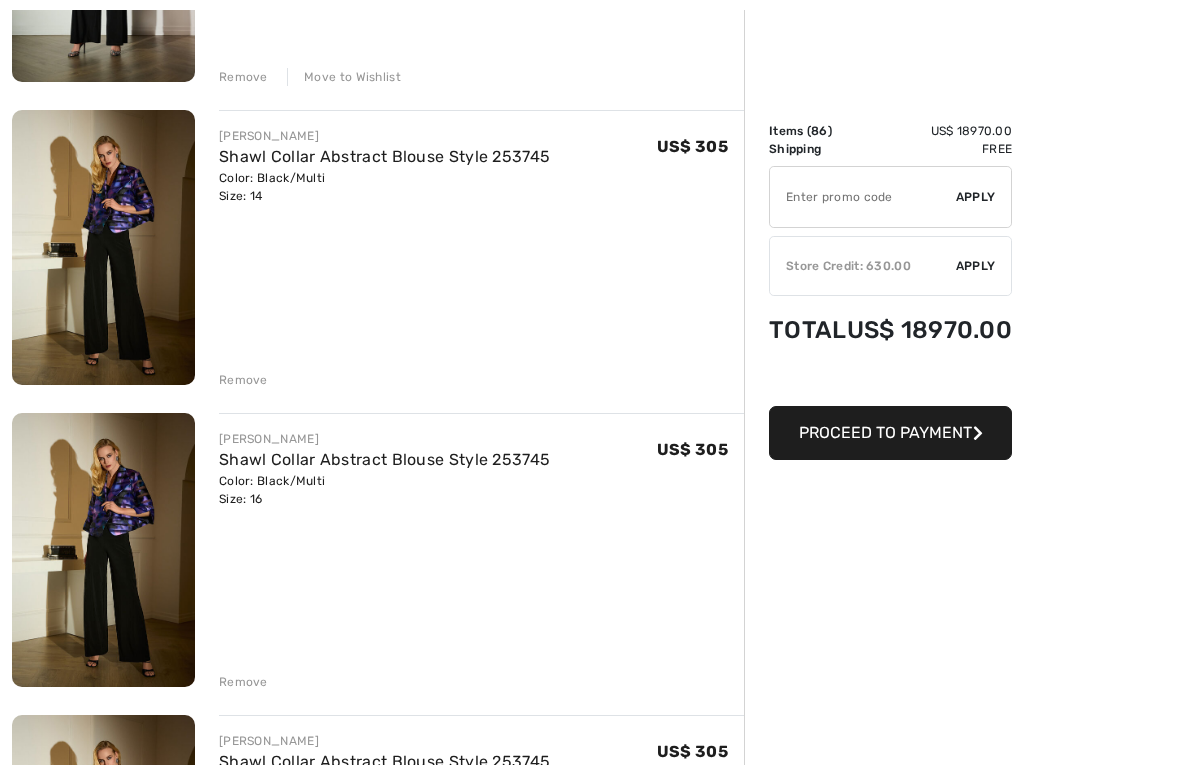 click at bounding box center [103, 550] 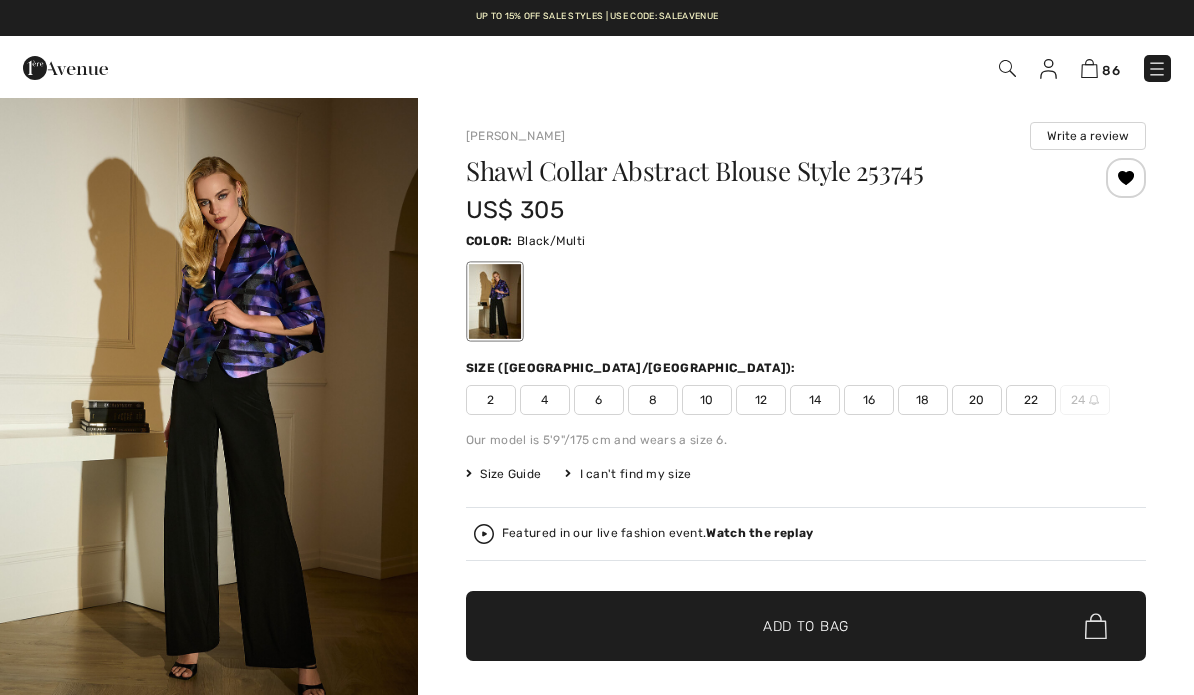 scroll, scrollTop: 0, scrollLeft: 0, axis: both 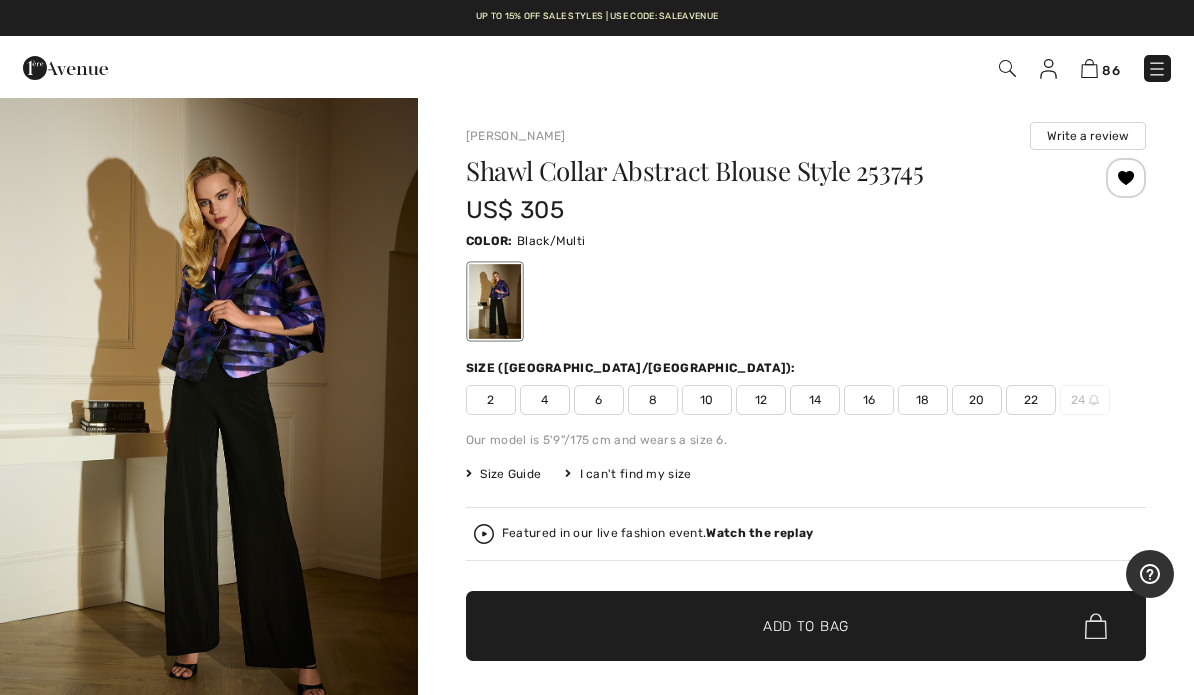 click at bounding box center (1089, 68) 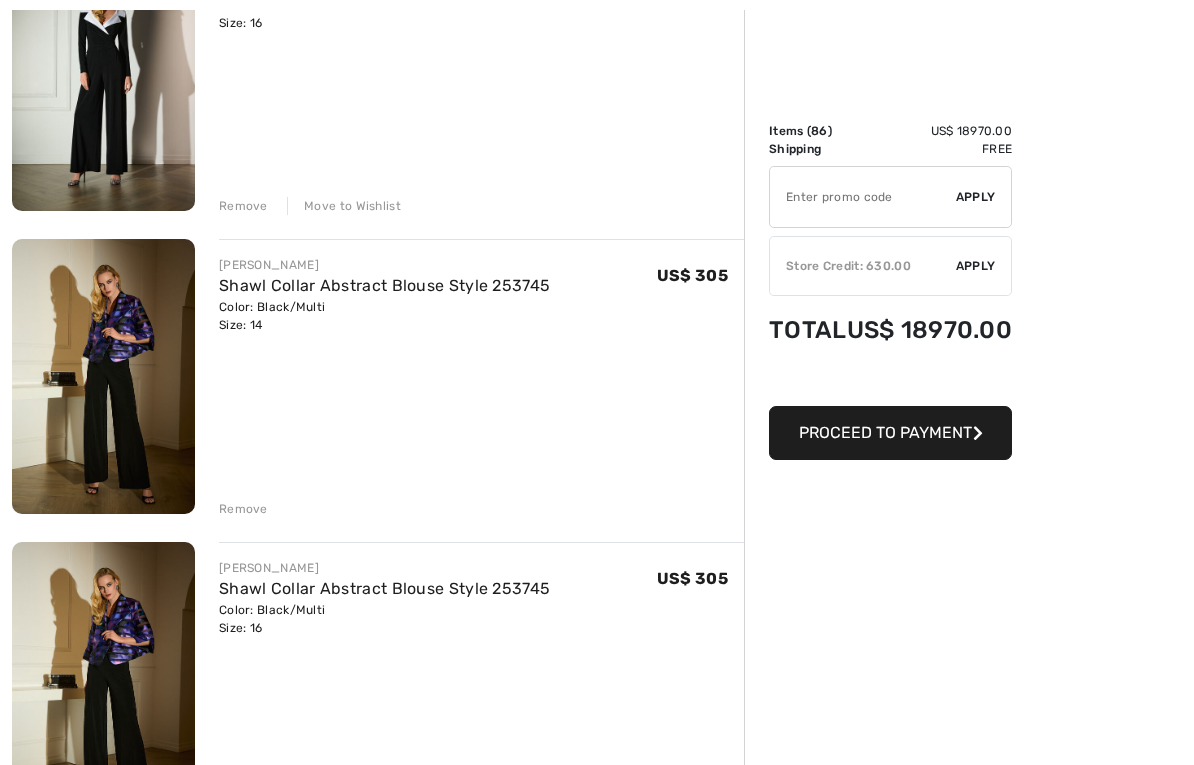 scroll, scrollTop: 0, scrollLeft: 0, axis: both 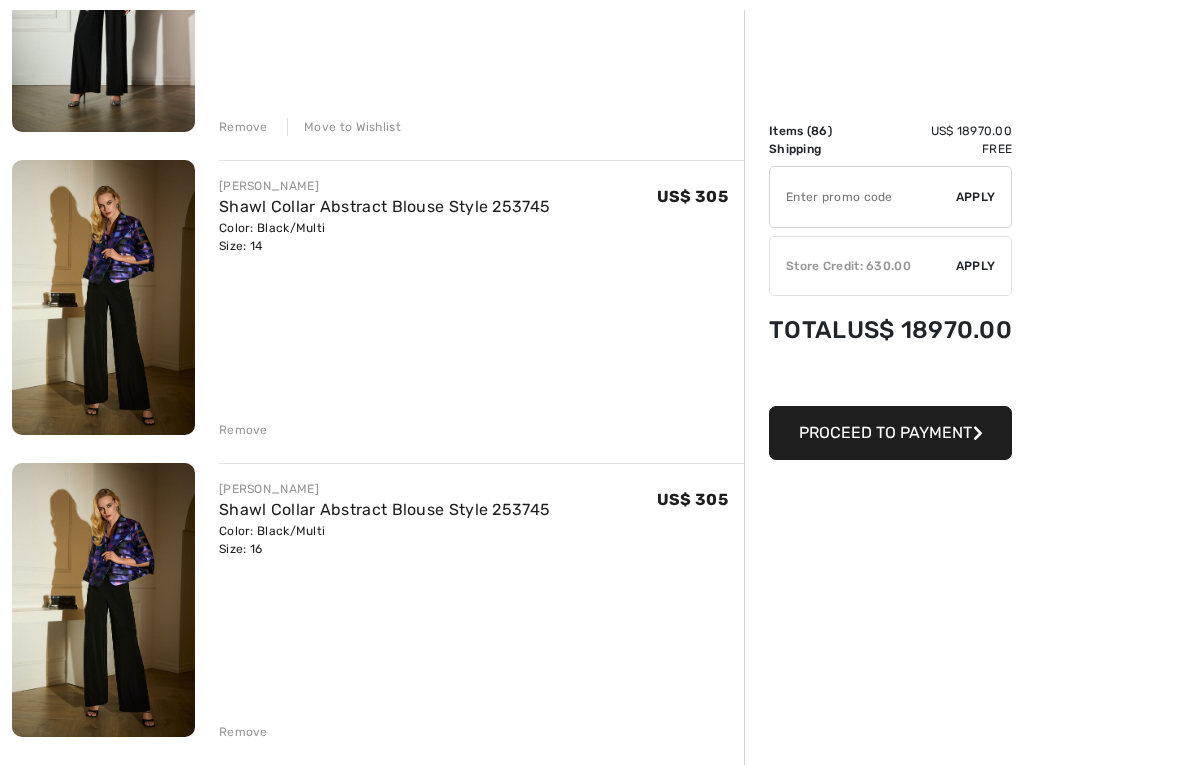 click on "Remove" at bounding box center [243, 430] 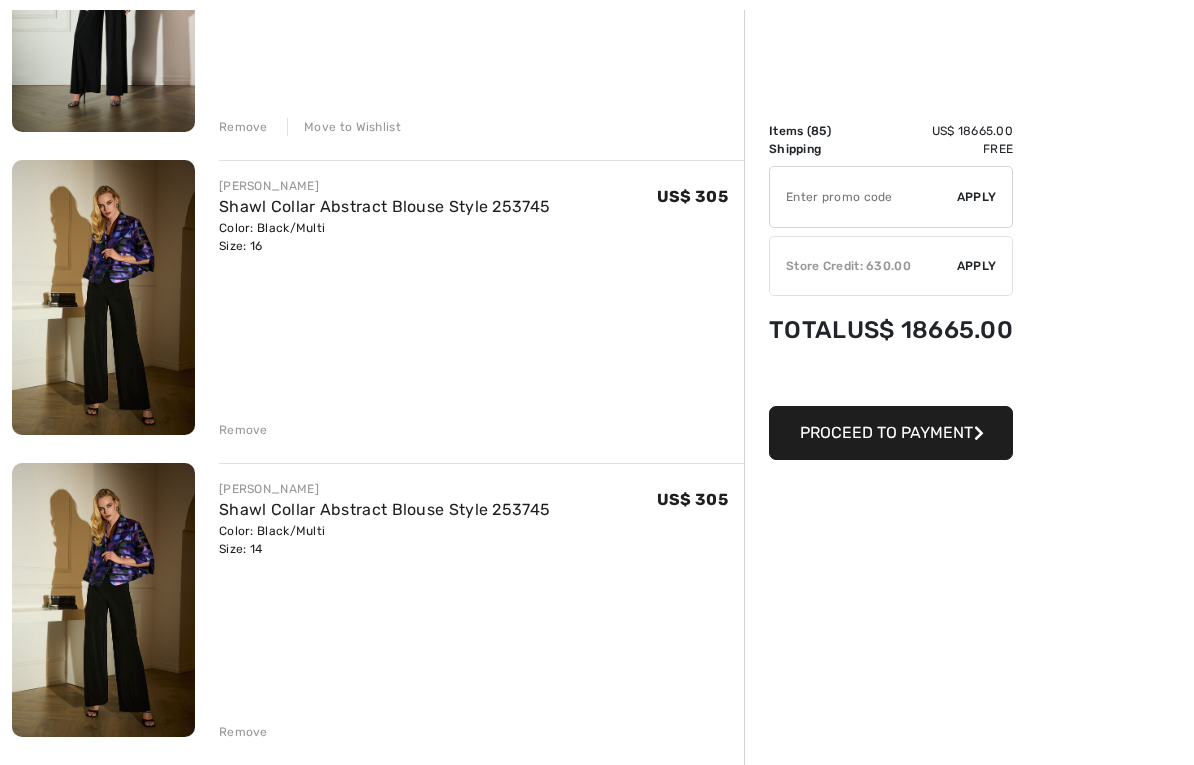 click on "Remove" at bounding box center (243, 732) 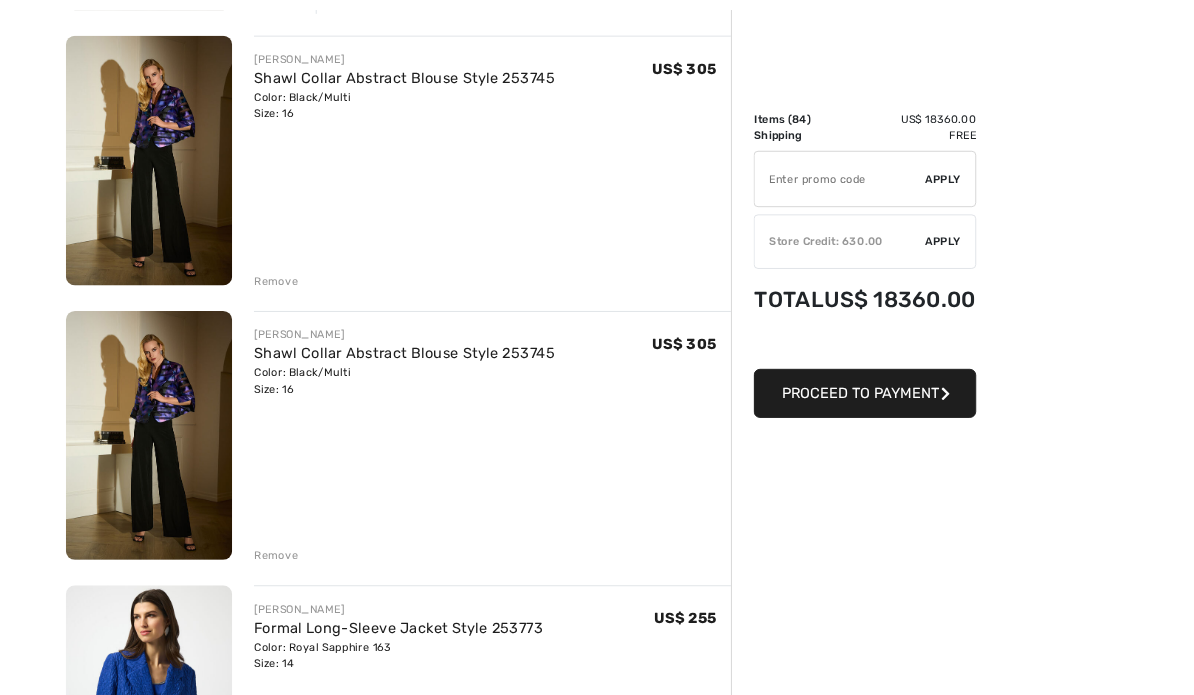 scroll, scrollTop: 829, scrollLeft: 0, axis: vertical 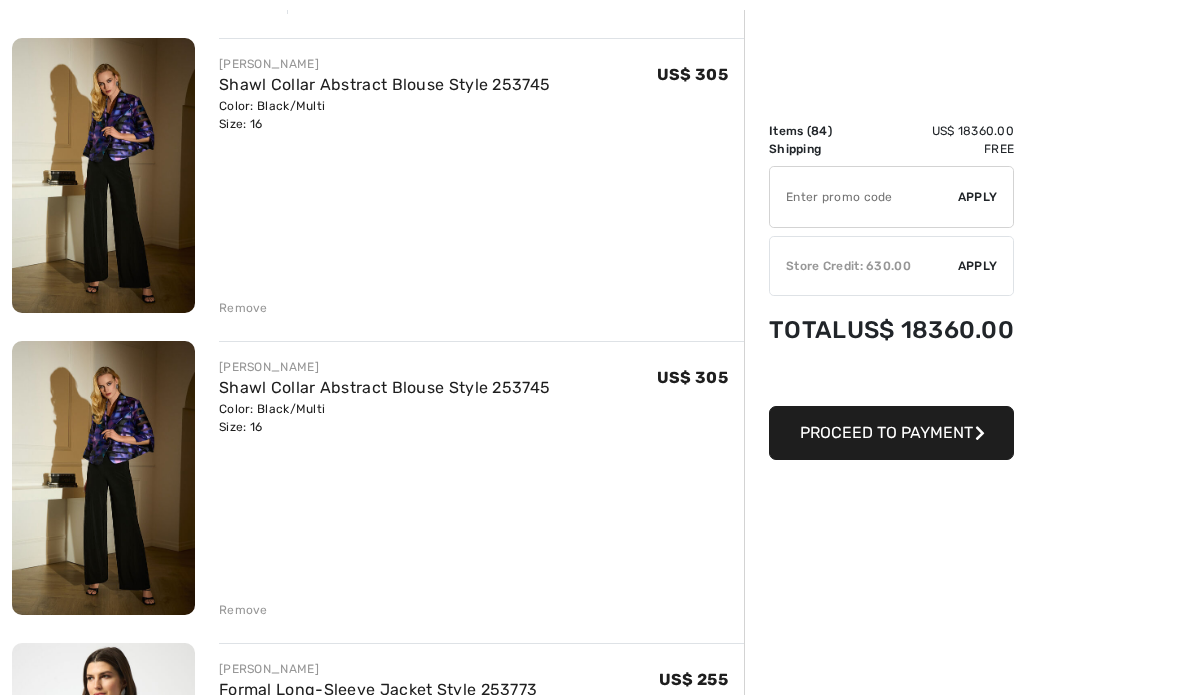 click on "Remove" at bounding box center [243, 610] 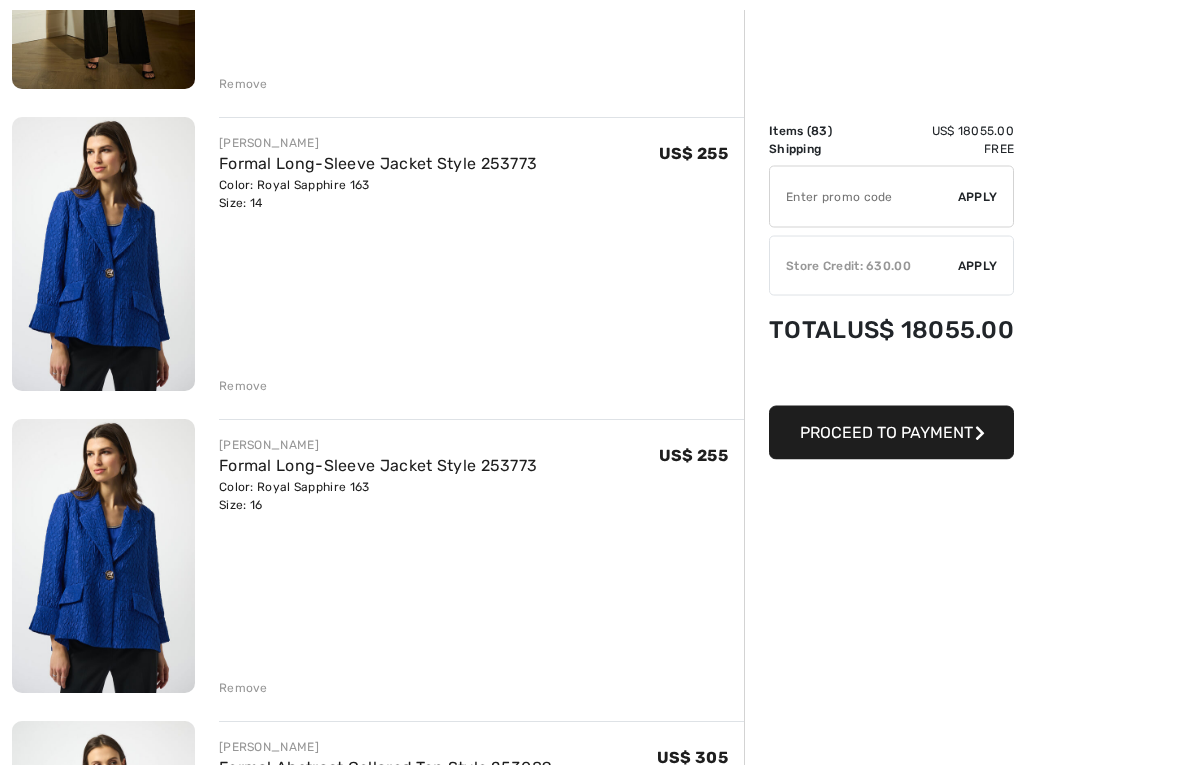 scroll, scrollTop: 1054, scrollLeft: 0, axis: vertical 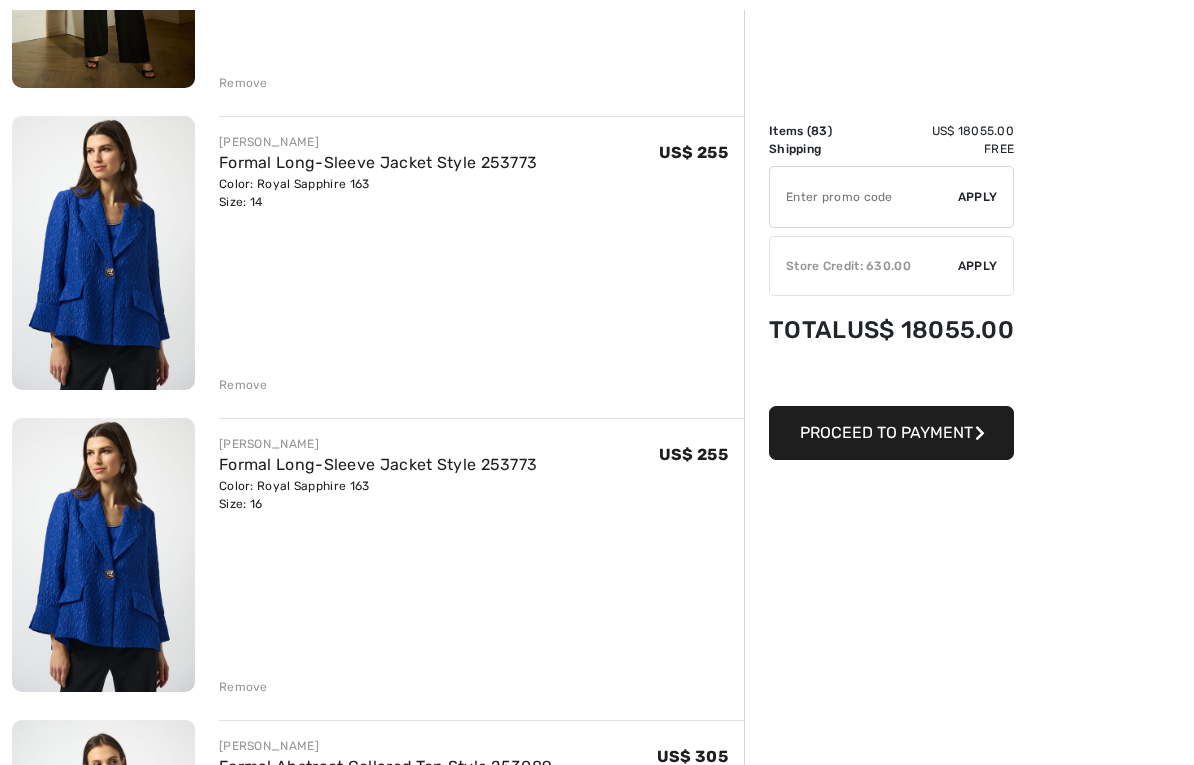 click at bounding box center [103, 253] 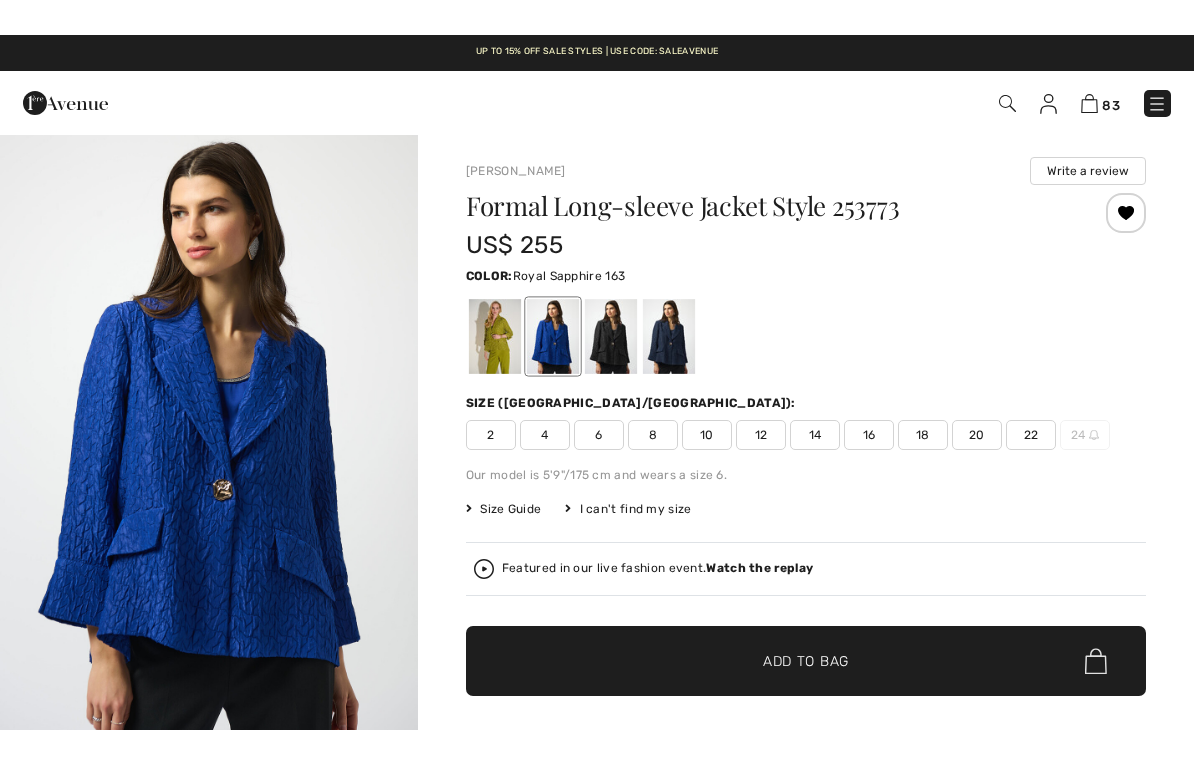 scroll, scrollTop: 666, scrollLeft: 0, axis: vertical 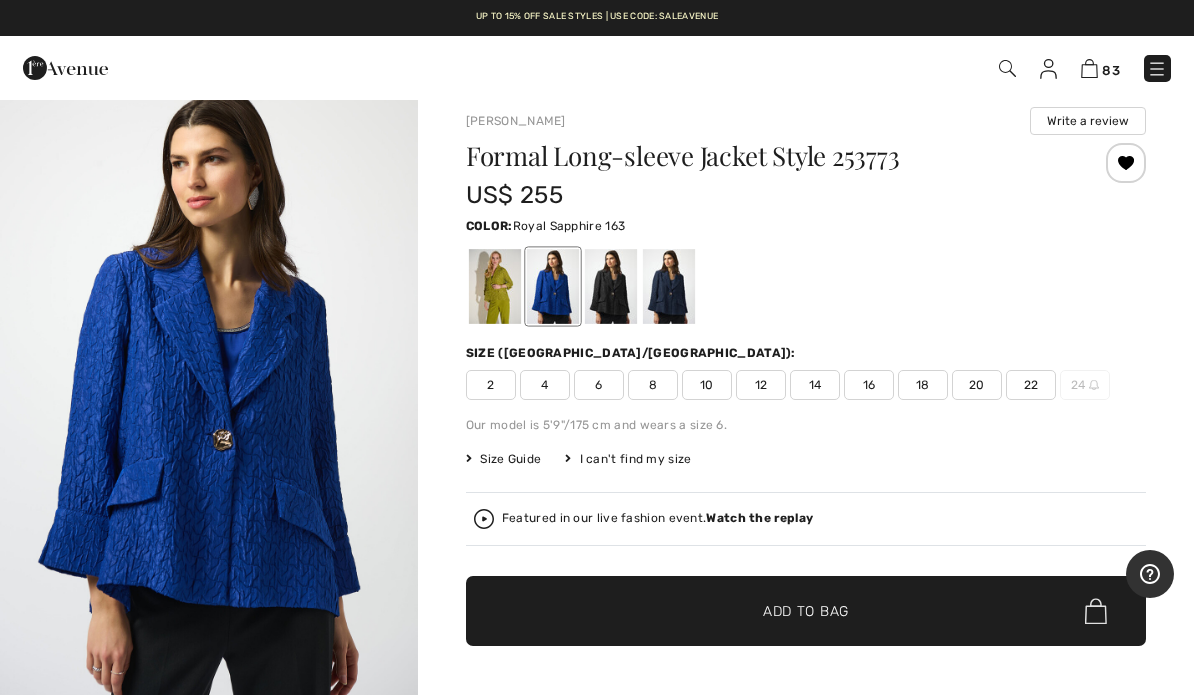 click at bounding box center (1089, 68) 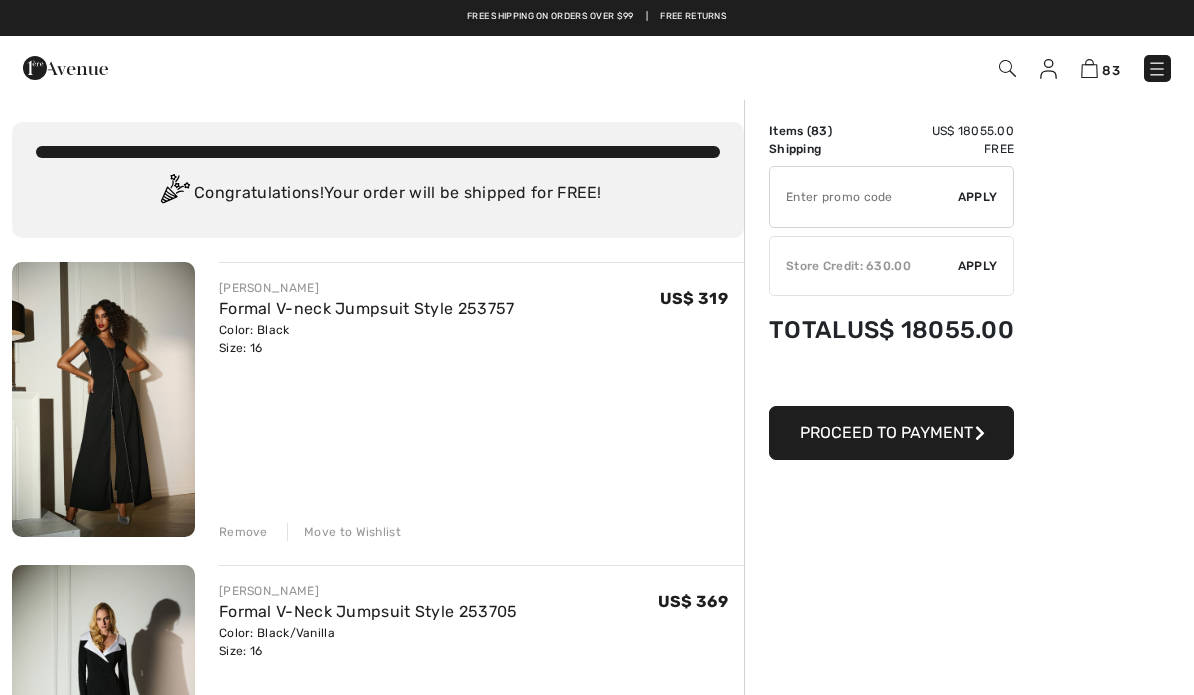scroll, scrollTop: 1590, scrollLeft: 0, axis: vertical 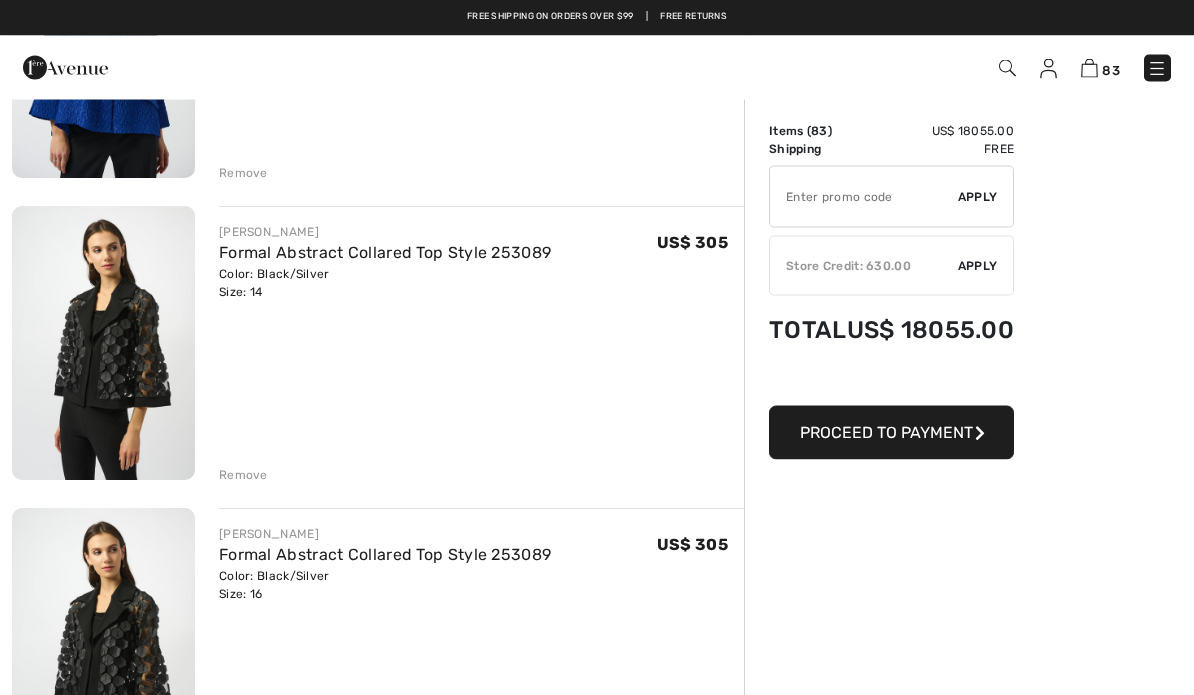 click at bounding box center [103, 646] 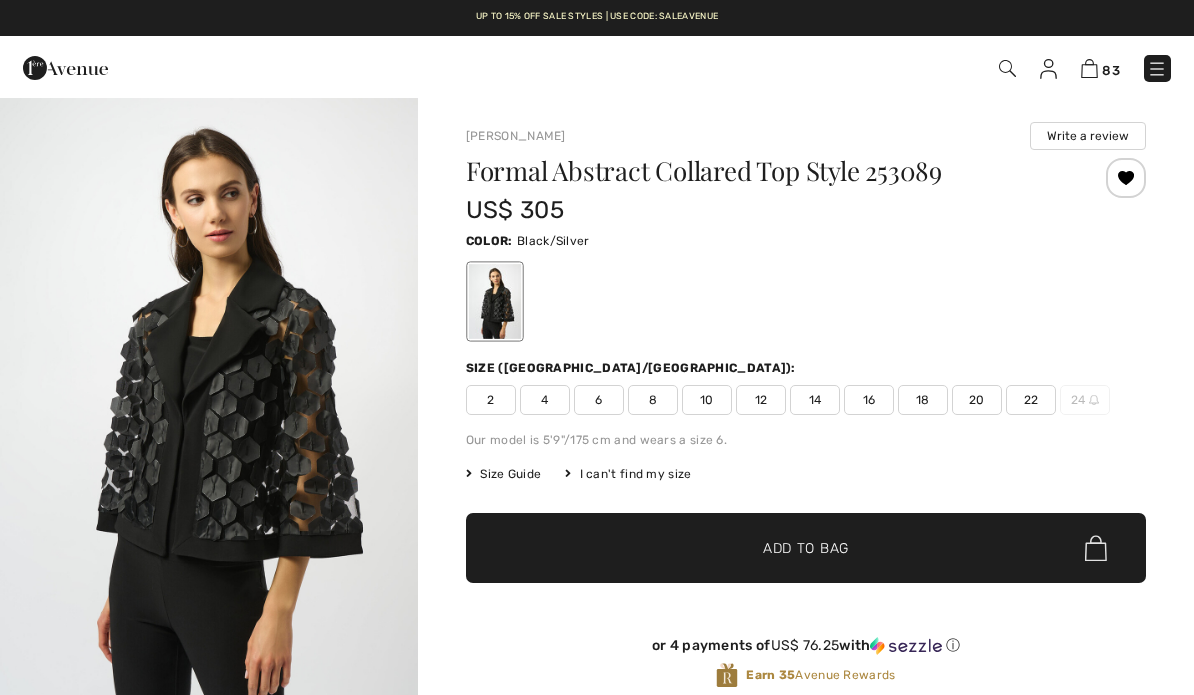 scroll, scrollTop: 0, scrollLeft: 0, axis: both 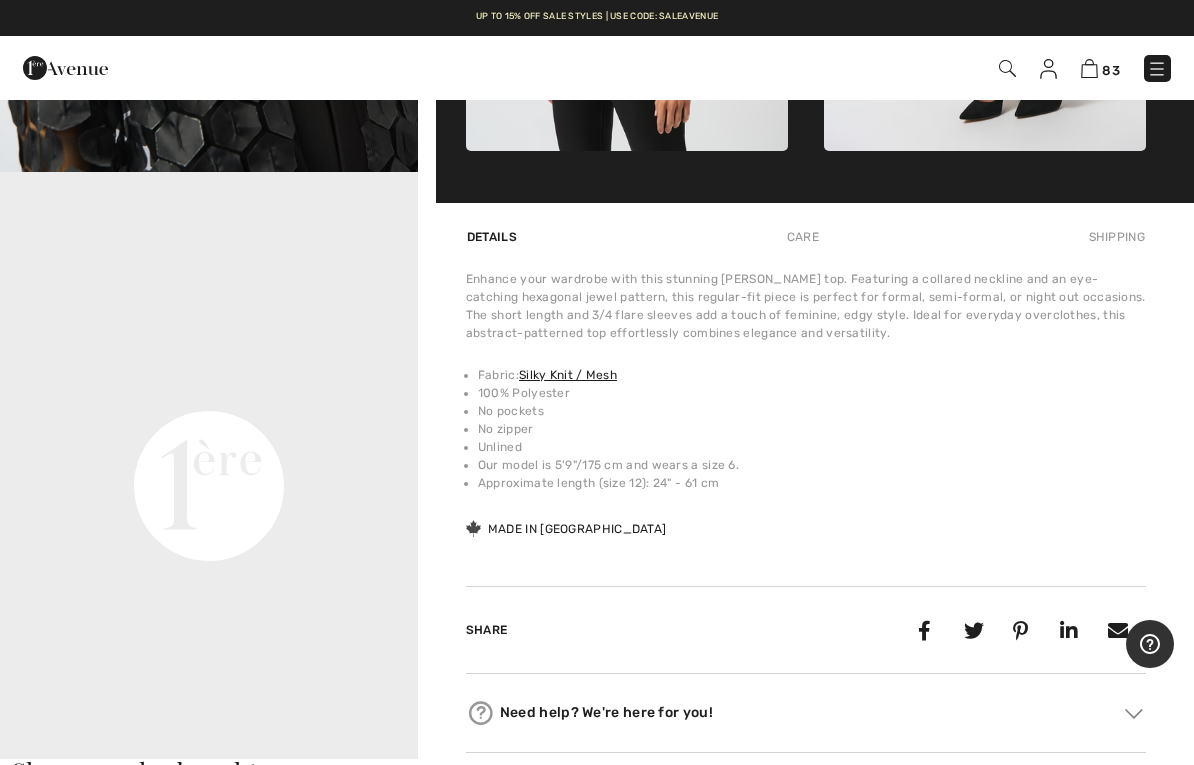 click at bounding box center [1089, 68] 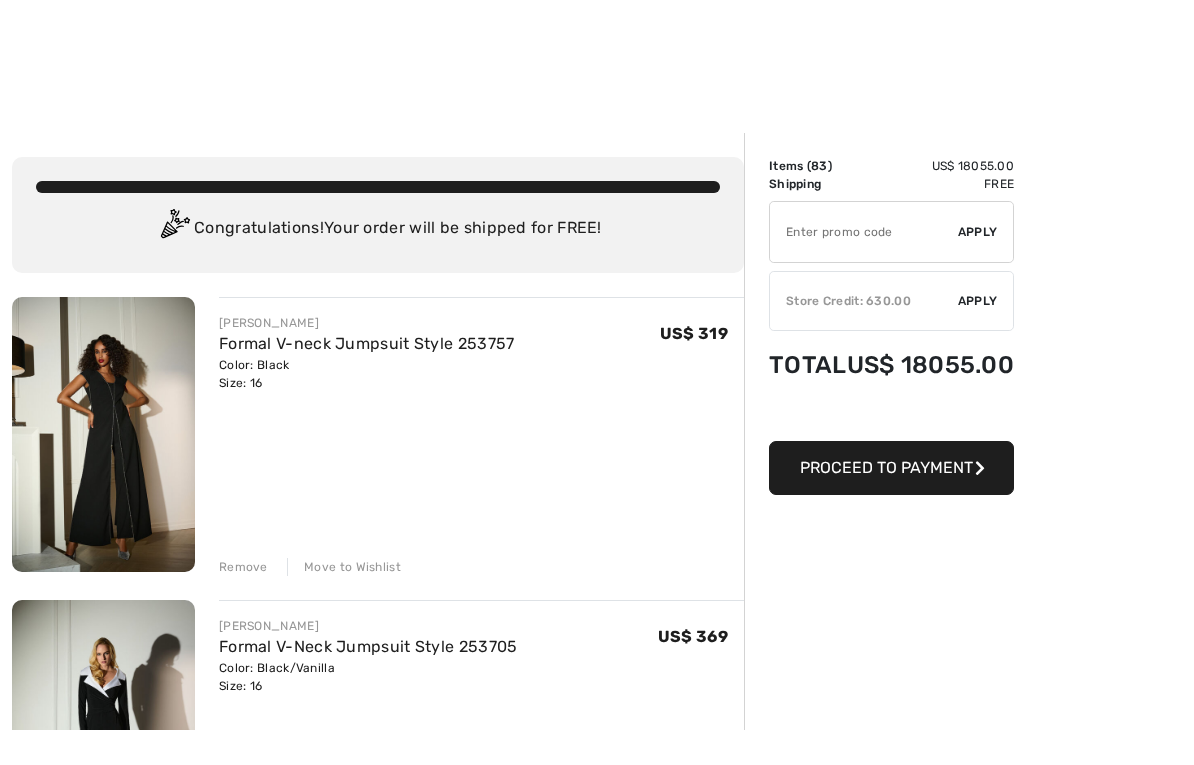 scroll, scrollTop: 1668, scrollLeft: 0, axis: vertical 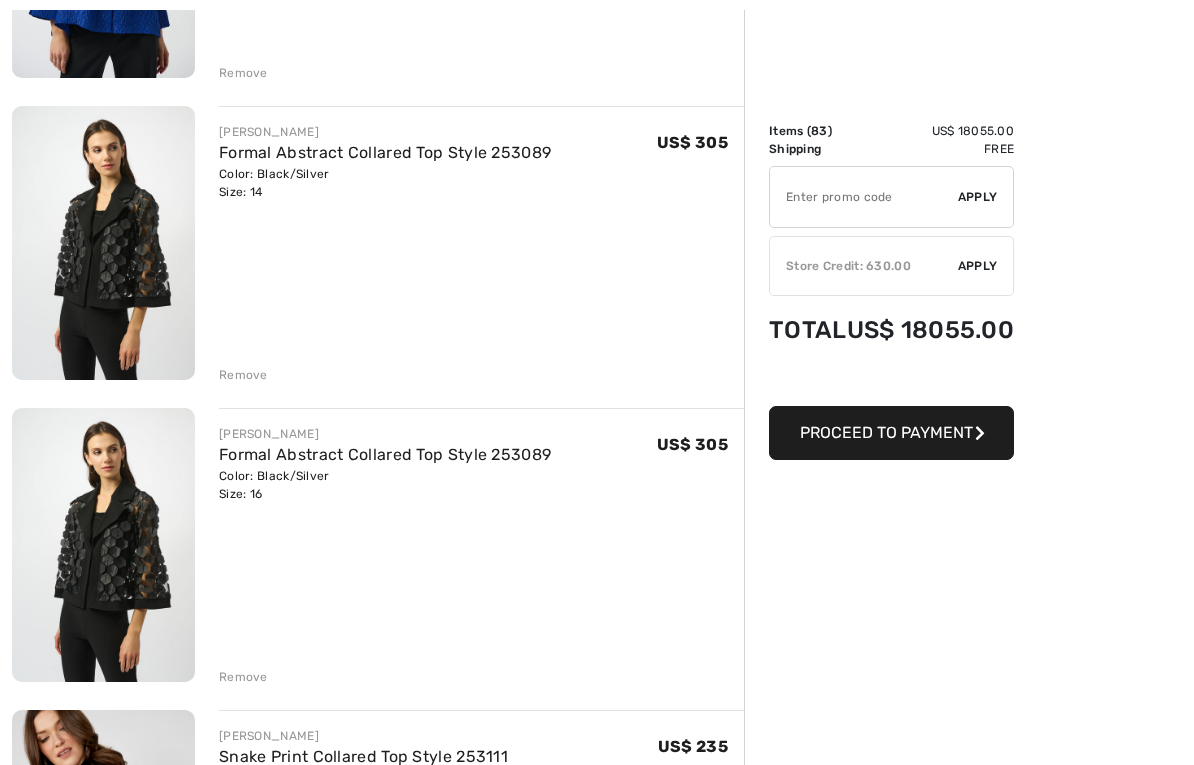 click on "Remove" at bounding box center [243, 375] 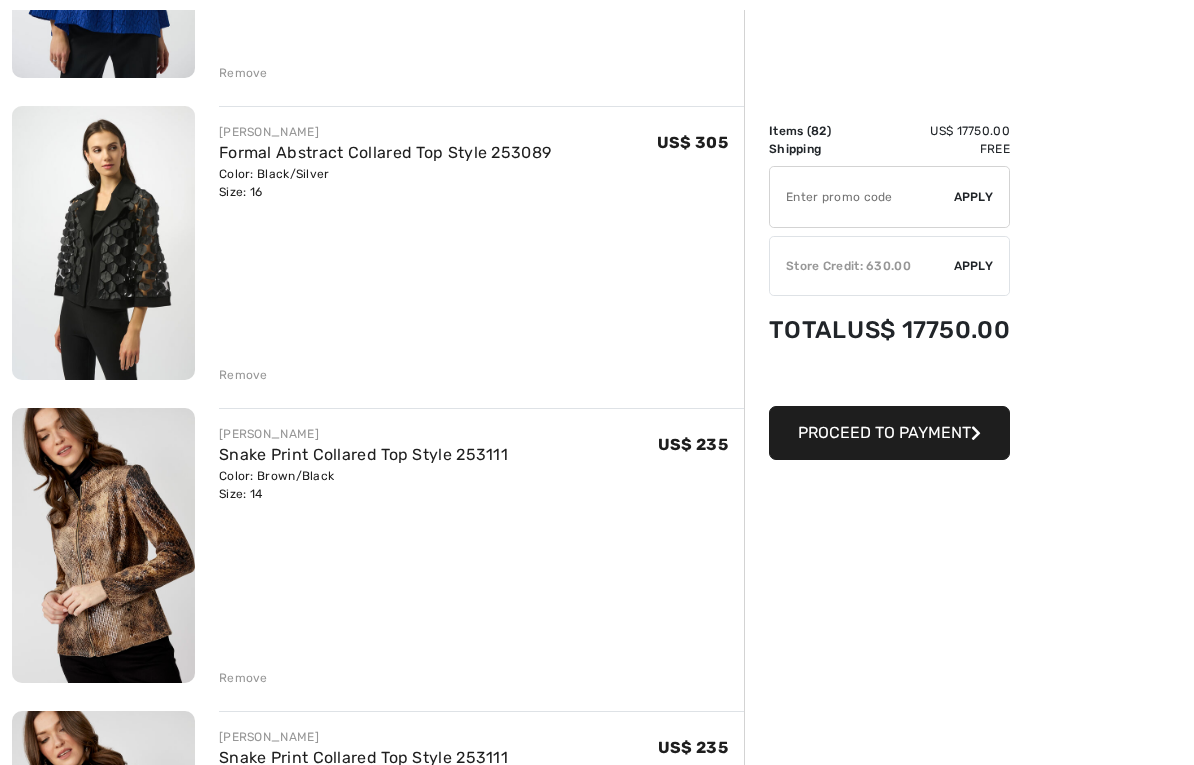 click on "Remove" at bounding box center [243, 375] 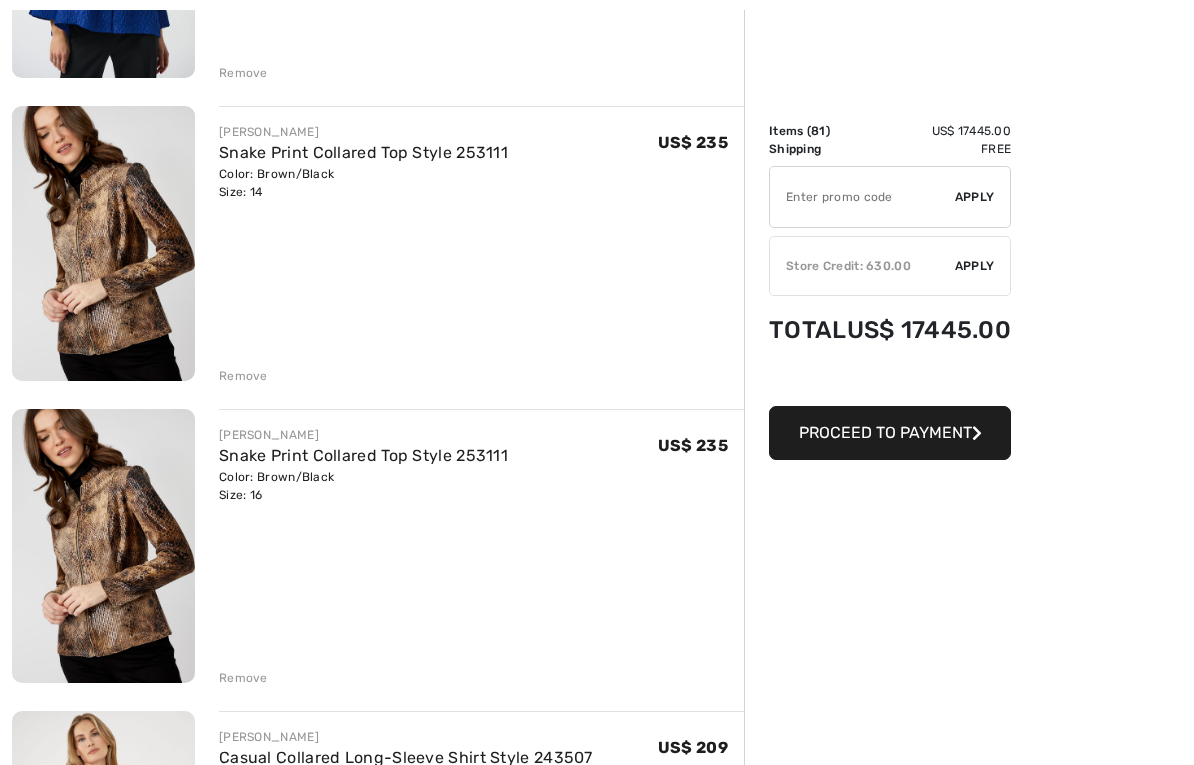 click on "Remove" at bounding box center [243, 376] 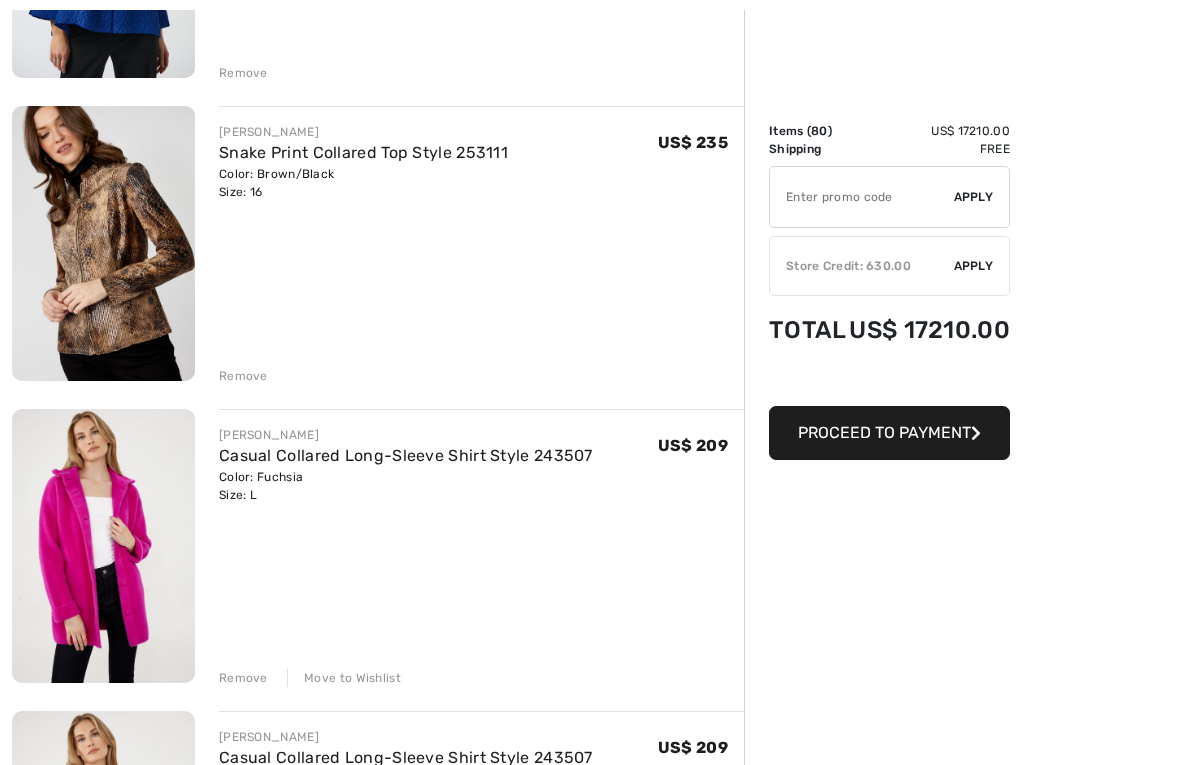 click on "Remove" at bounding box center [243, 376] 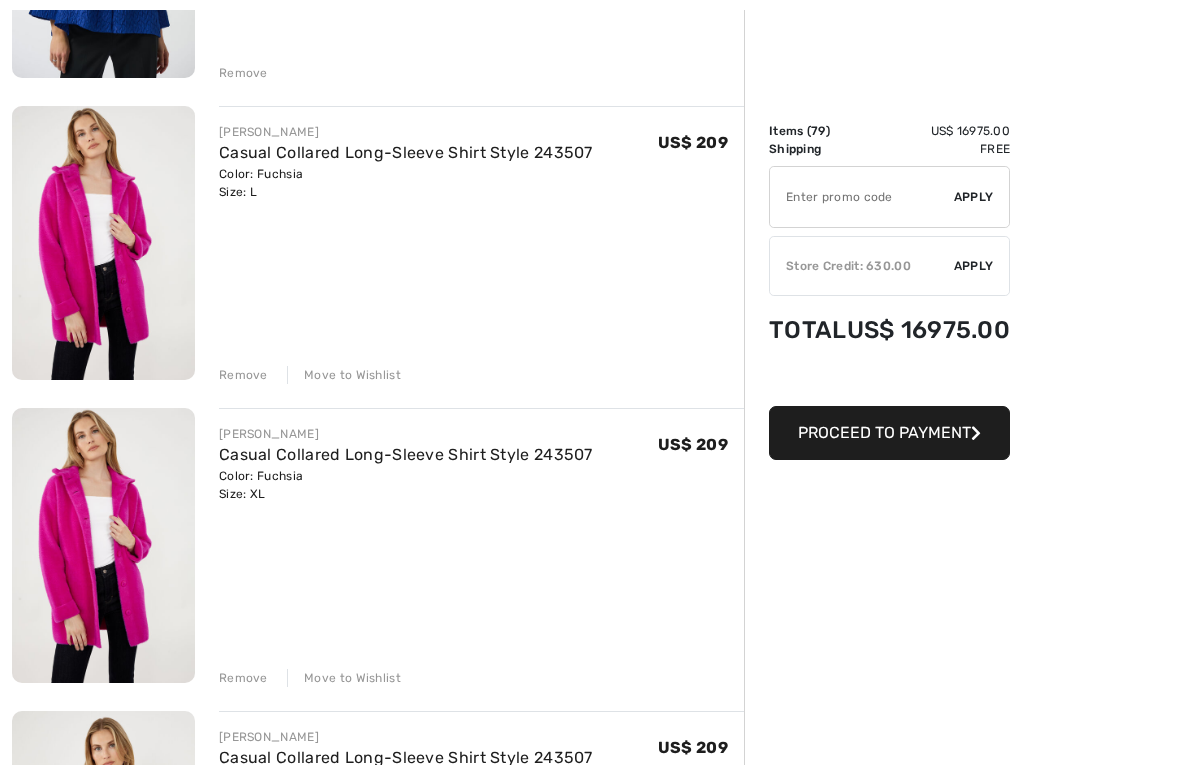 click on "Remove" at bounding box center [243, 375] 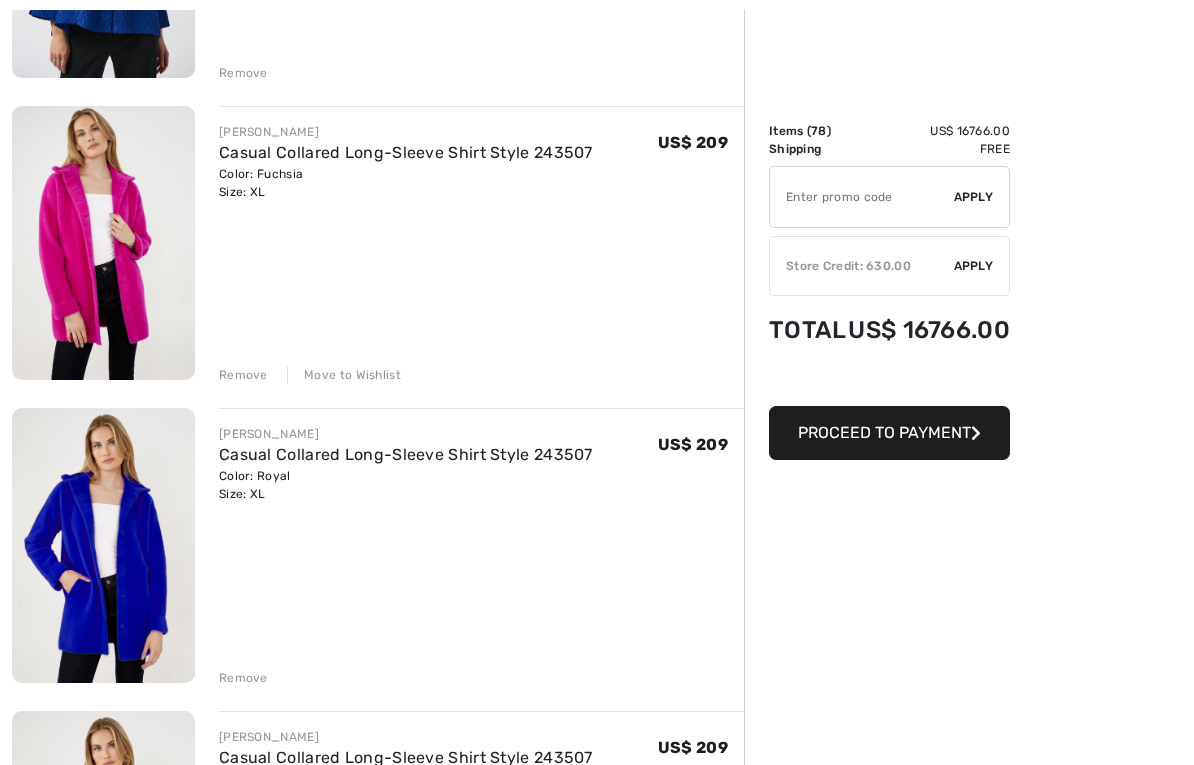click on "Remove" at bounding box center [243, 375] 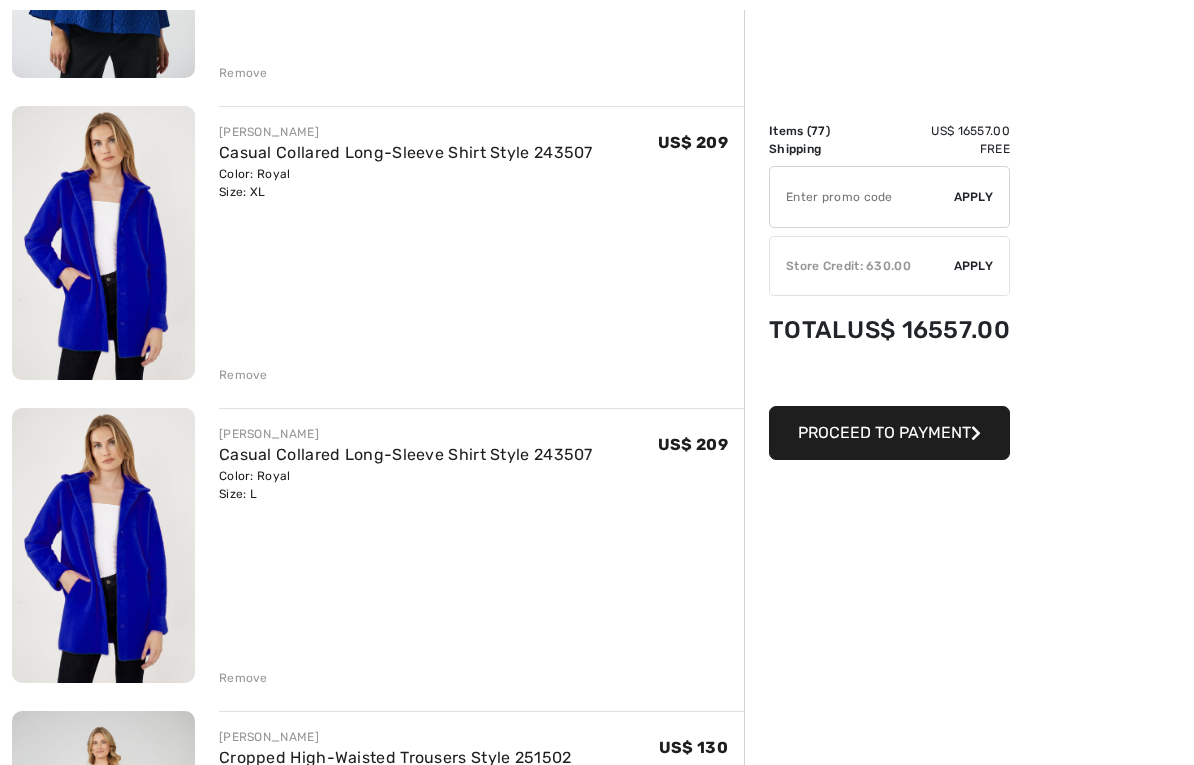 click at bounding box center [103, 243] 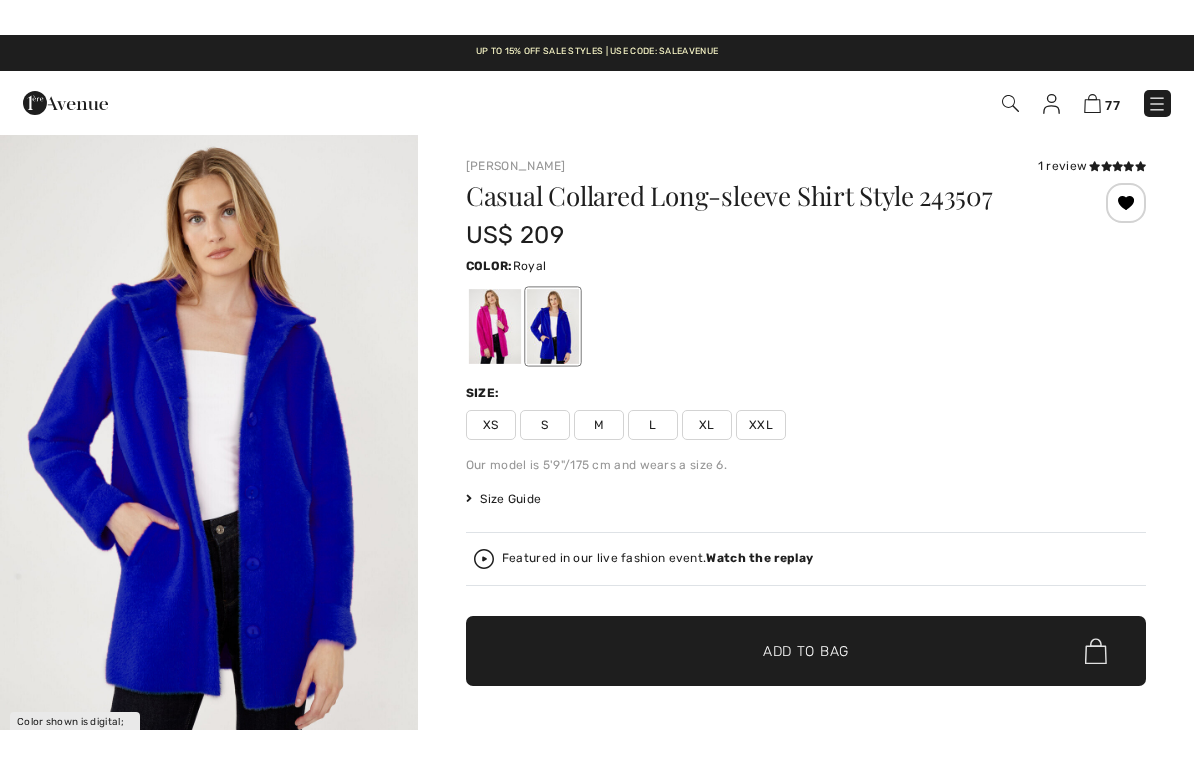 scroll, scrollTop: 499, scrollLeft: 0, axis: vertical 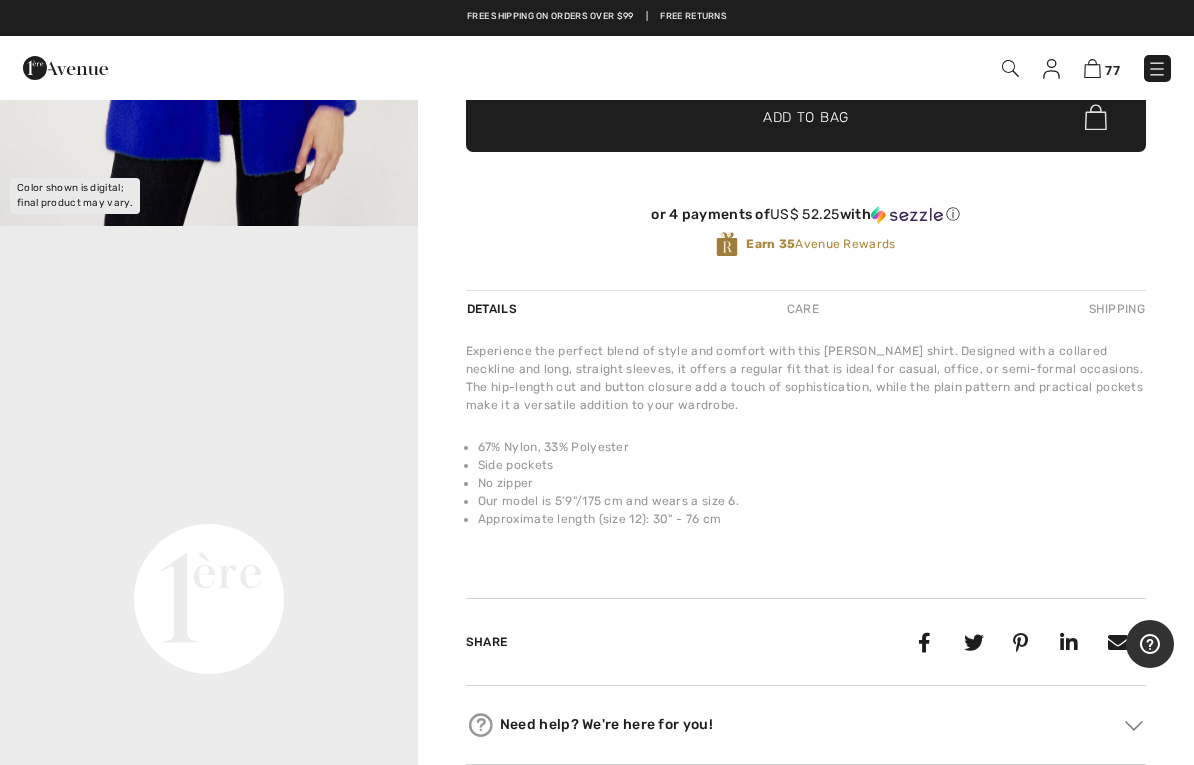 click at bounding box center [1092, 68] 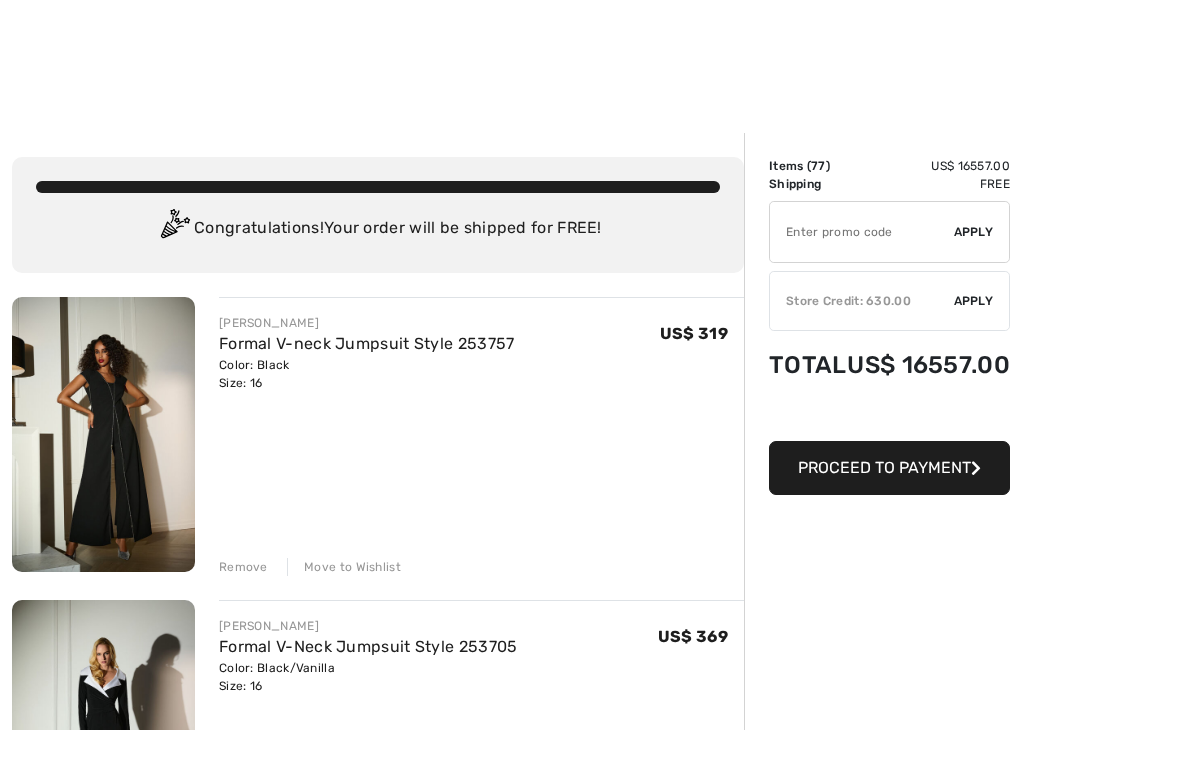 scroll, scrollTop: 1924, scrollLeft: 0, axis: vertical 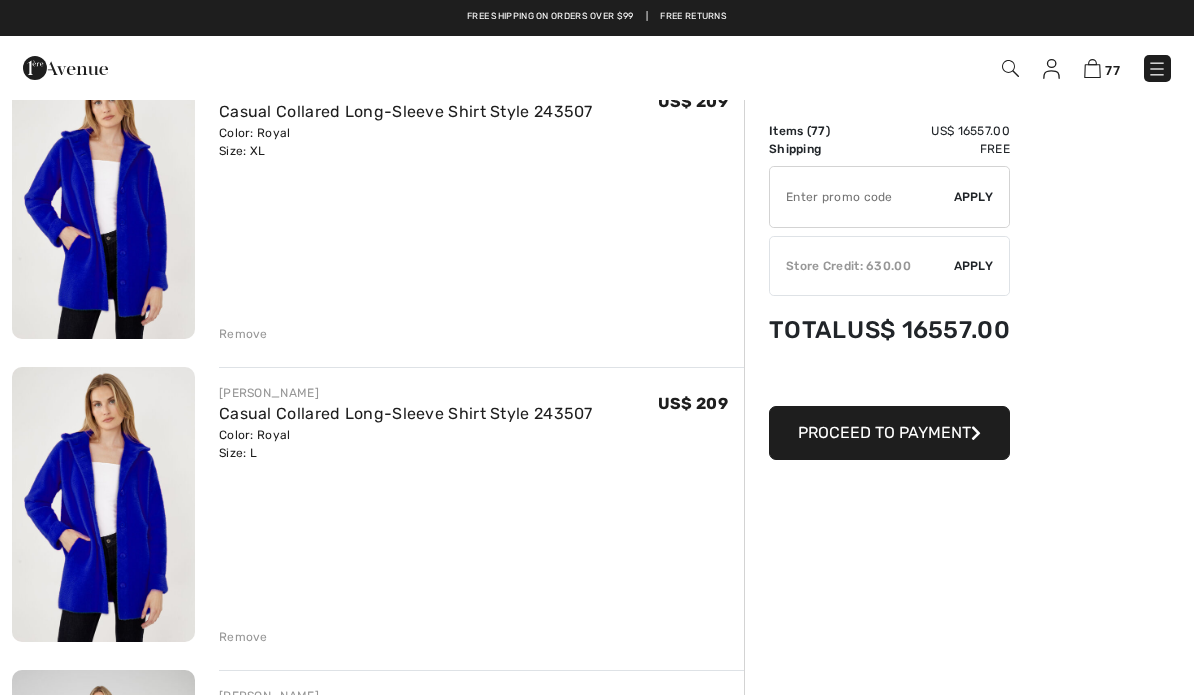 click on "Remove" at bounding box center (243, 334) 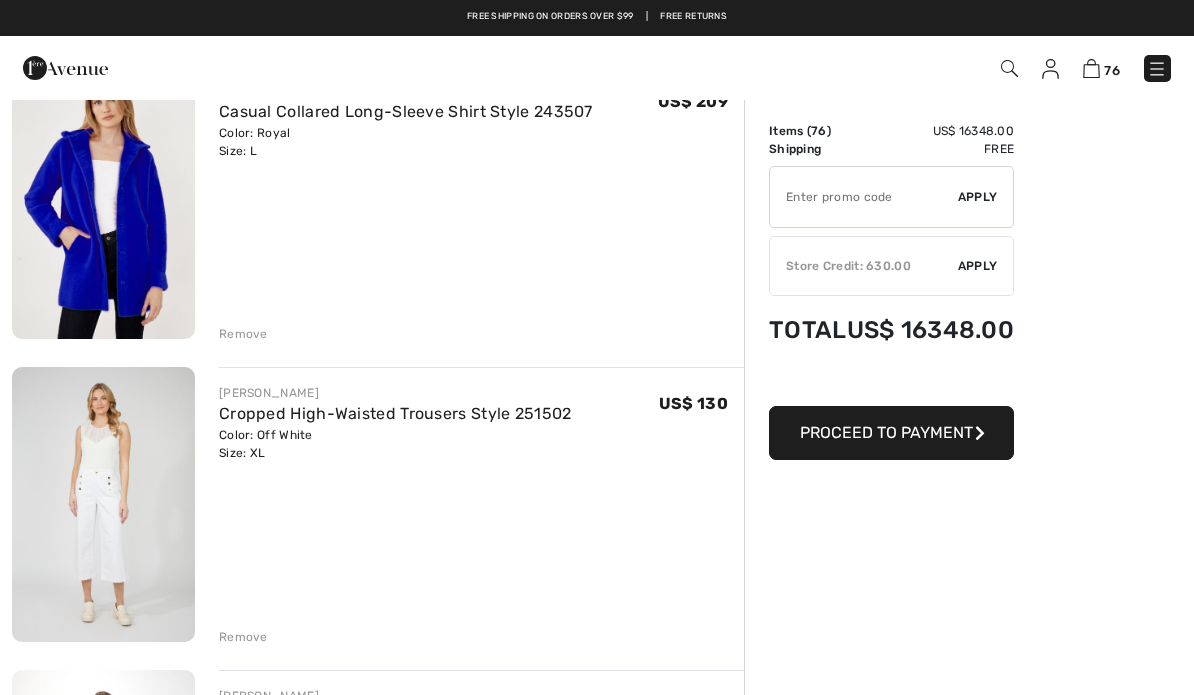 click on "Remove" at bounding box center (243, 334) 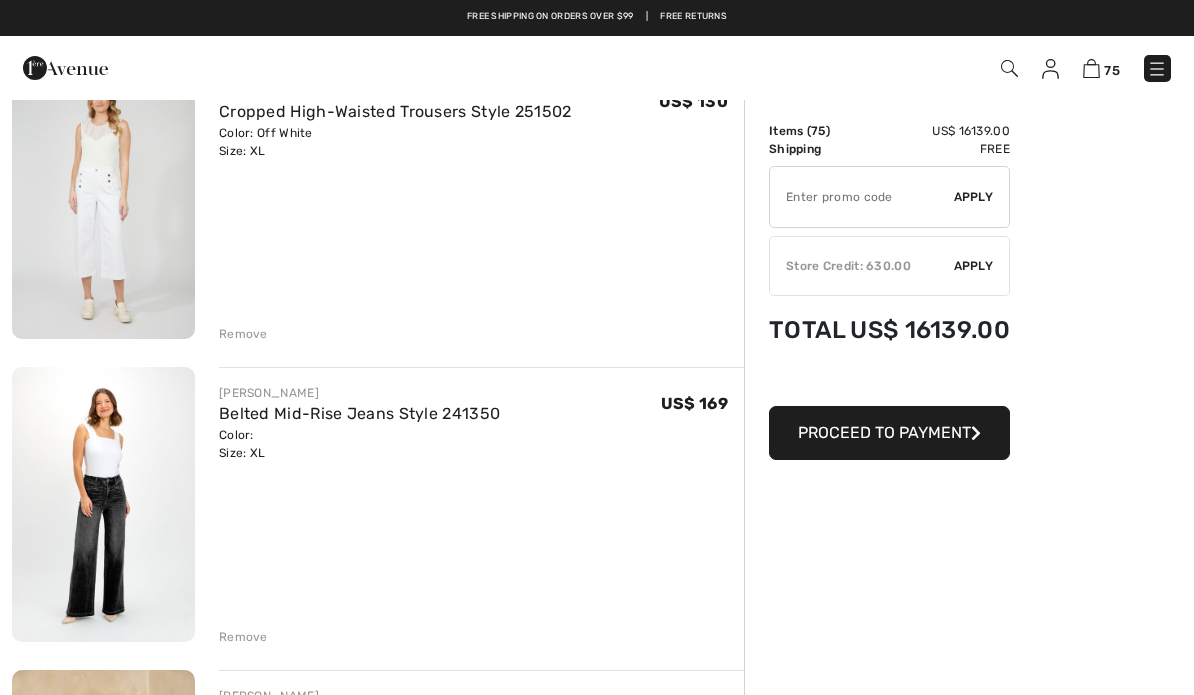 click at bounding box center [103, 202] 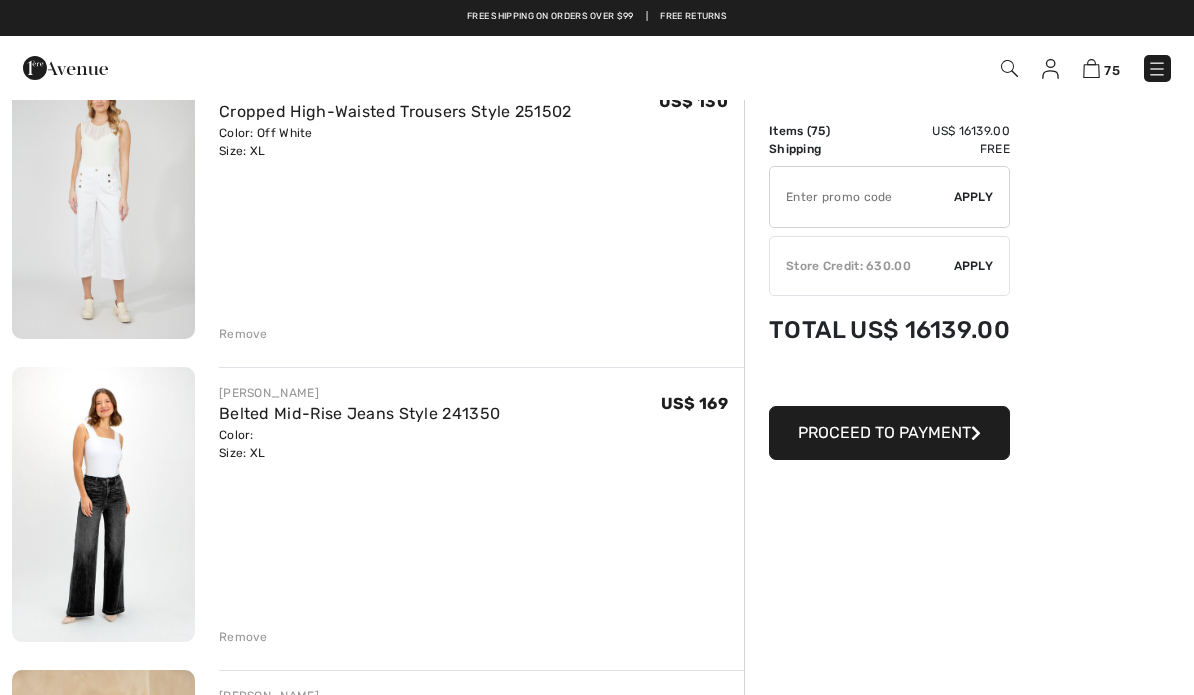 click at bounding box center (103, 202) 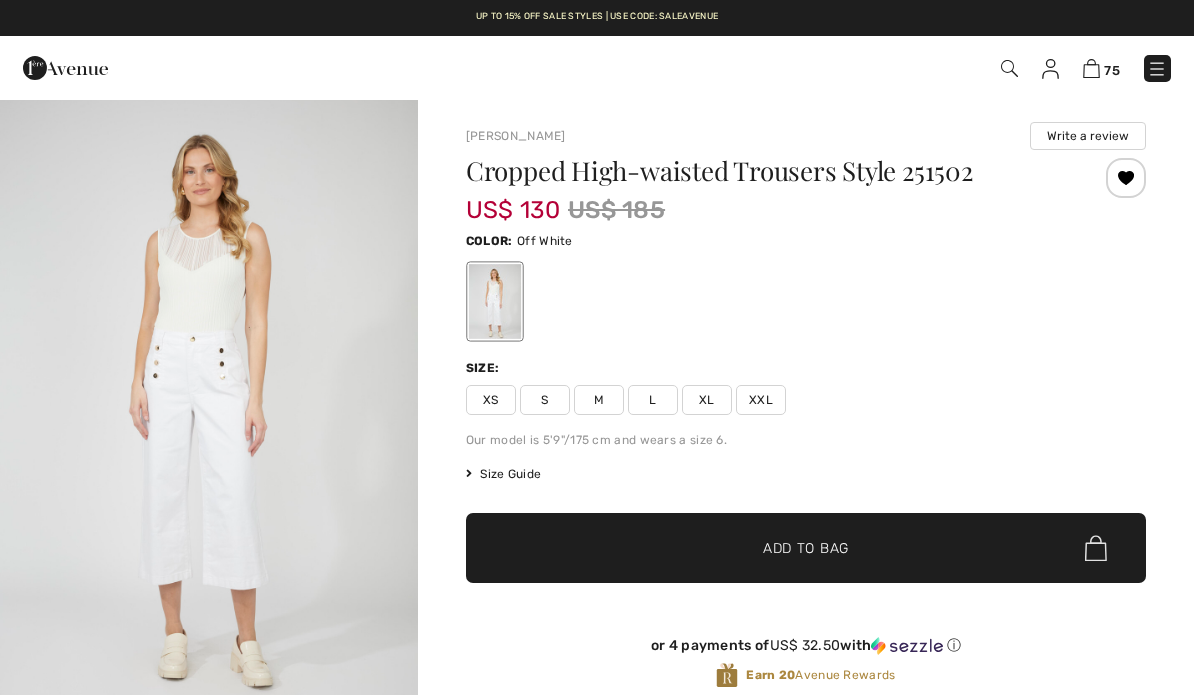scroll, scrollTop: 0, scrollLeft: 0, axis: both 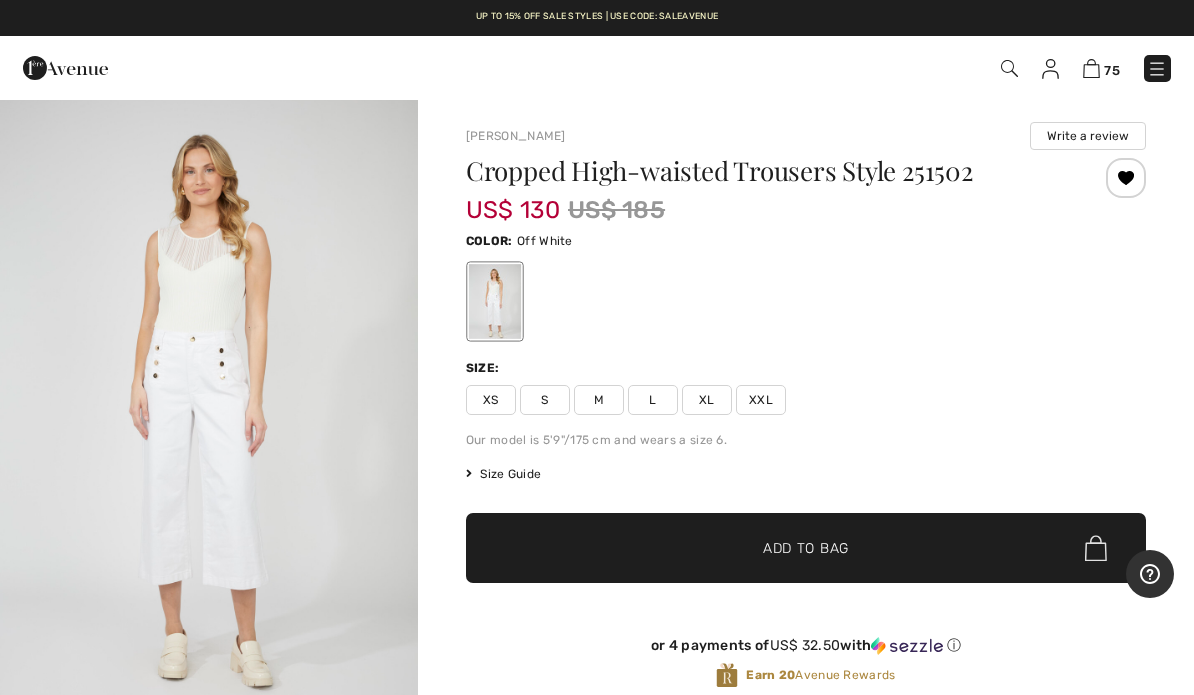 click at bounding box center [1091, 68] 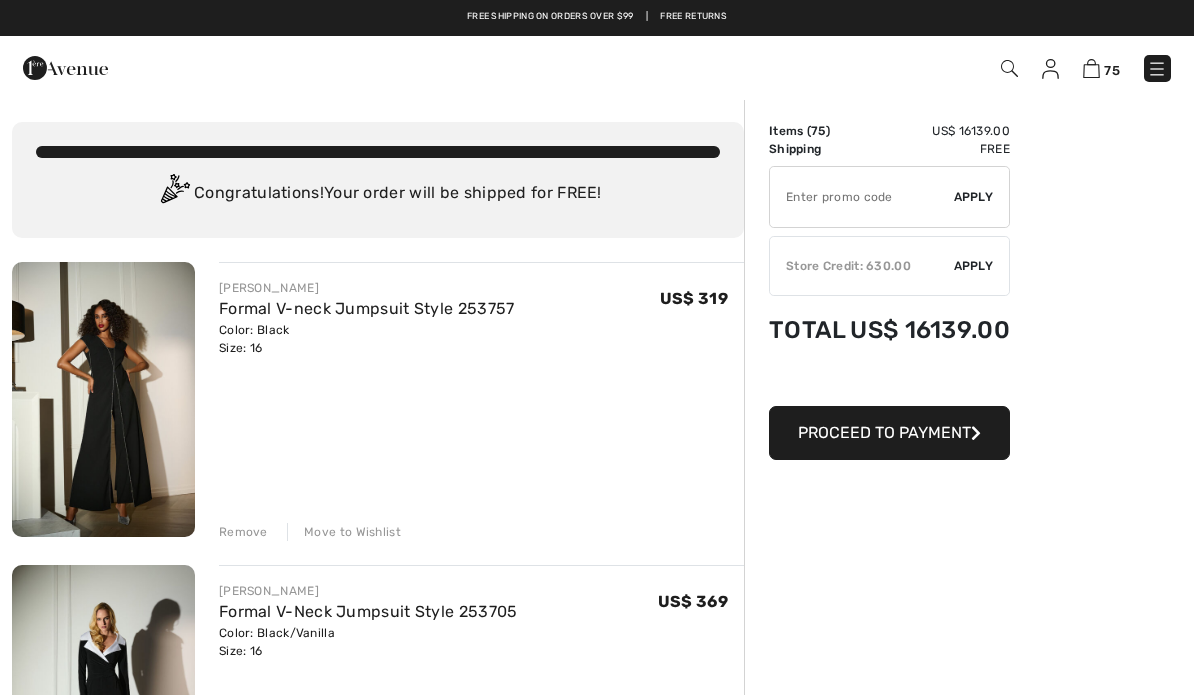 scroll, scrollTop: 1583, scrollLeft: 0, axis: vertical 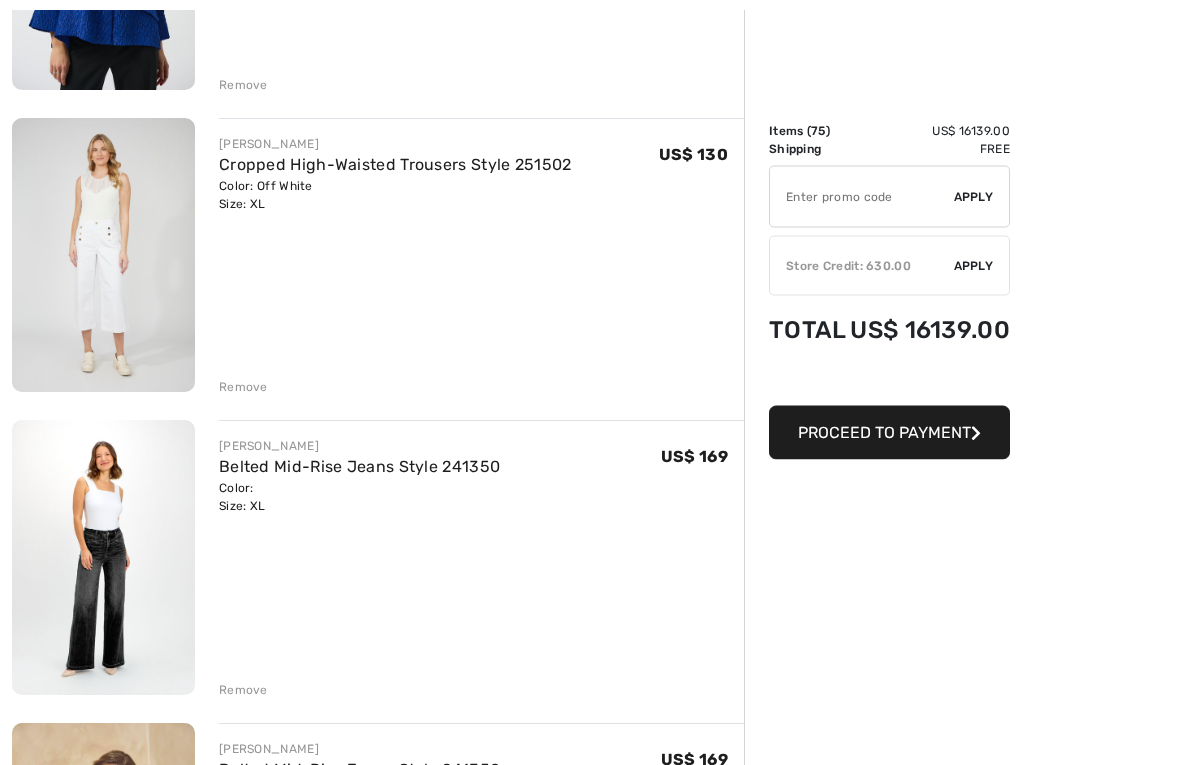 click on "Remove" at bounding box center [243, 691] 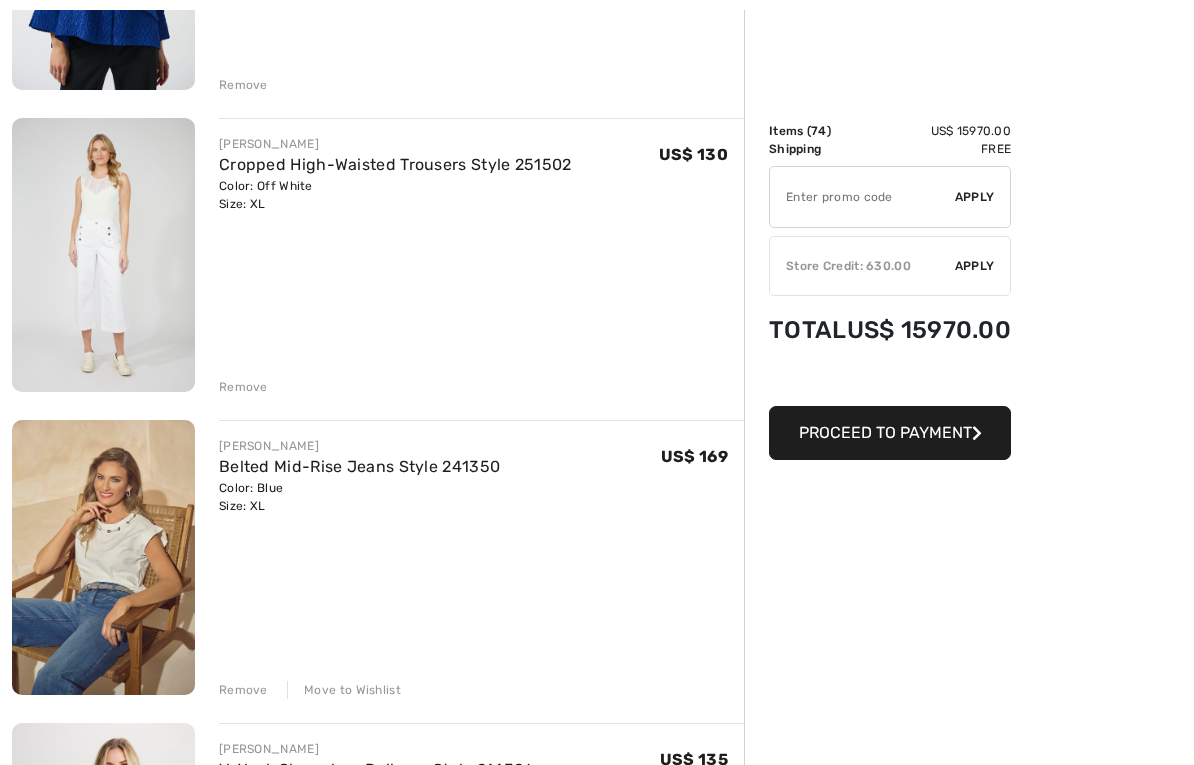 click at bounding box center (103, 255) 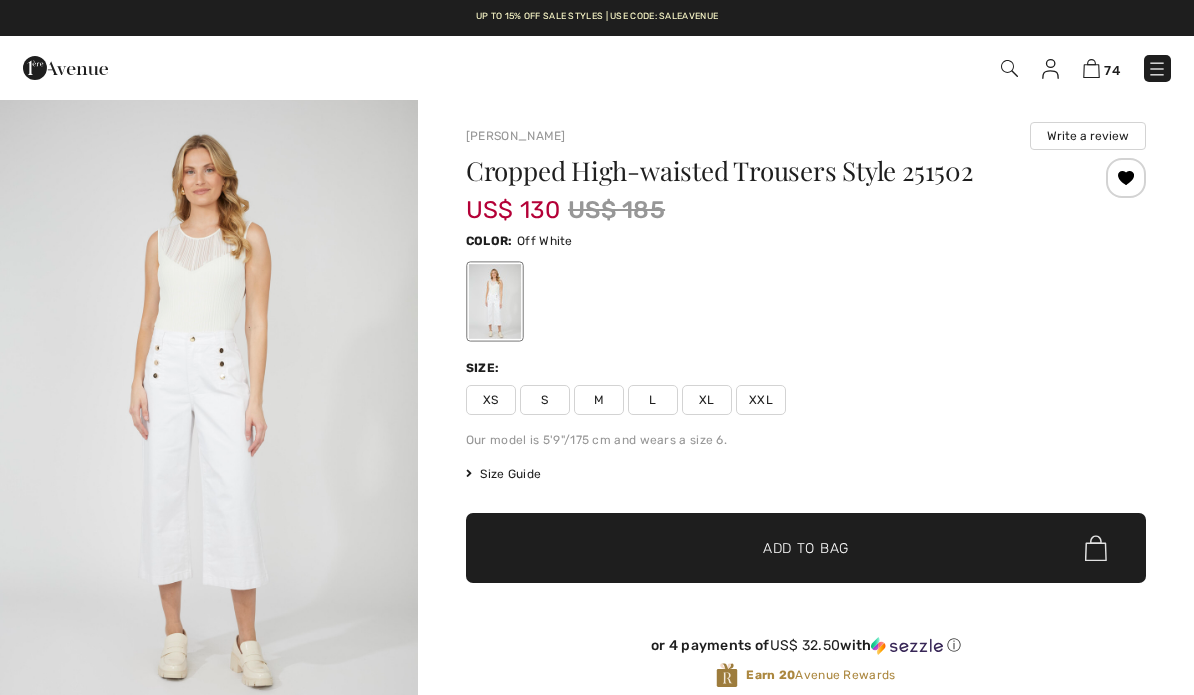 scroll, scrollTop: 0, scrollLeft: 0, axis: both 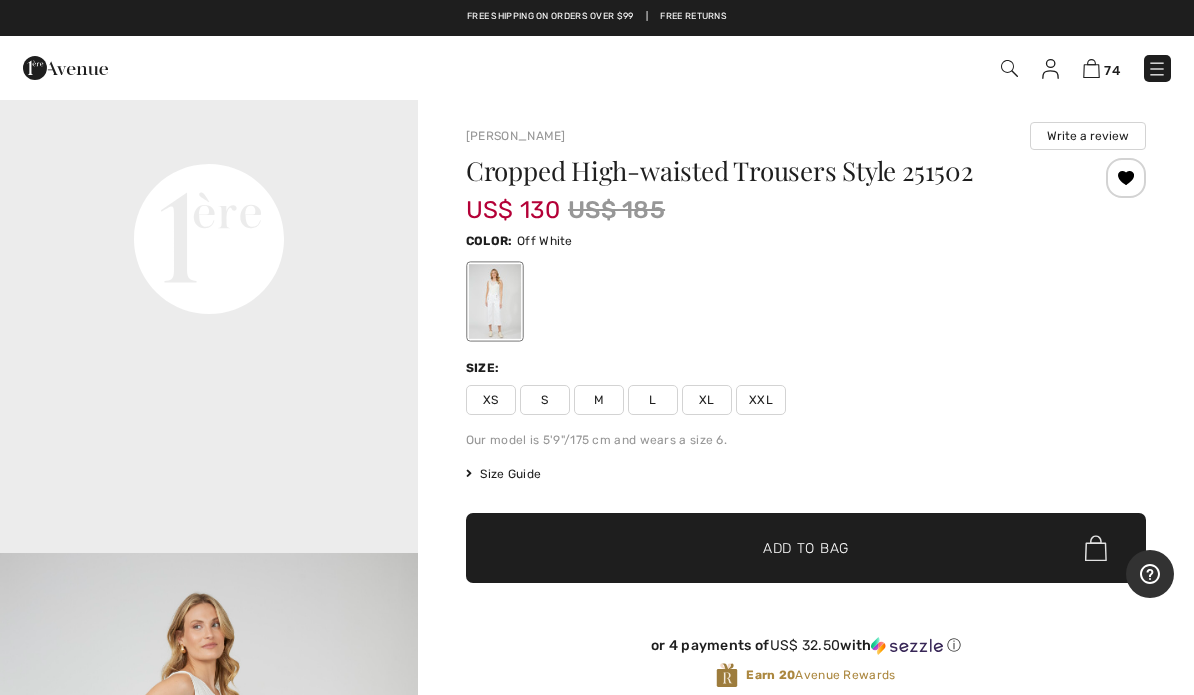 click at bounding box center [1091, 68] 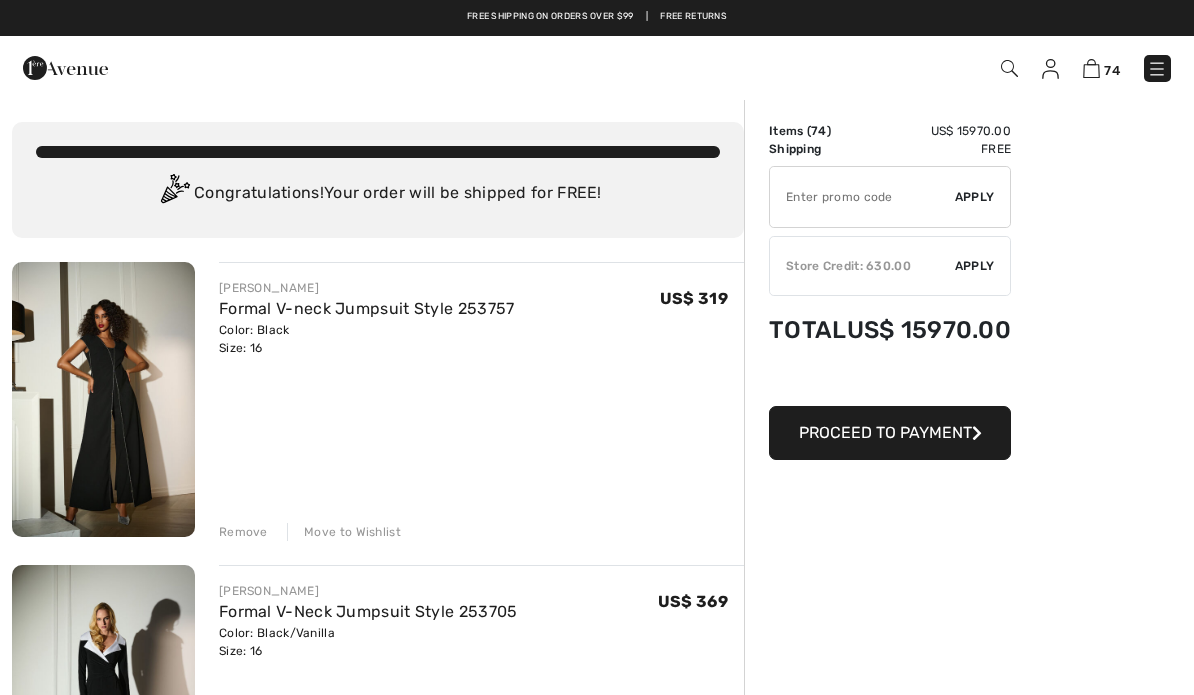 scroll, scrollTop: 1703, scrollLeft: 0, axis: vertical 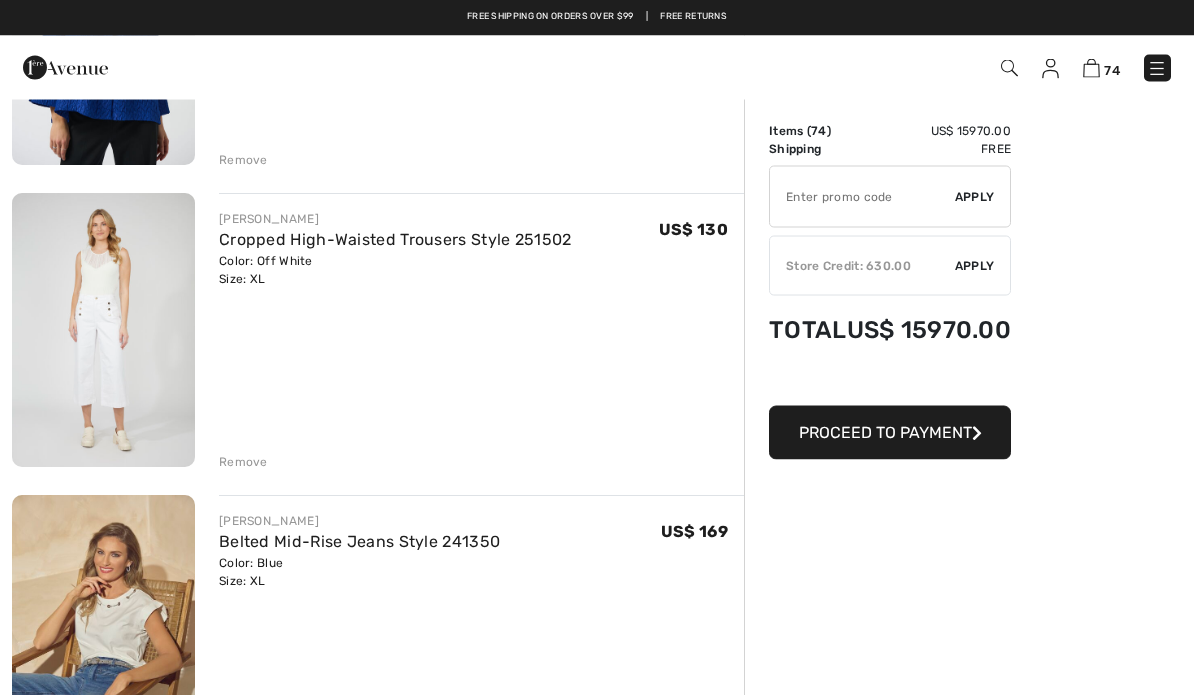 click on "Remove" at bounding box center (243, 463) 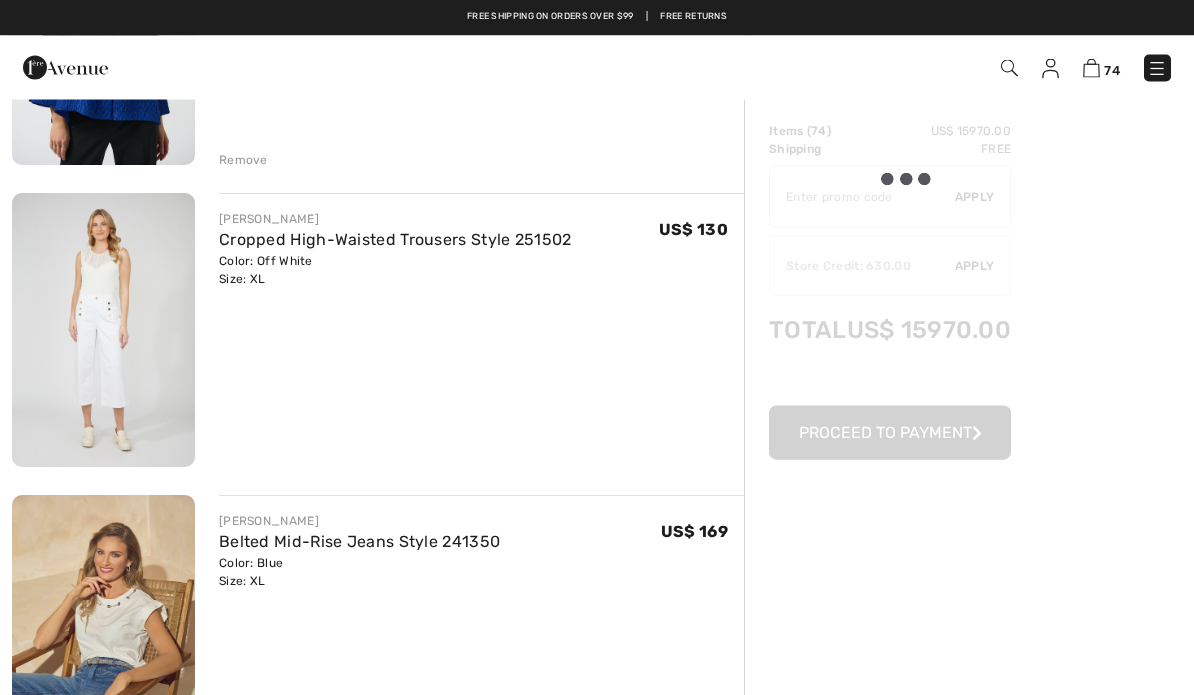 scroll, scrollTop: 1581, scrollLeft: 0, axis: vertical 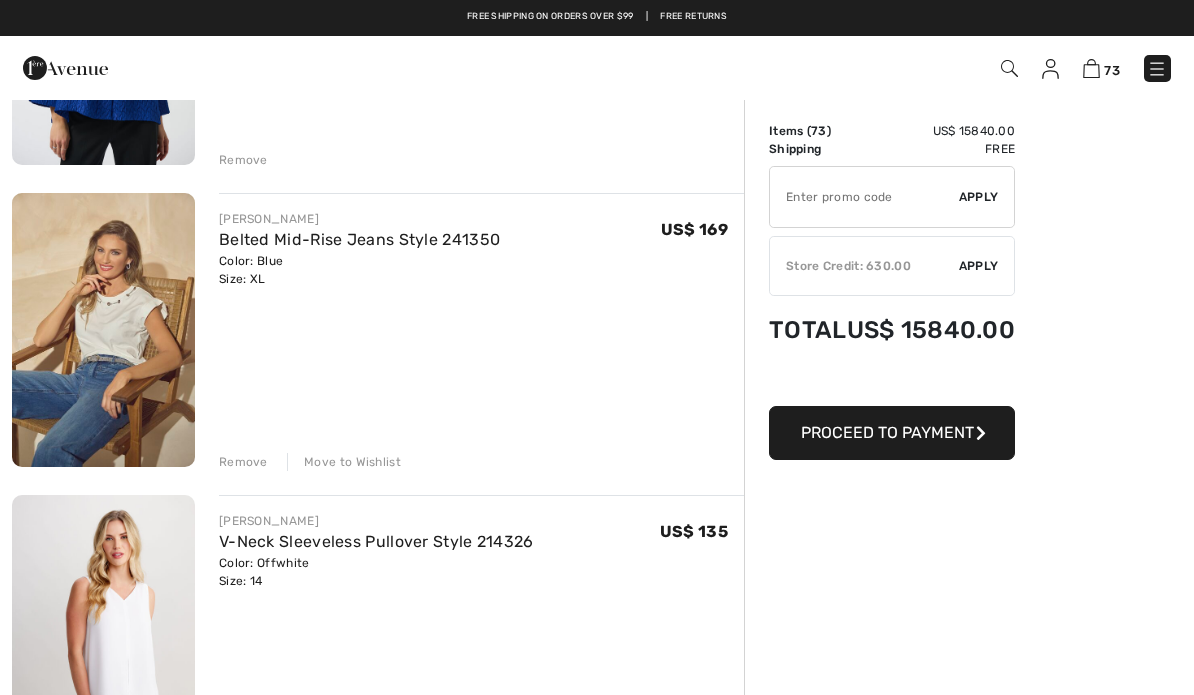 click on "Remove" at bounding box center (243, 462) 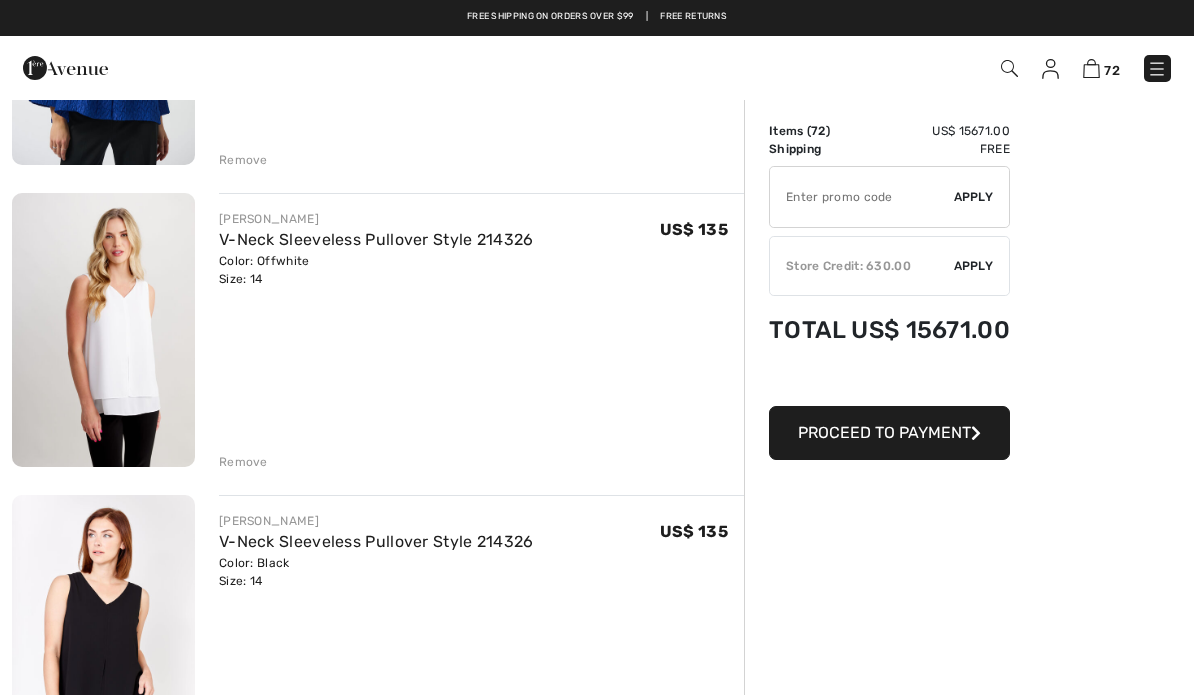 click on "Remove" at bounding box center (243, 462) 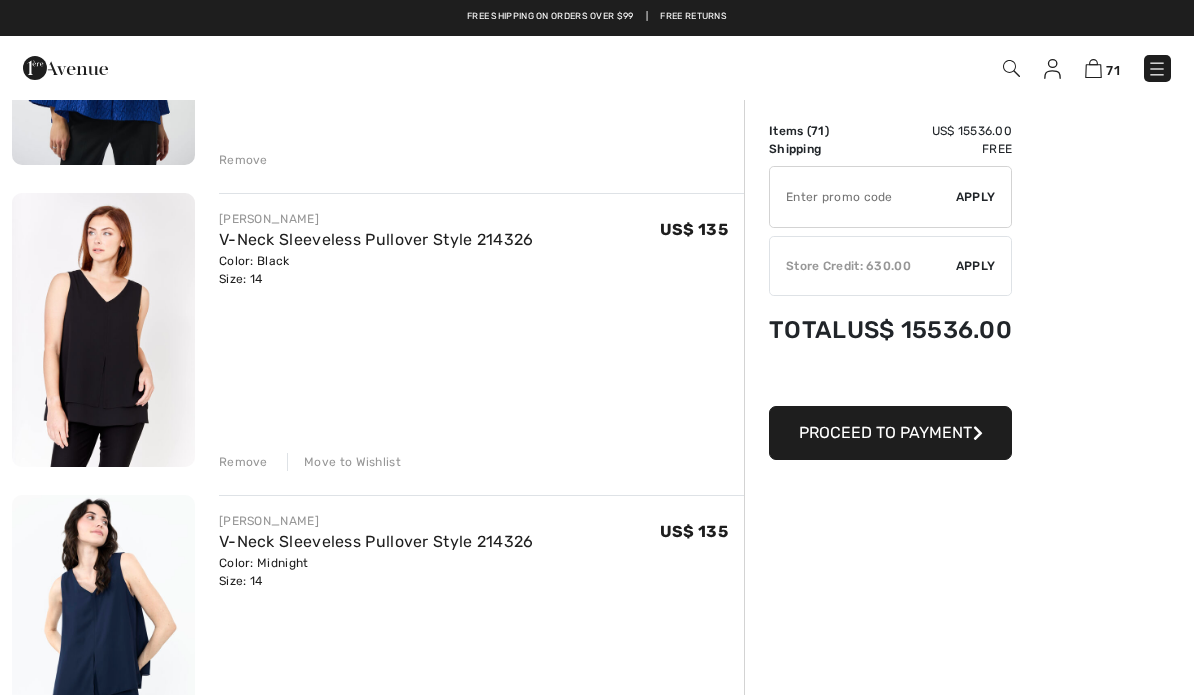 click on "Remove" at bounding box center [243, 462] 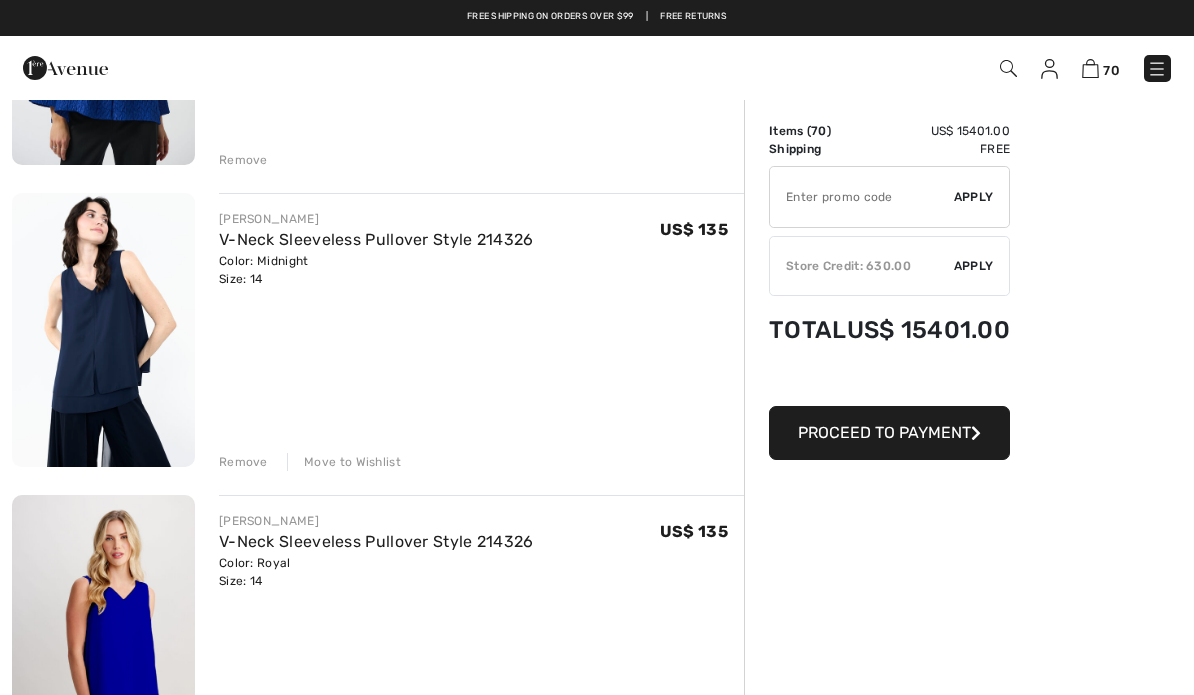 click on "Remove" at bounding box center (243, 462) 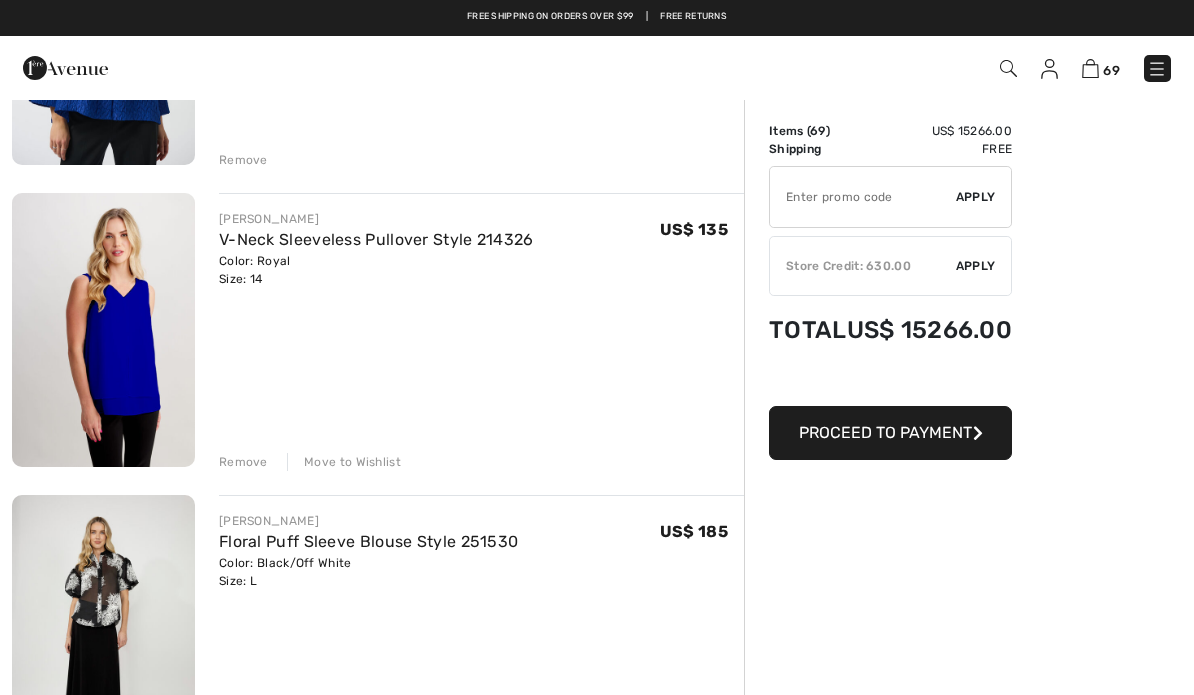 click on "Remove" at bounding box center (243, 462) 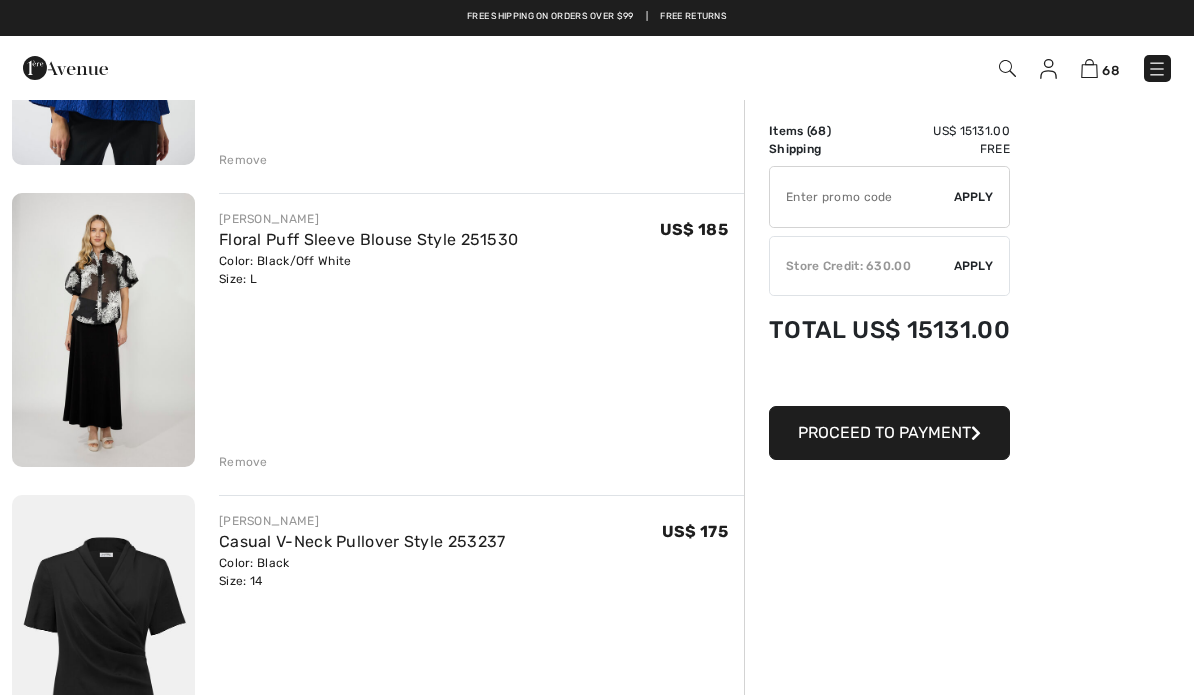 click at bounding box center [103, 330] 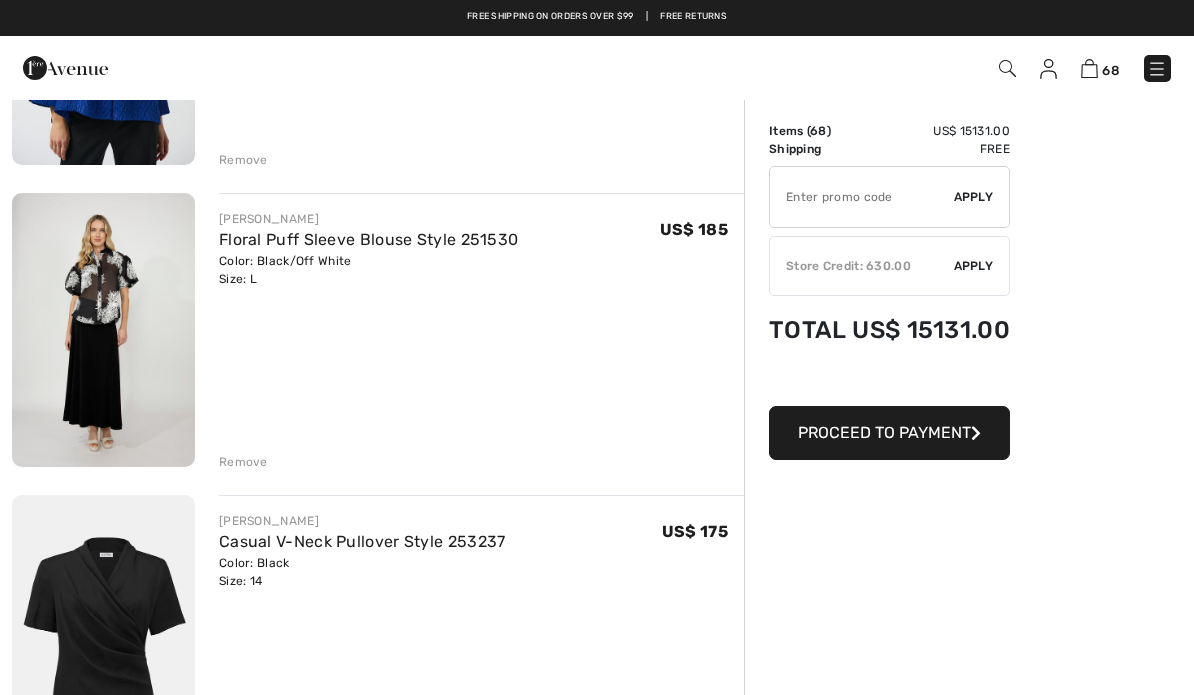 click at bounding box center (103, 330) 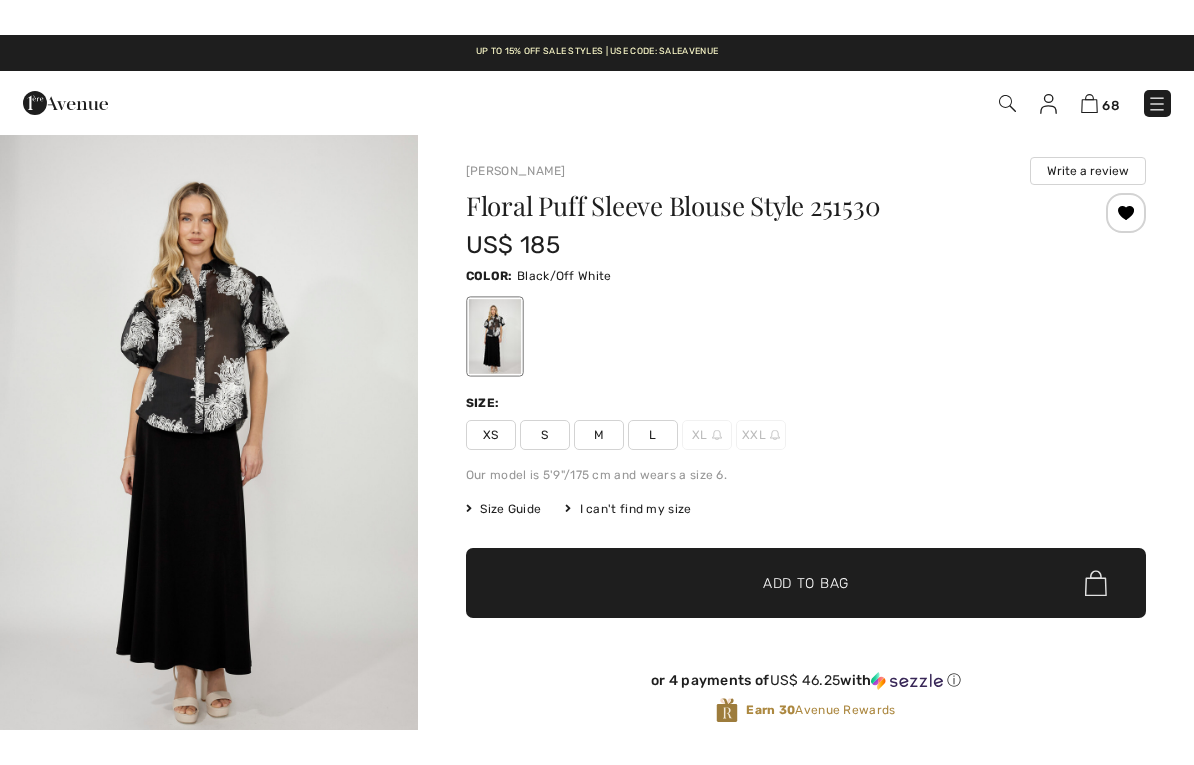 scroll, scrollTop: 630, scrollLeft: 0, axis: vertical 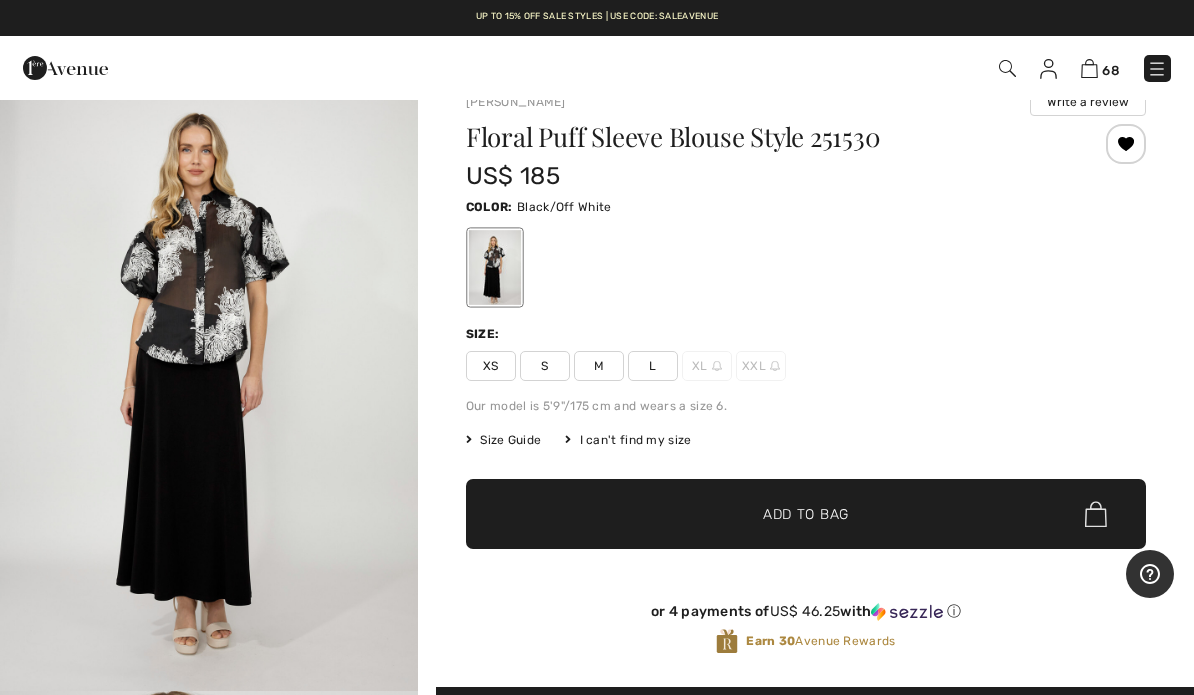 click at bounding box center (209, 377) 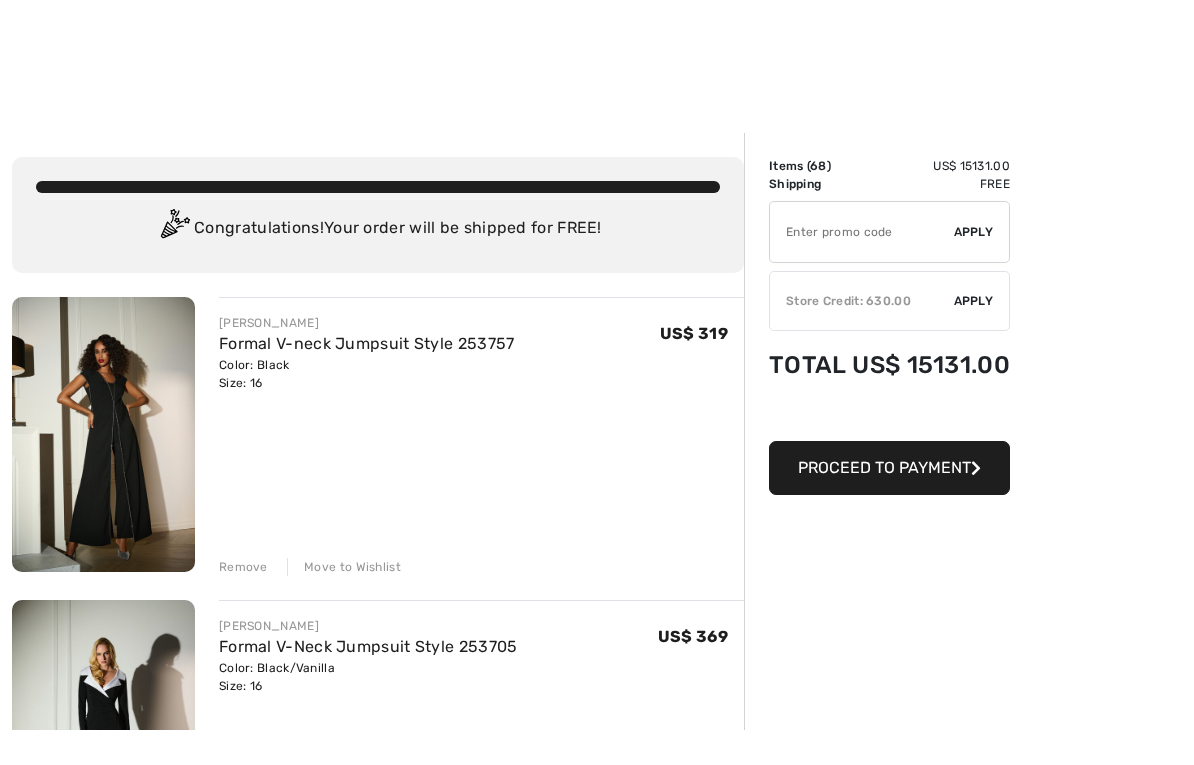 scroll, scrollTop: 1666, scrollLeft: 0, axis: vertical 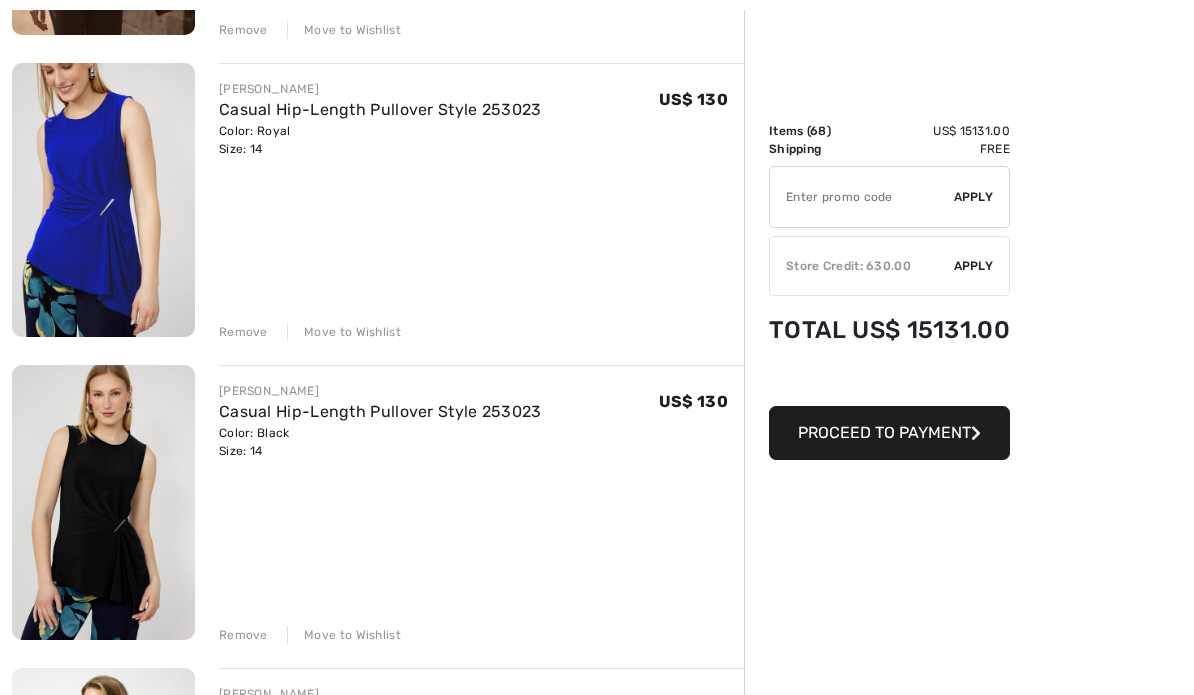 click at bounding box center (103, 200) 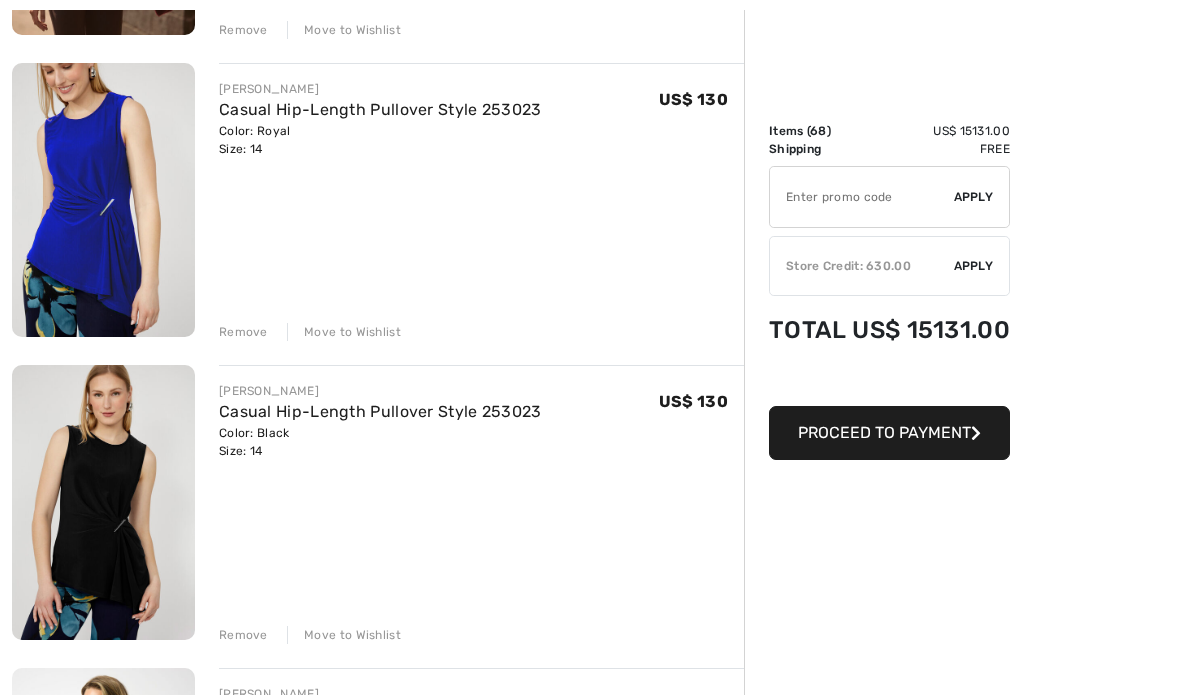 click at bounding box center (103, 200) 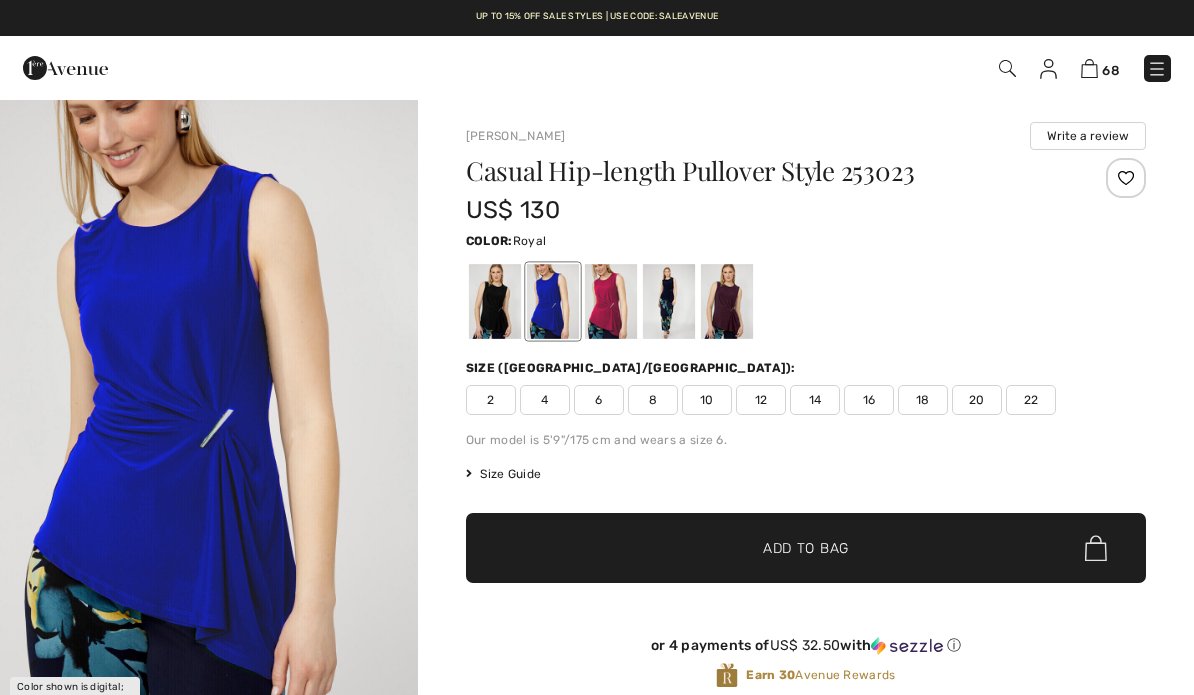 scroll, scrollTop: 163, scrollLeft: 0, axis: vertical 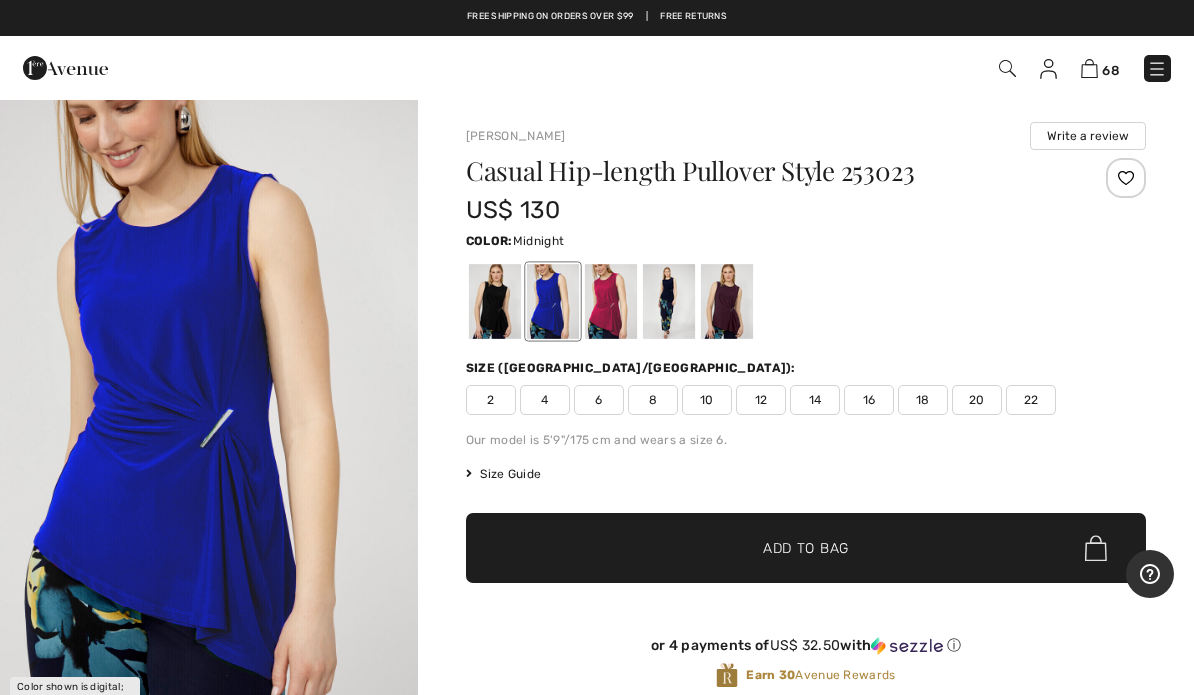 click at bounding box center [669, 301] 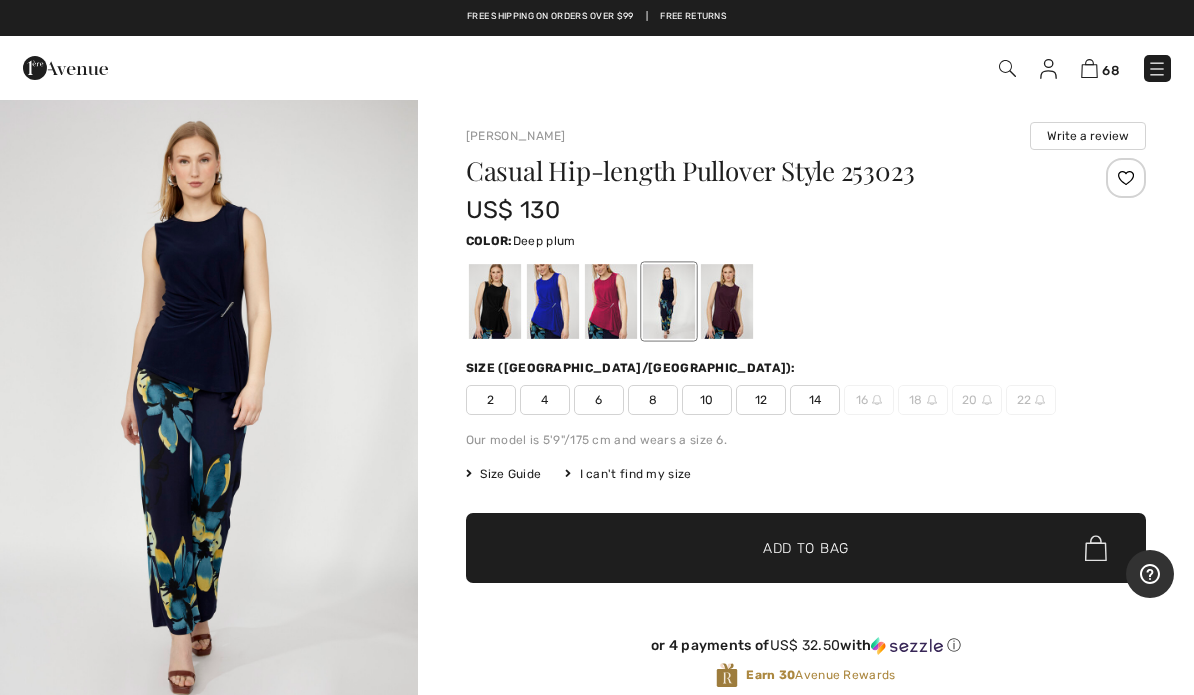 click at bounding box center (727, 301) 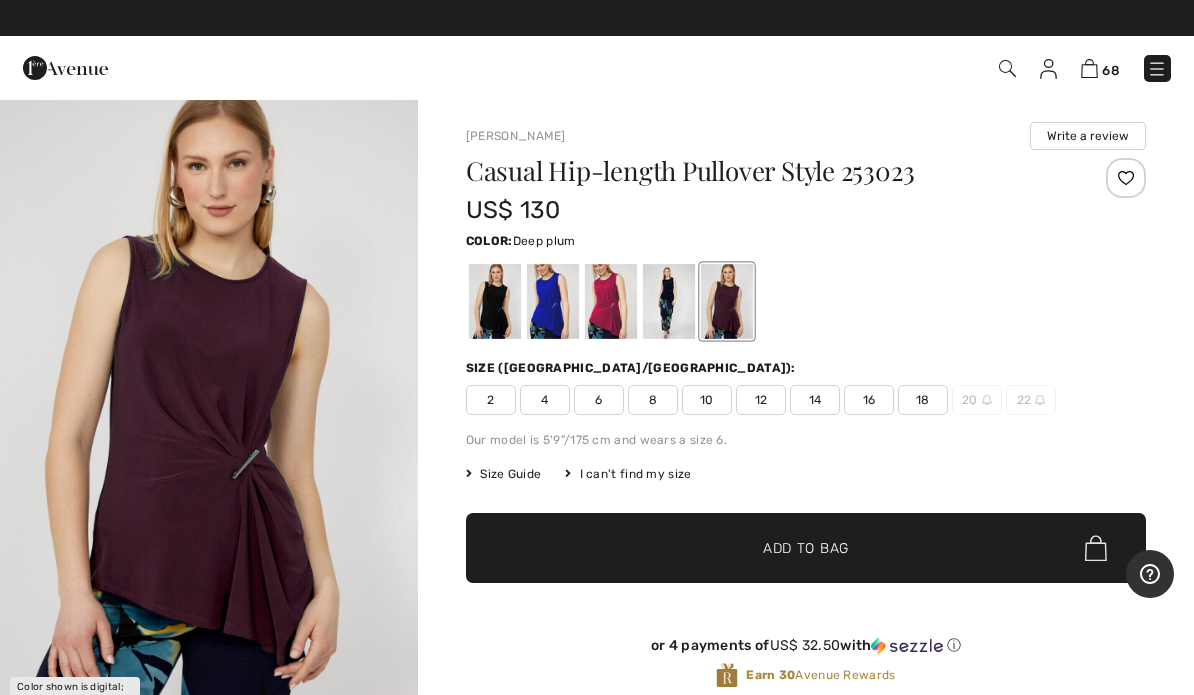 click at bounding box center [611, 301] 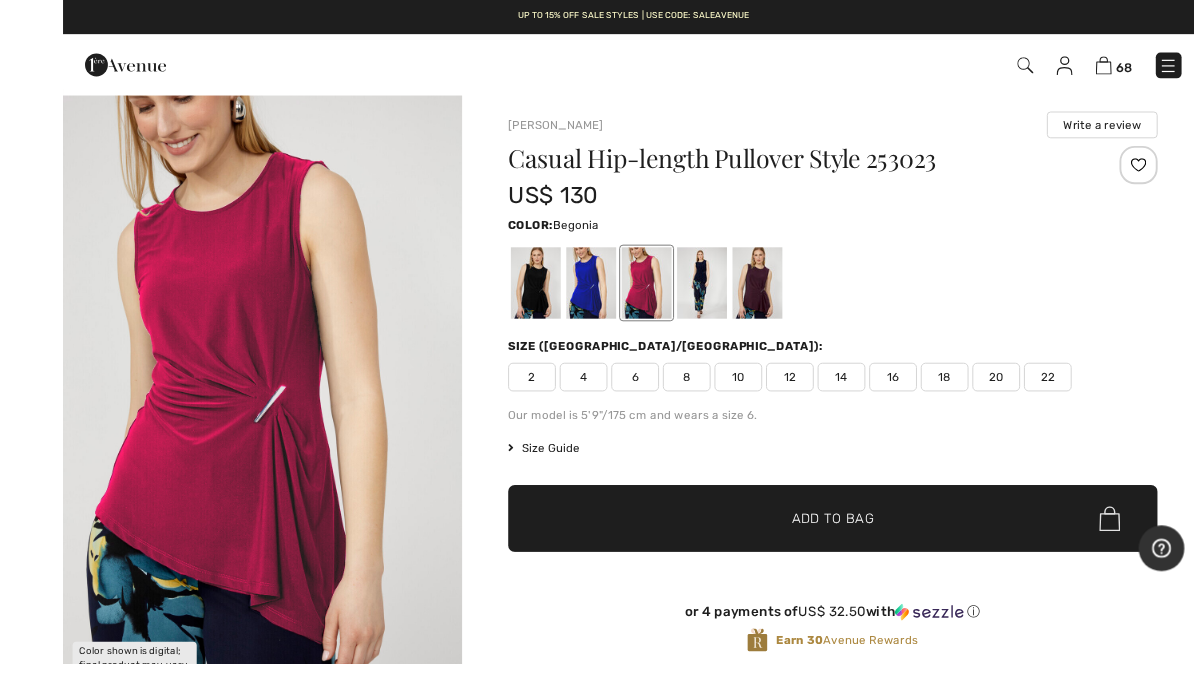 scroll, scrollTop: 0, scrollLeft: 0, axis: both 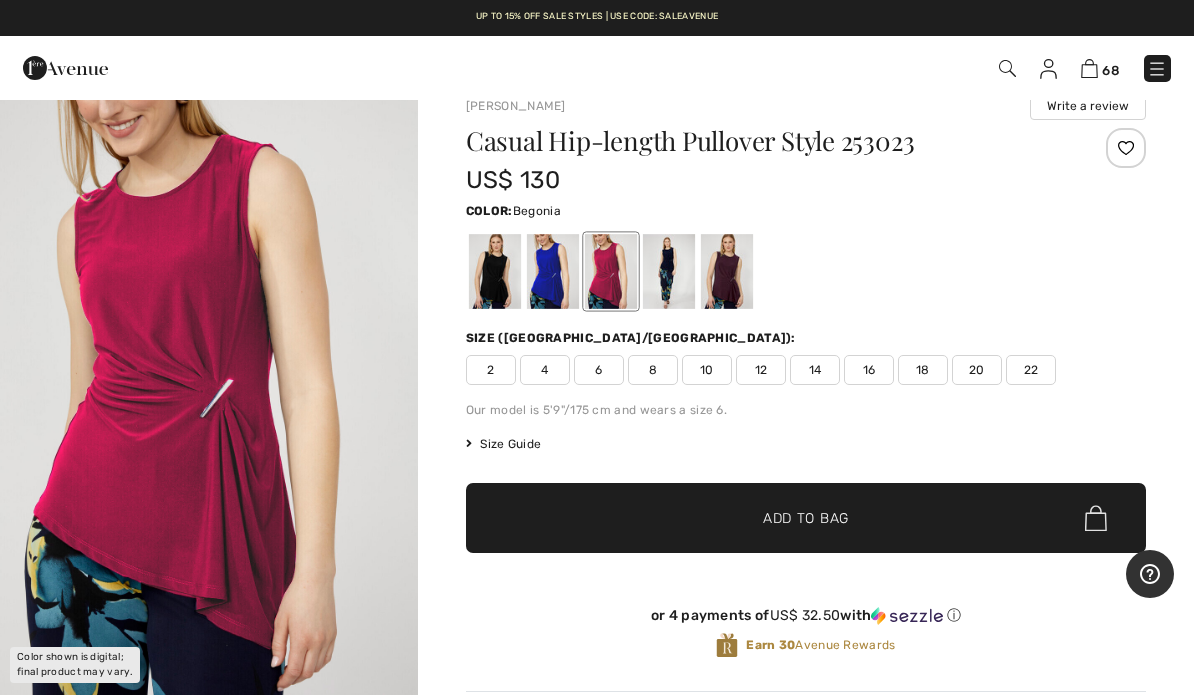 click on "Our model is 5'9"/175 cm and wears a size 6." at bounding box center (806, 410) 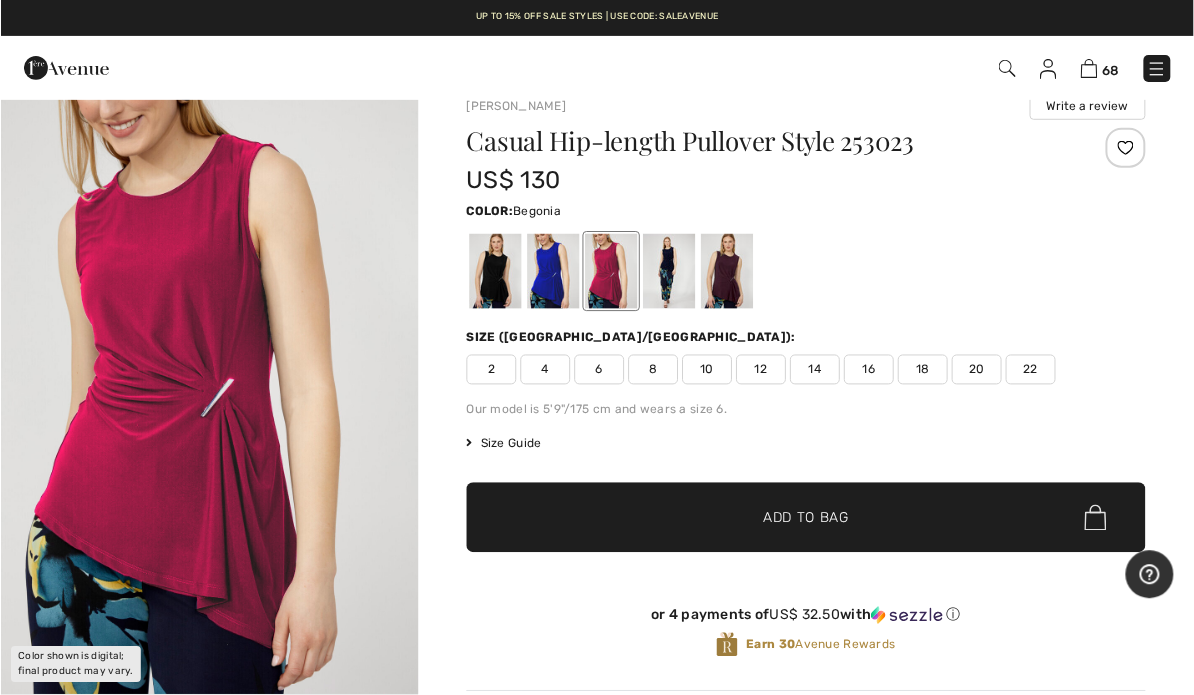 scroll, scrollTop: 29, scrollLeft: 0, axis: vertical 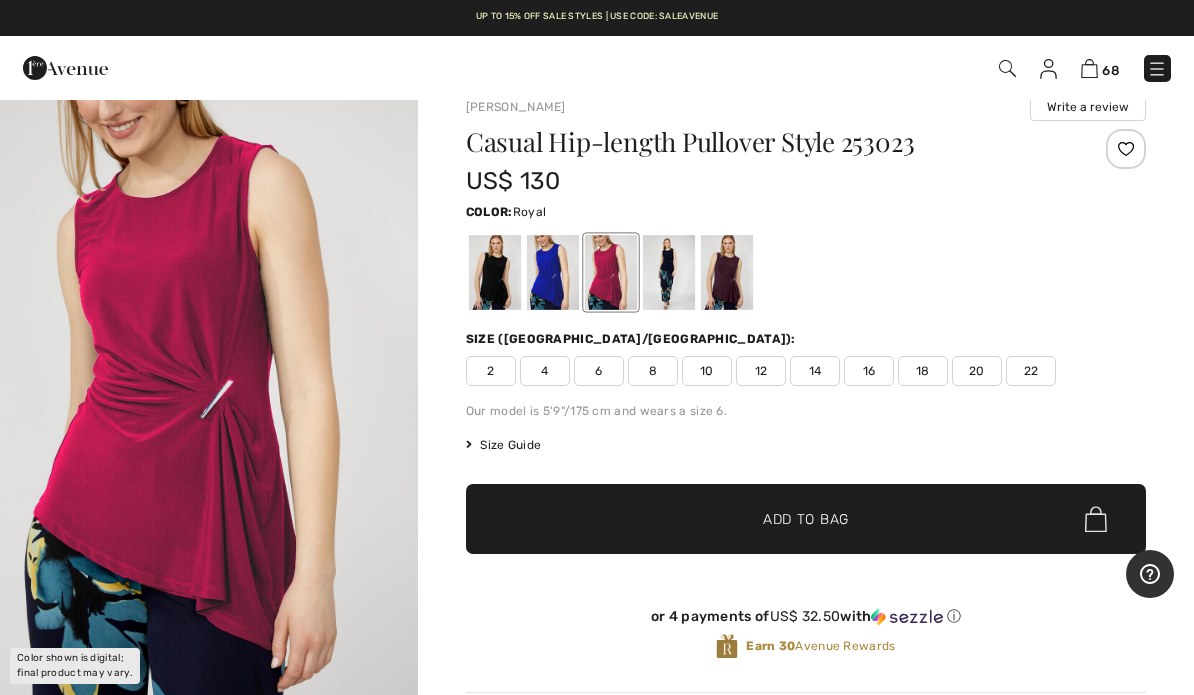 click at bounding box center (553, 272) 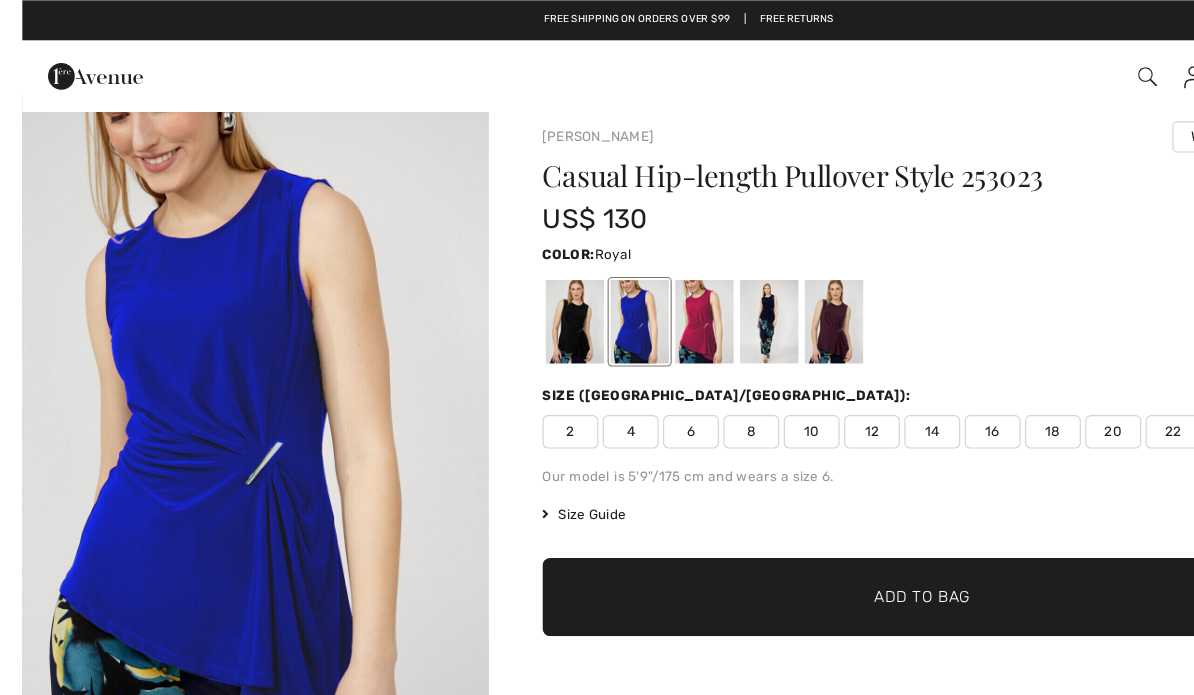 scroll, scrollTop: 0, scrollLeft: 0, axis: both 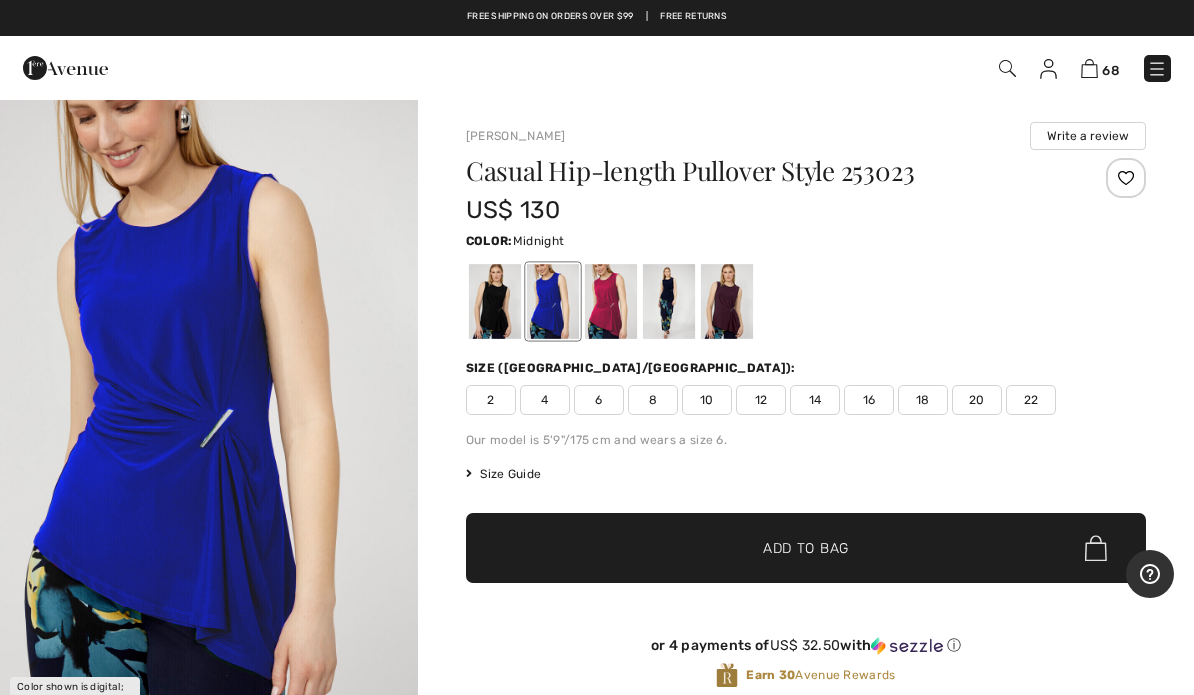 click at bounding box center [669, 301] 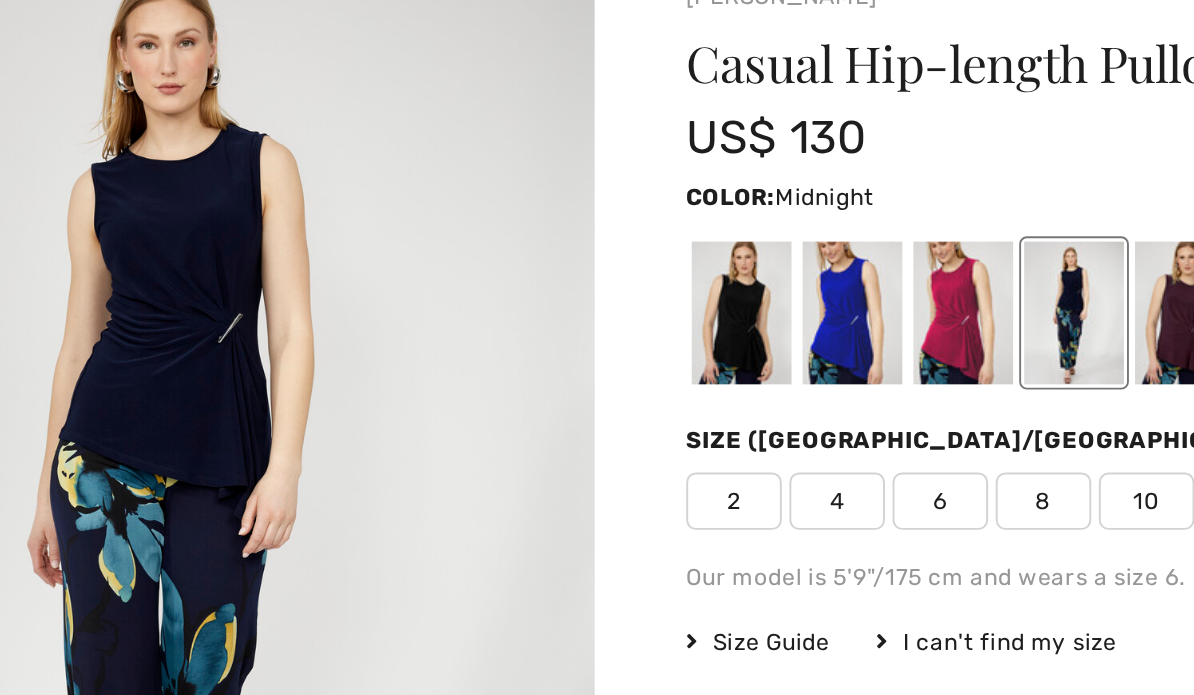 scroll, scrollTop: 0, scrollLeft: 0, axis: both 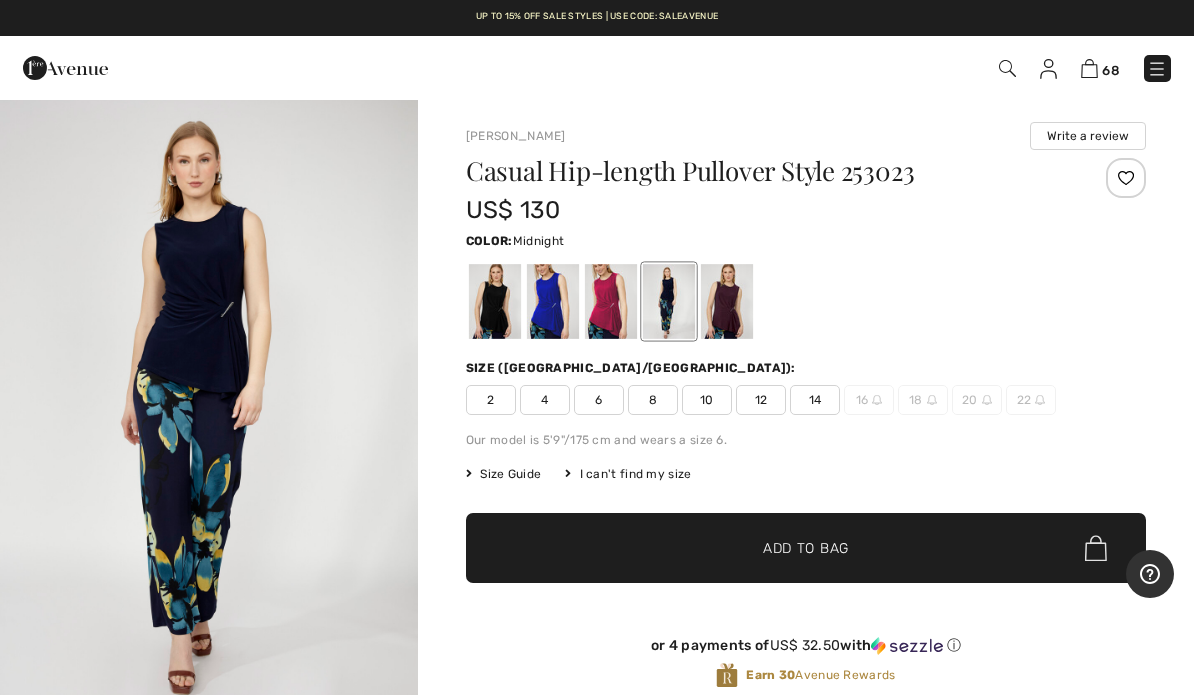 click at bounding box center [495, 301] 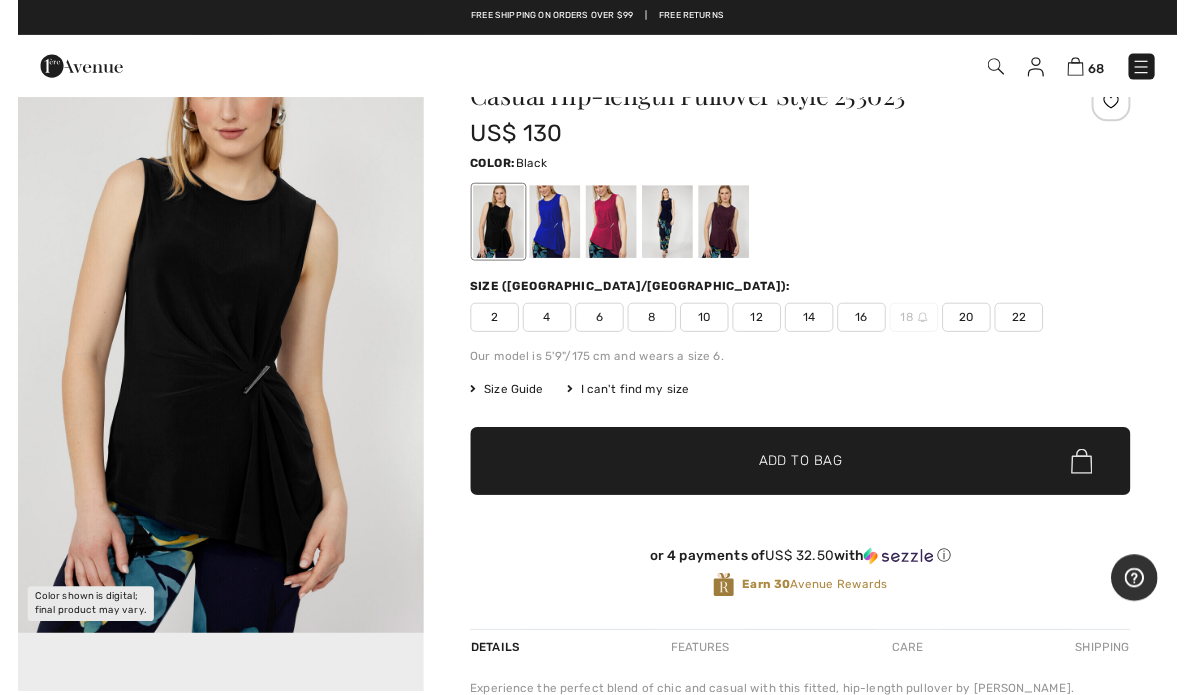 scroll, scrollTop: 0, scrollLeft: 0, axis: both 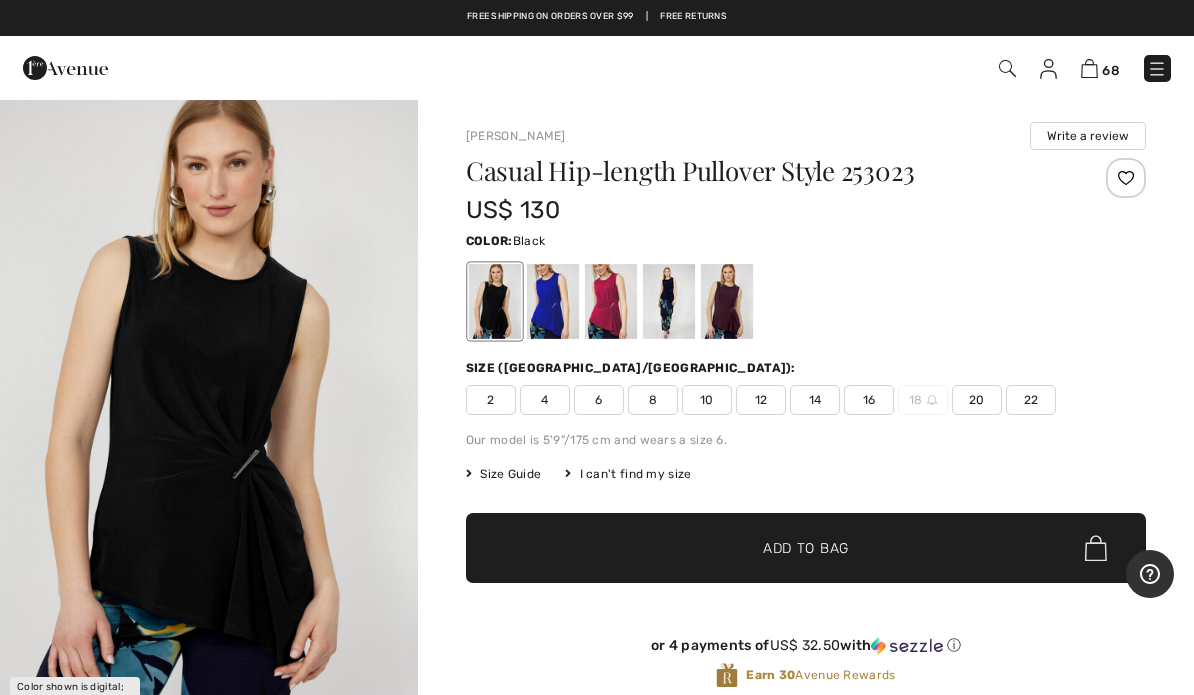 click at bounding box center (1089, 68) 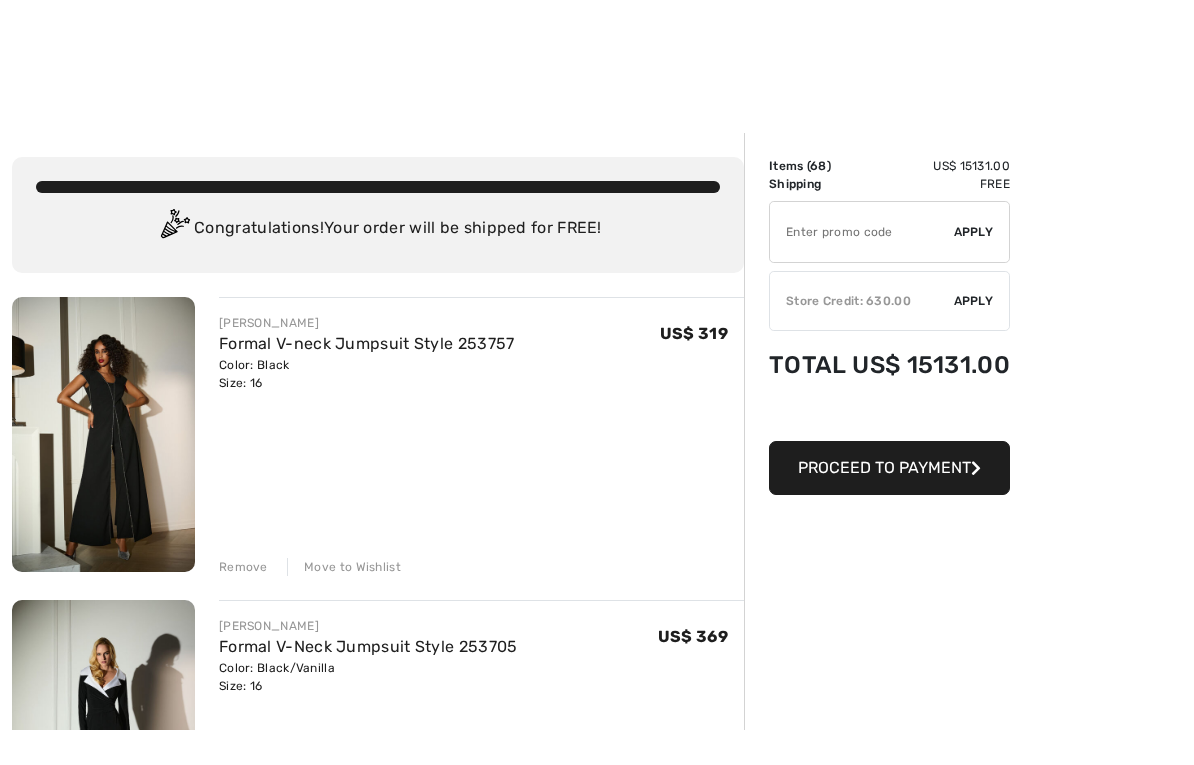scroll, scrollTop: 2365, scrollLeft: 0, axis: vertical 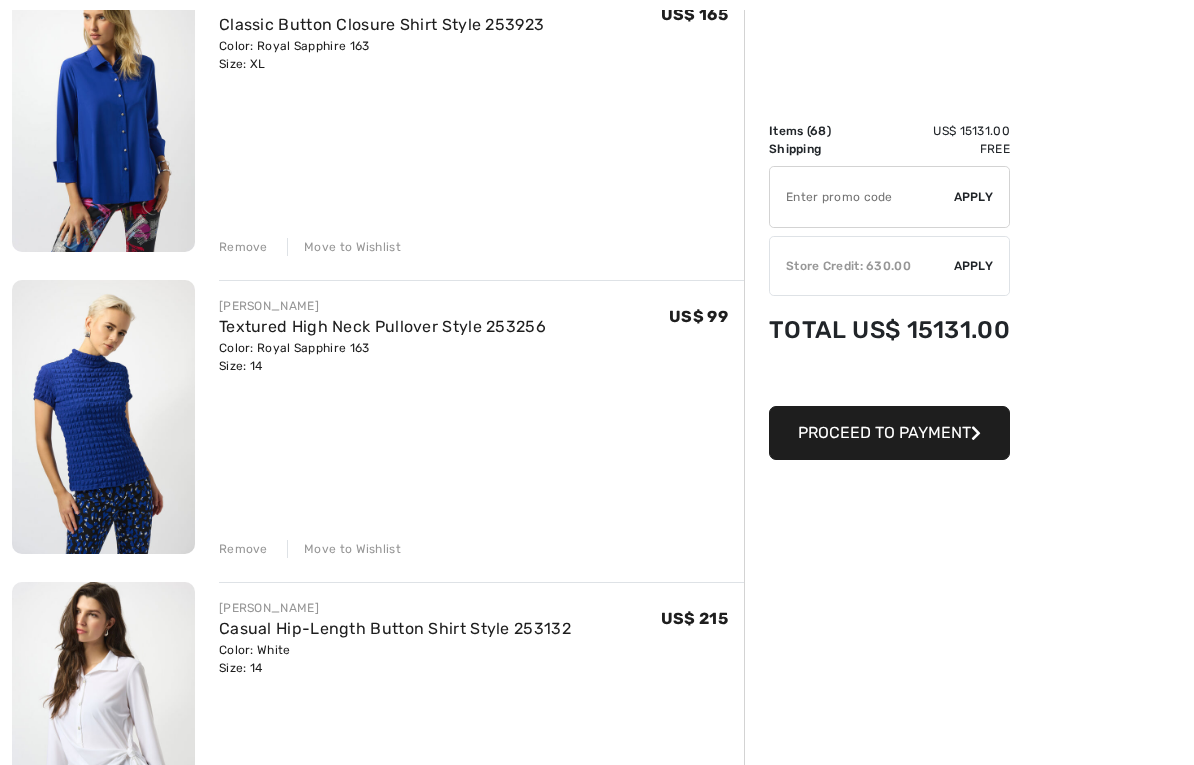 click at bounding box center [103, 417] 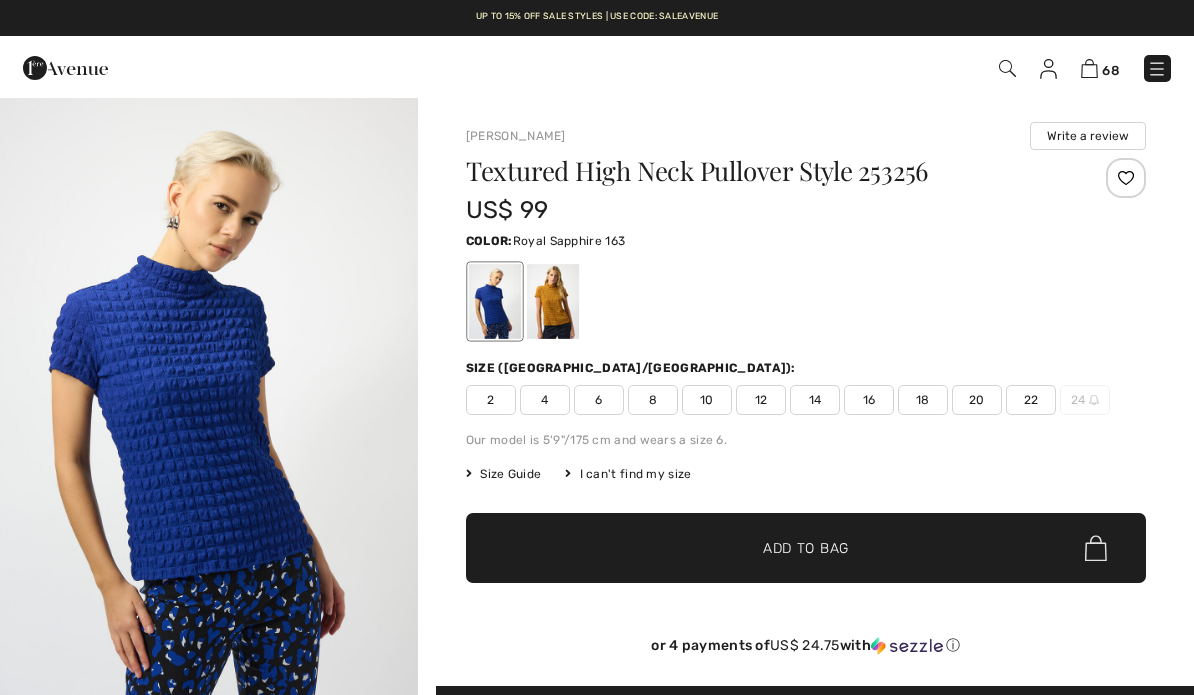 scroll, scrollTop: 0, scrollLeft: 0, axis: both 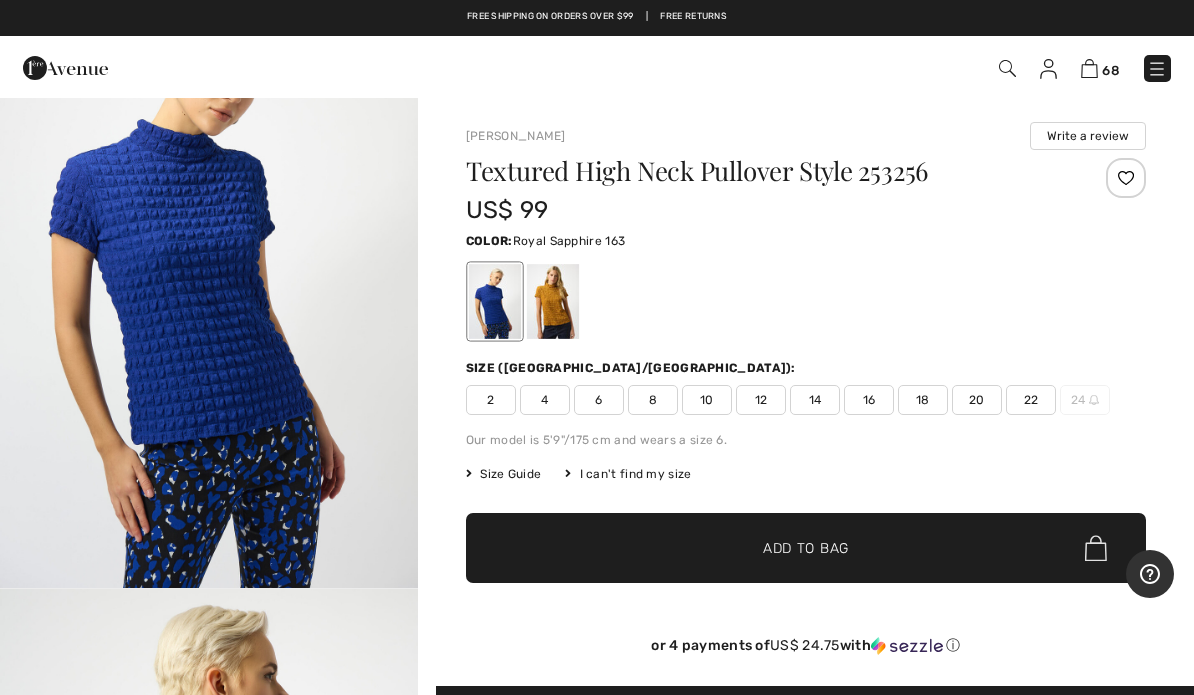 click at bounding box center [1089, 68] 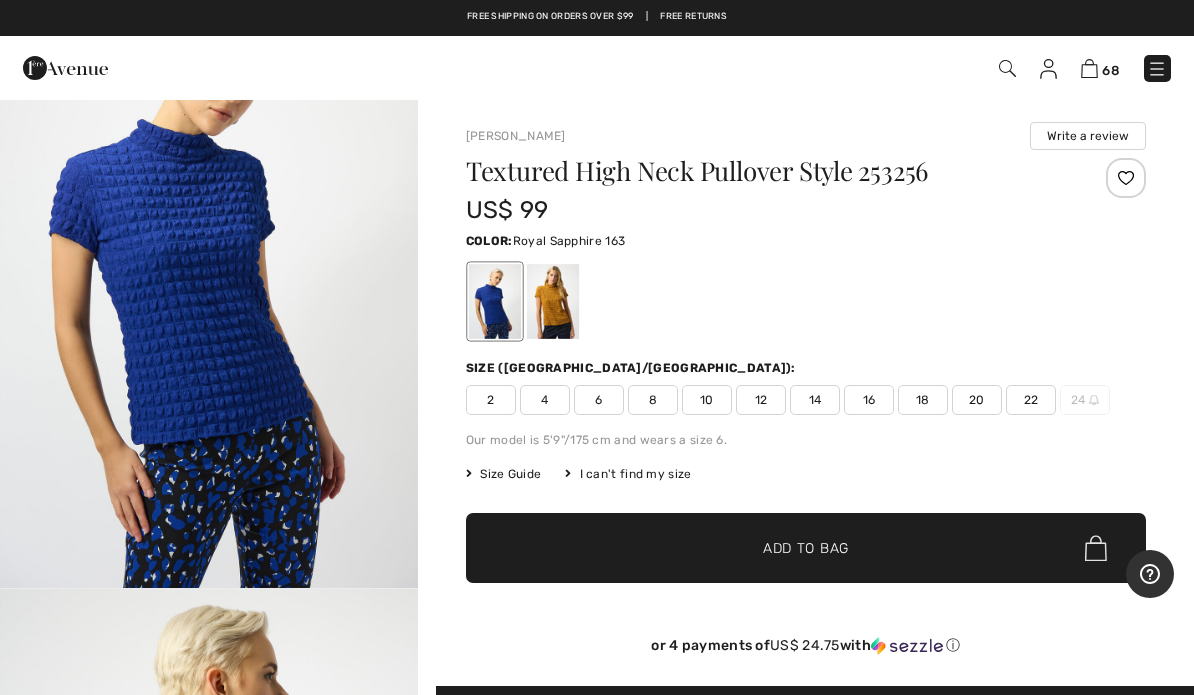 click at bounding box center [1089, 68] 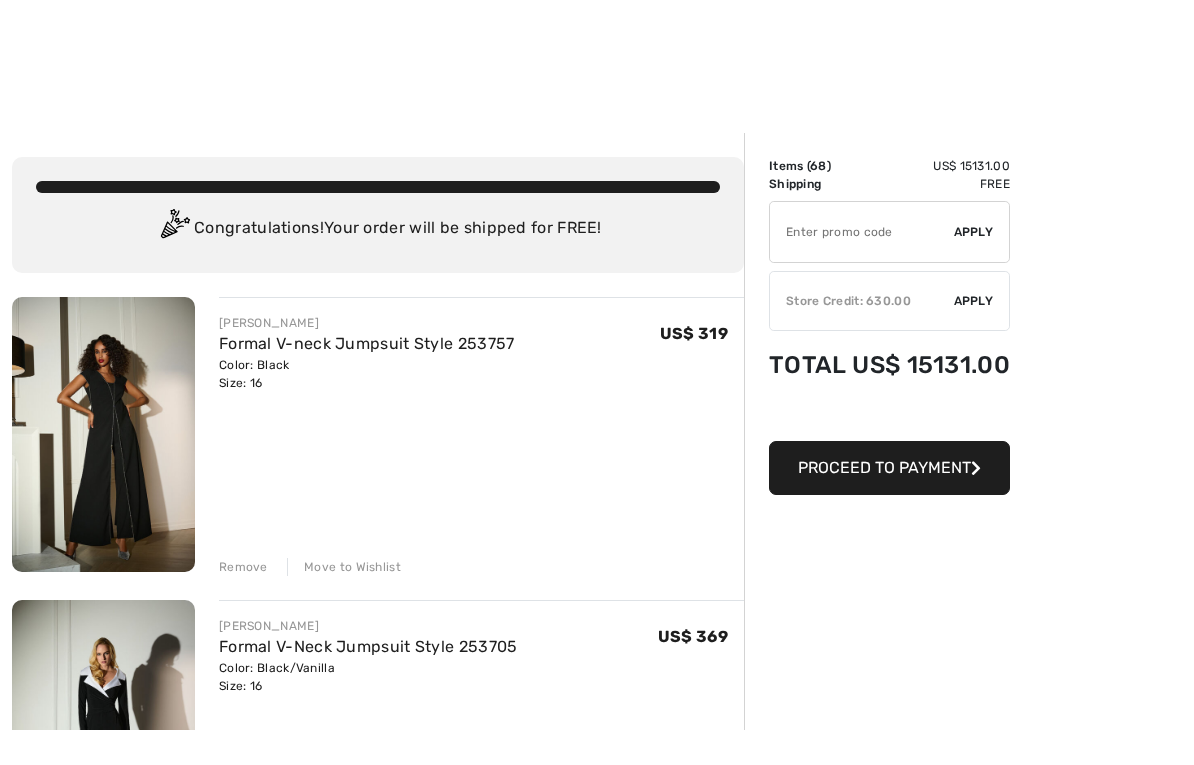 scroll, scrollTop: 1815, scrollLeft: 0, axis: vertical 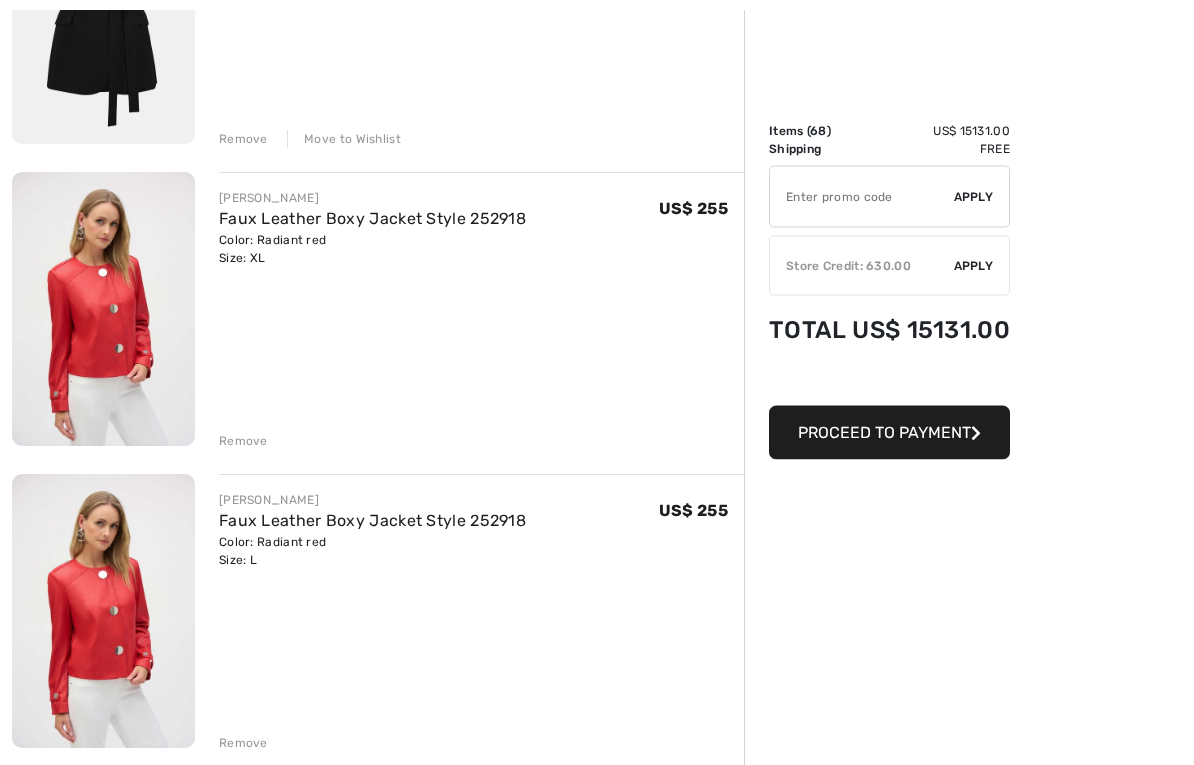 click on "Remove" at bounding box center (243, 442) 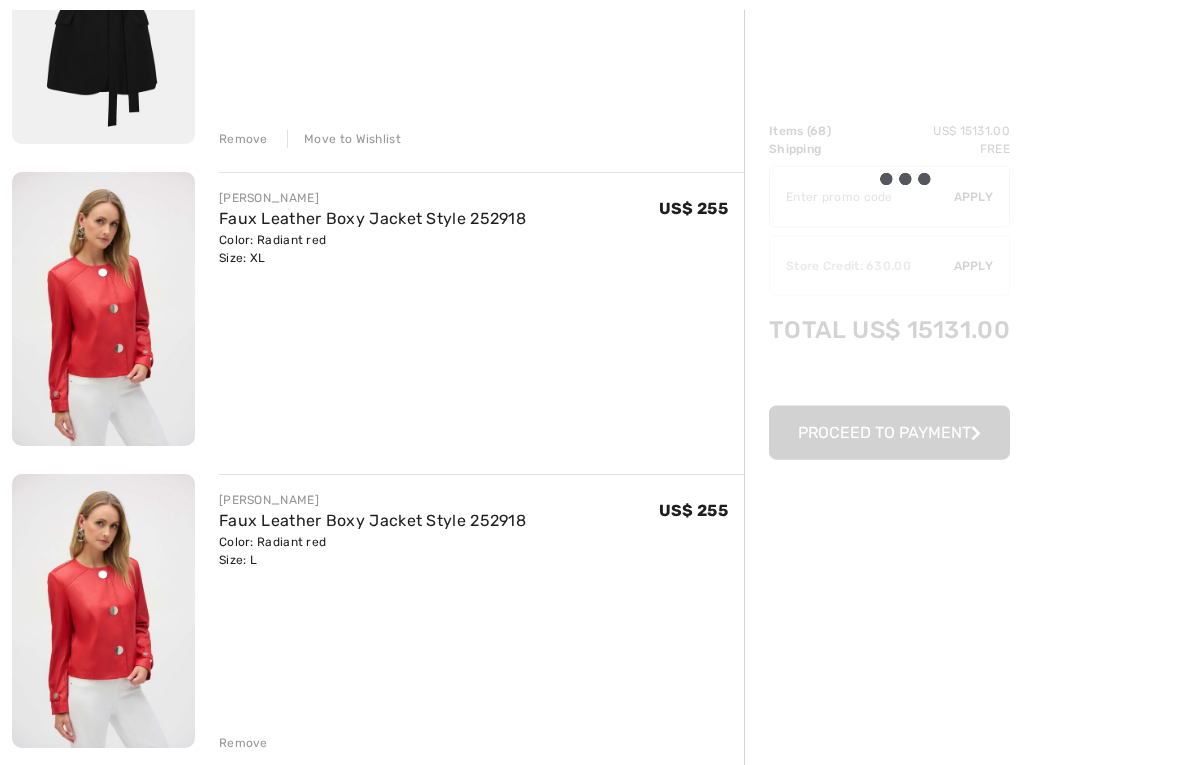 scroll, scrollTop: 5833, scrollLeft: 0, axis: vertical 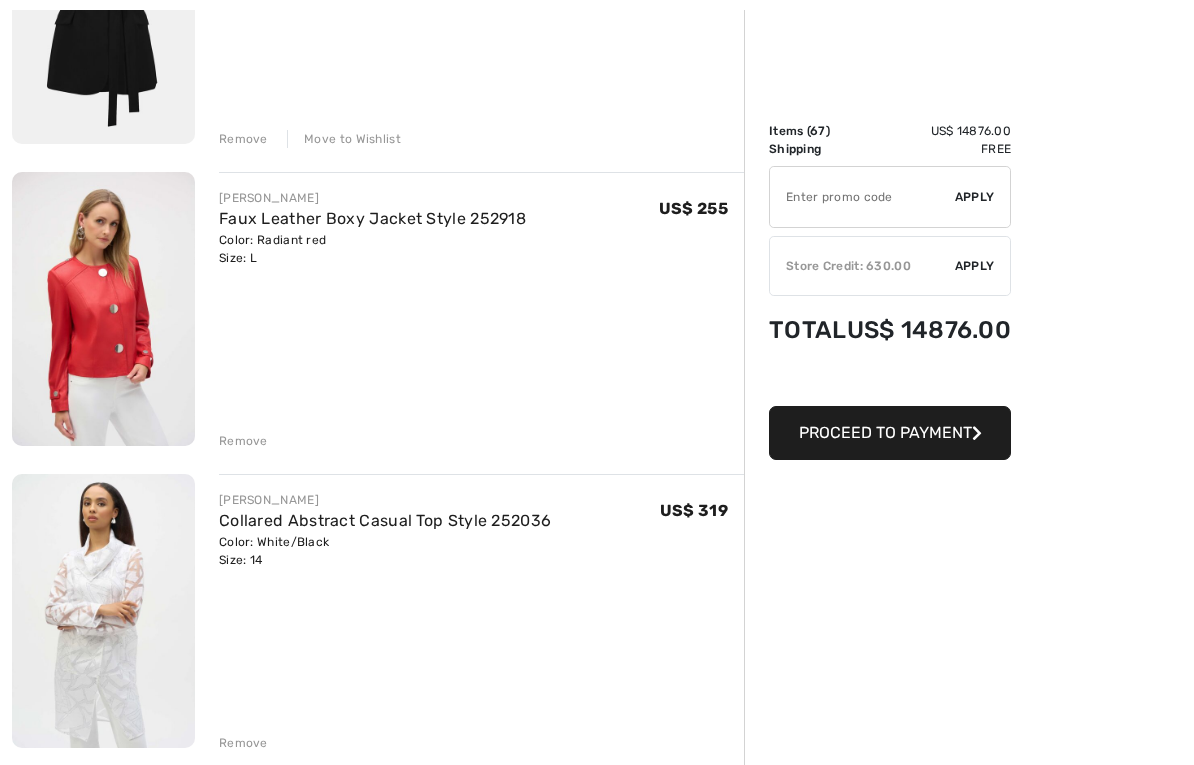 click on "[PERSON_NAME]
Formal V-neck Jumpsuit Style 253757
Color: Black
Size: 16
Final Sale
US$ 319
US$ 319
Remove
Move to Wishlist
[PERSON_NAME]
Formal V-Neck Jumpsuit Style 253705" at bounding box center (378, 4808) 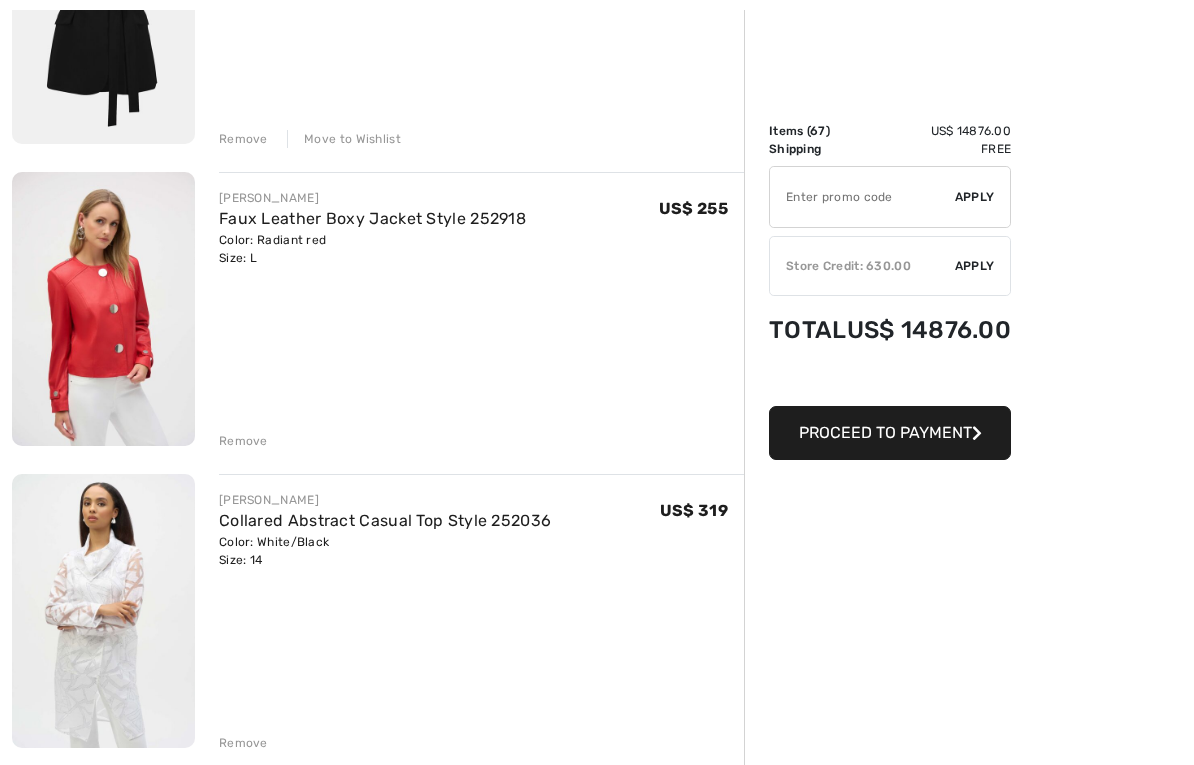 click on "Remove" at bounding box center (243, 441) 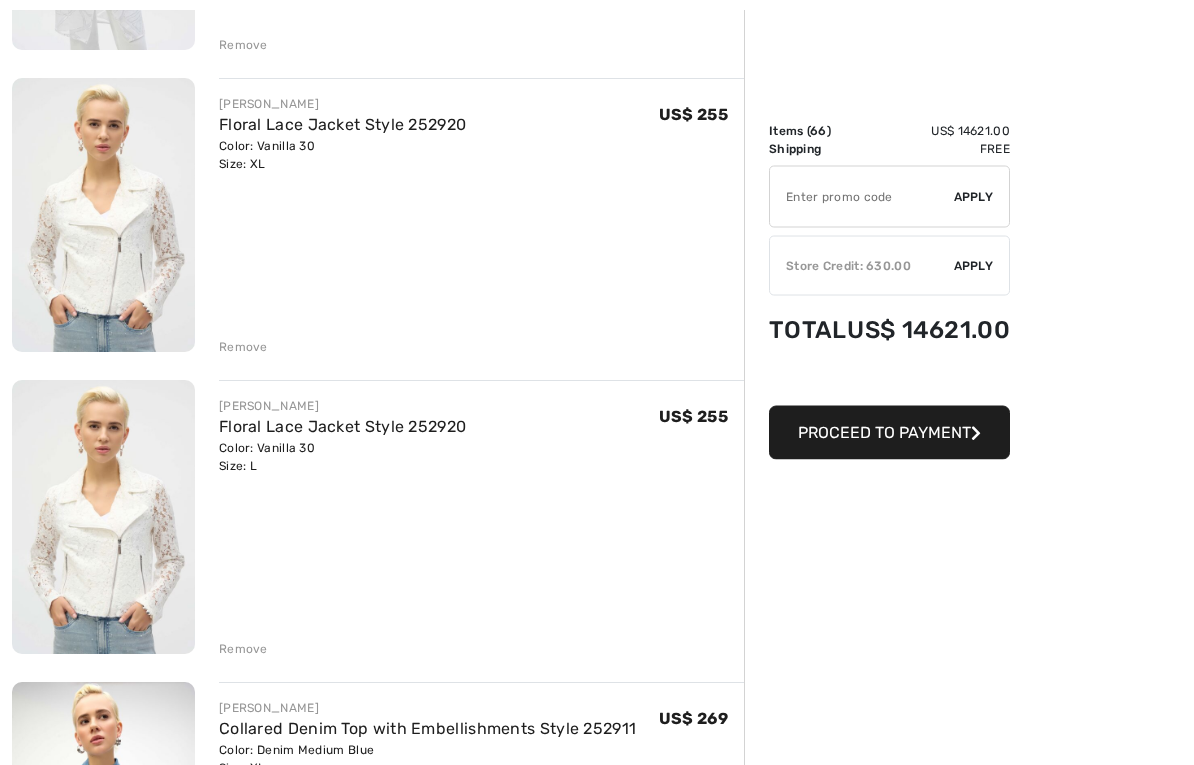 scroll, scrollTop: 6531, scrollLeft: 0, axis: vertical 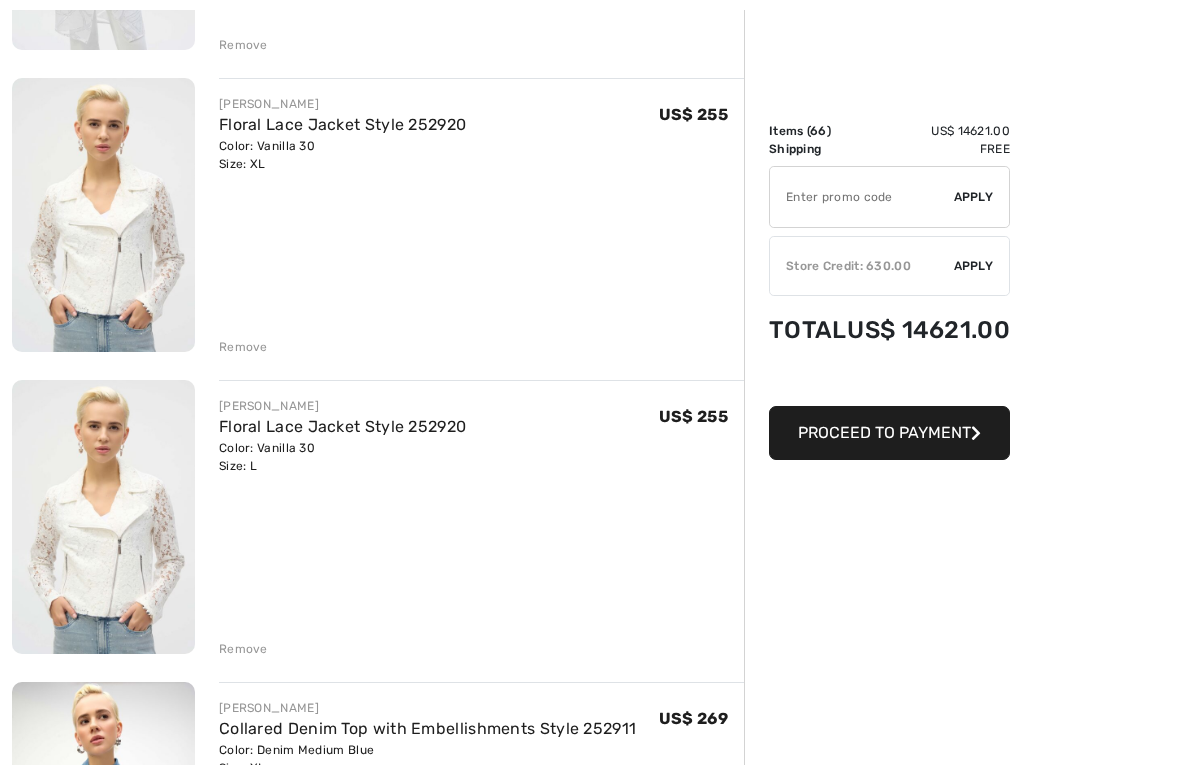 click on "Remove" at bounding box center [243, 649] 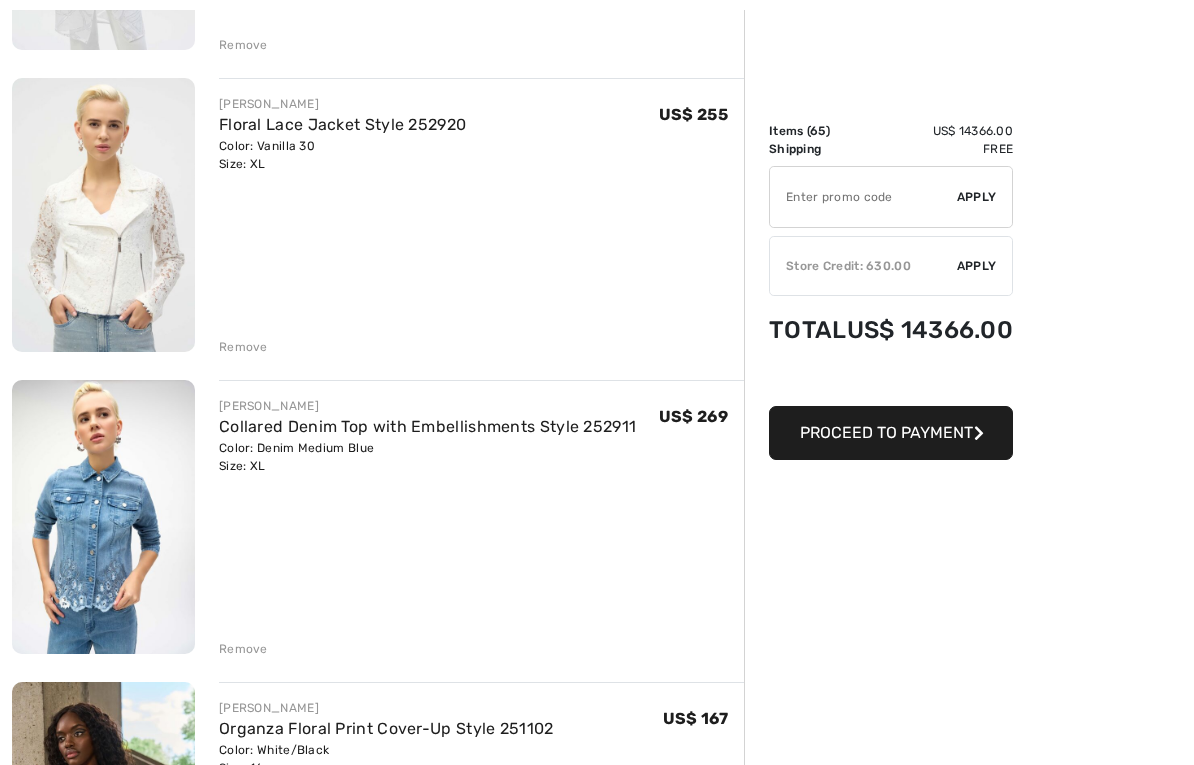 click on "Remove" at bounding box center [243, 649] 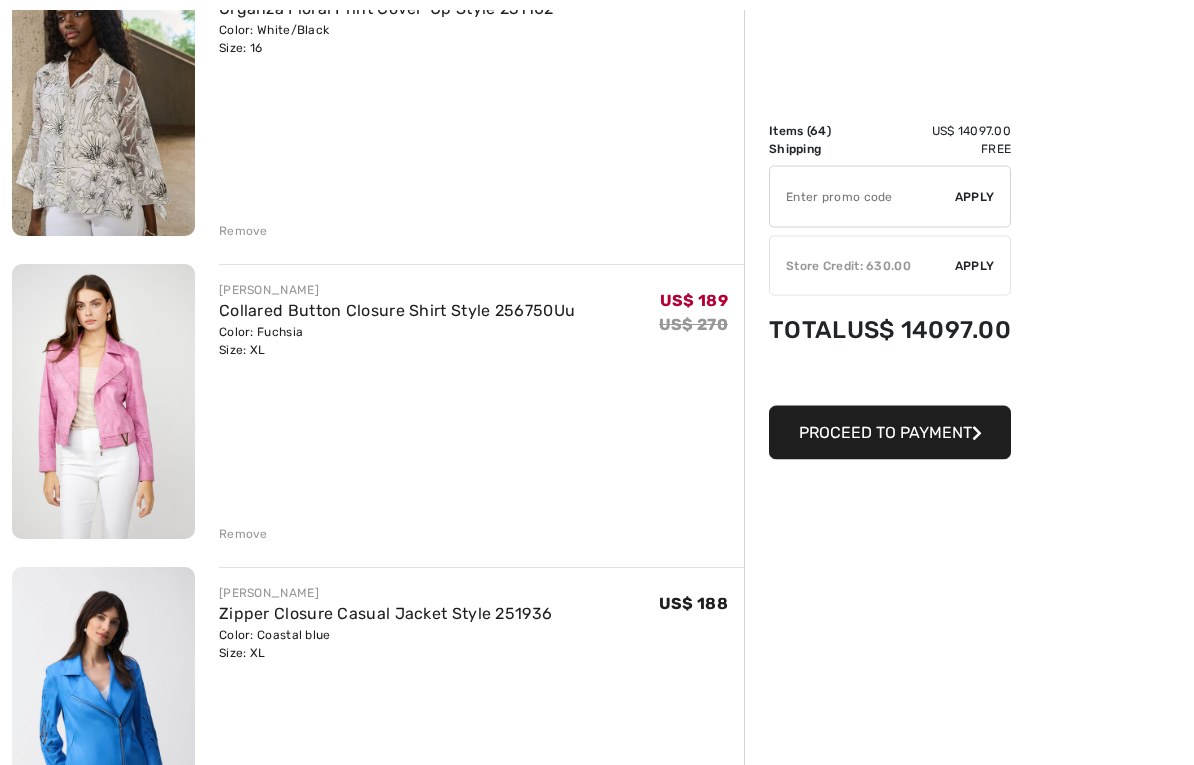 scroll, scrollTop: 6949, scrollLeft: 0, axis: vertical 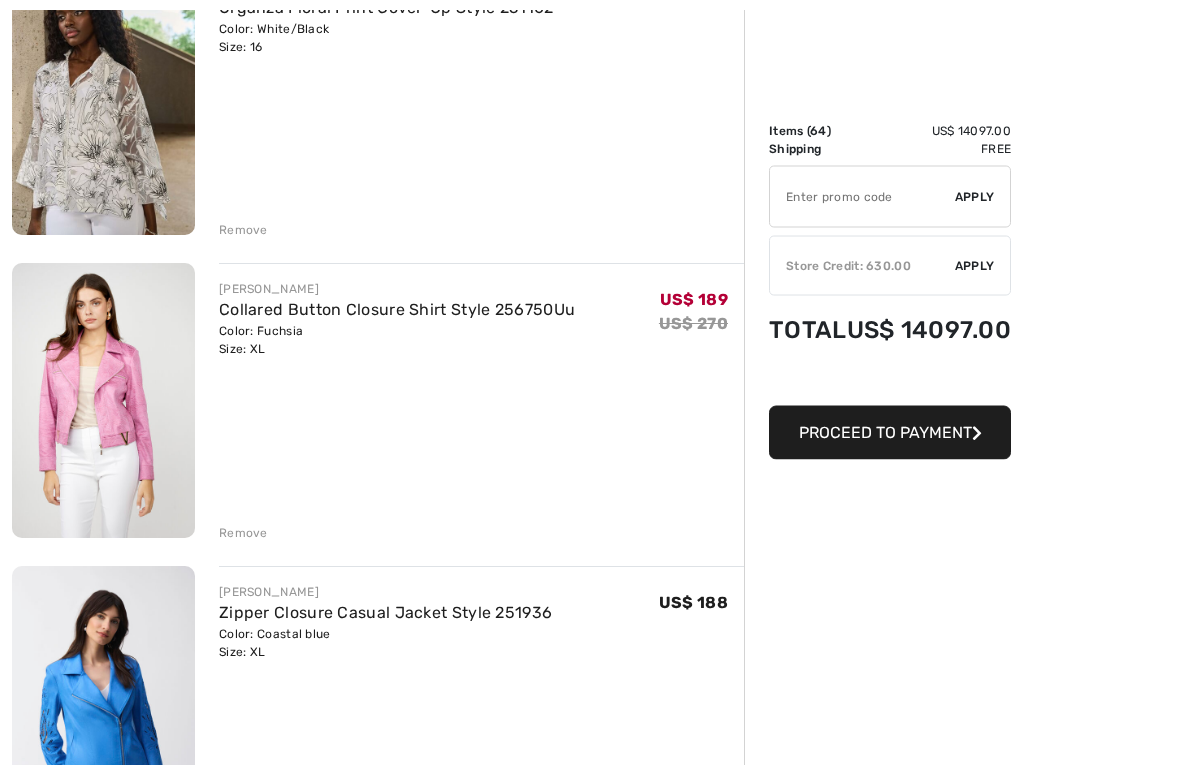 click on "Remove" at bounding box center (243, 534) 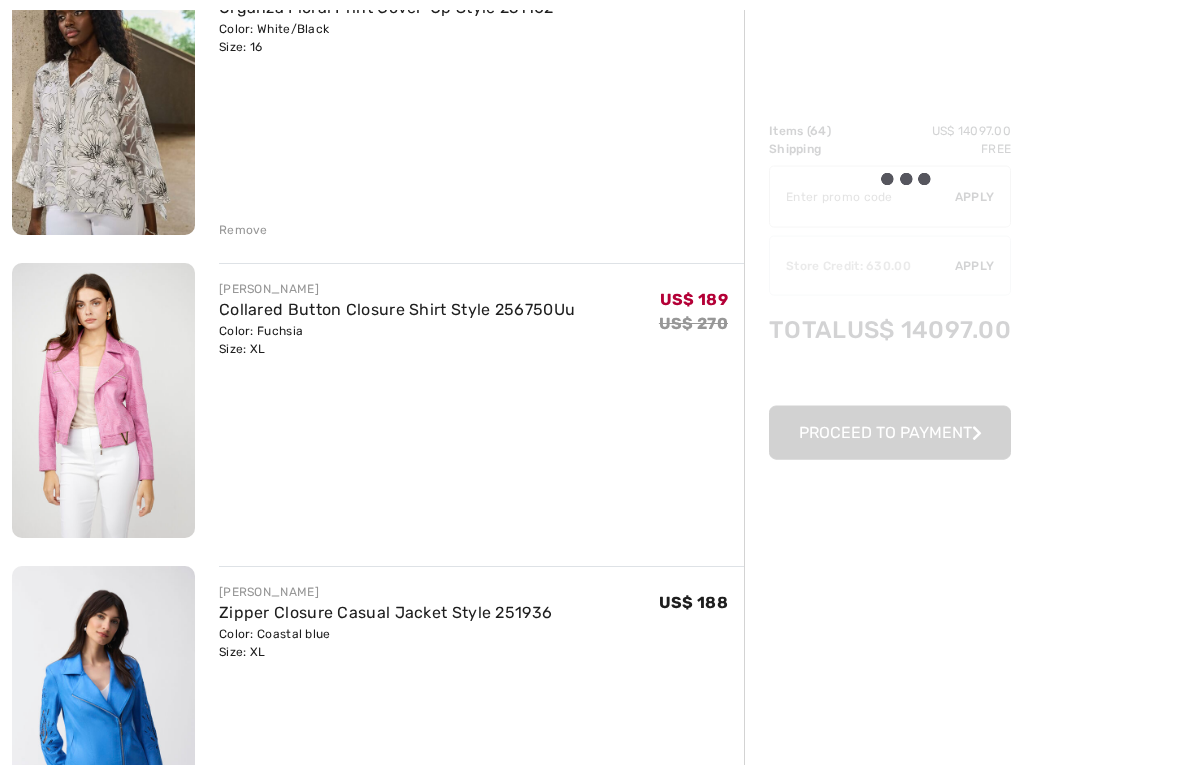 scroll, scrollTop: 6950, scrollLeft: 0, axis: vertical 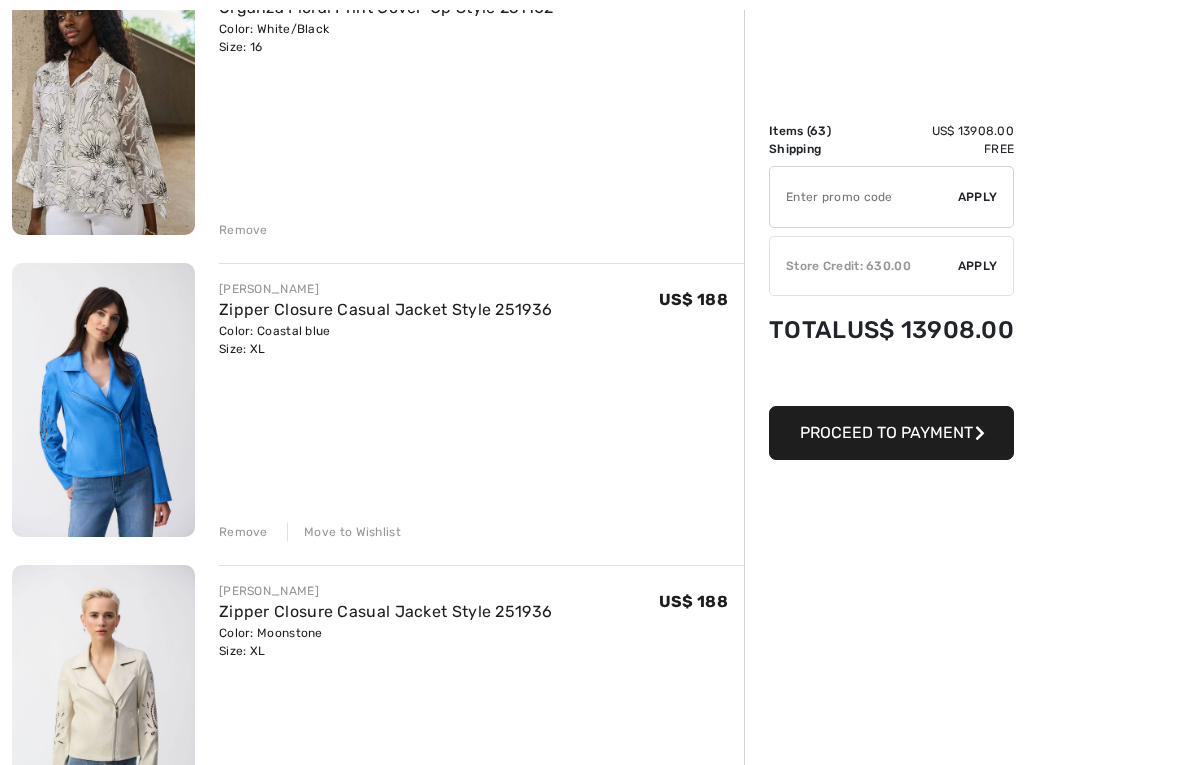 click on "Remove" at bounding box center [243, 532] 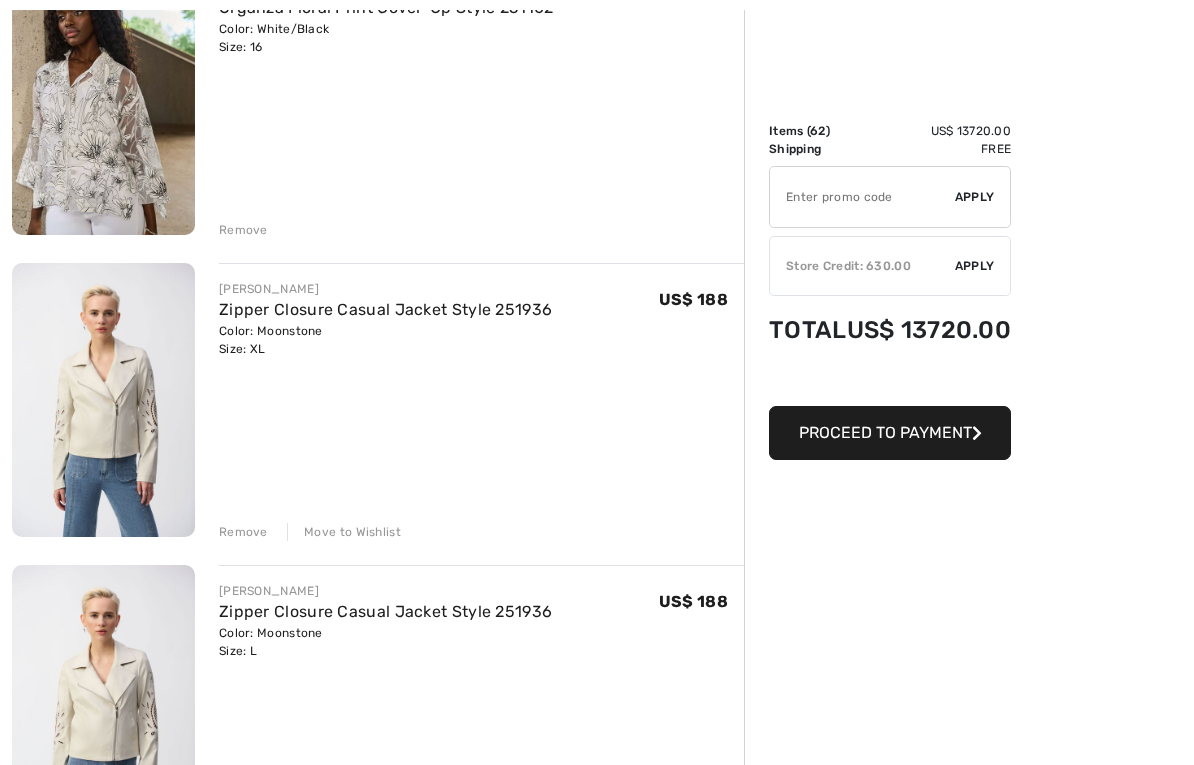 click at bounding box center [103, 400] 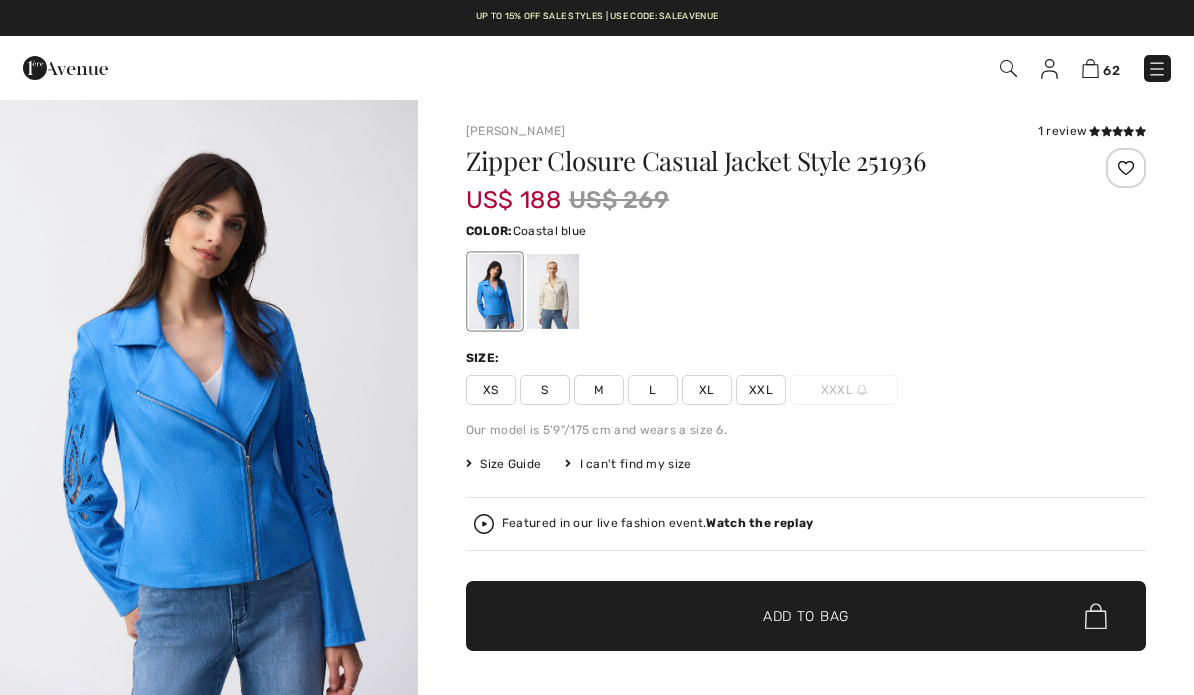 scroll, scrollTop: 0, scrollLeft: 0, axis: both 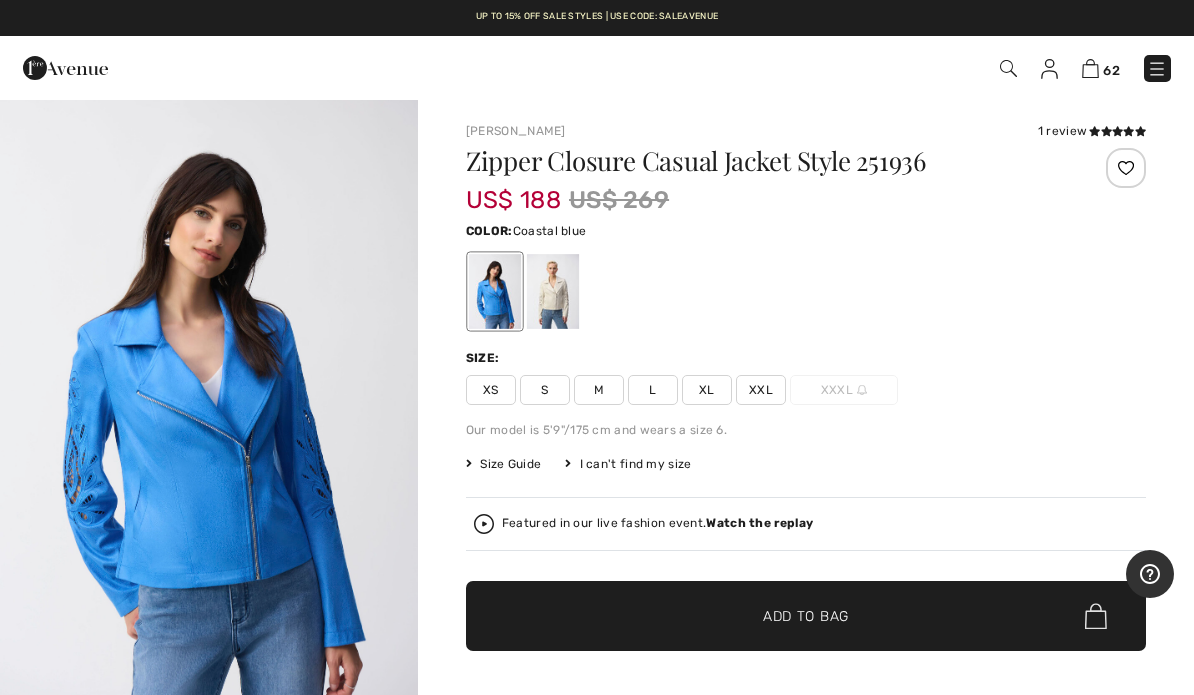 click on "XL" at bounding box center [707, 390] 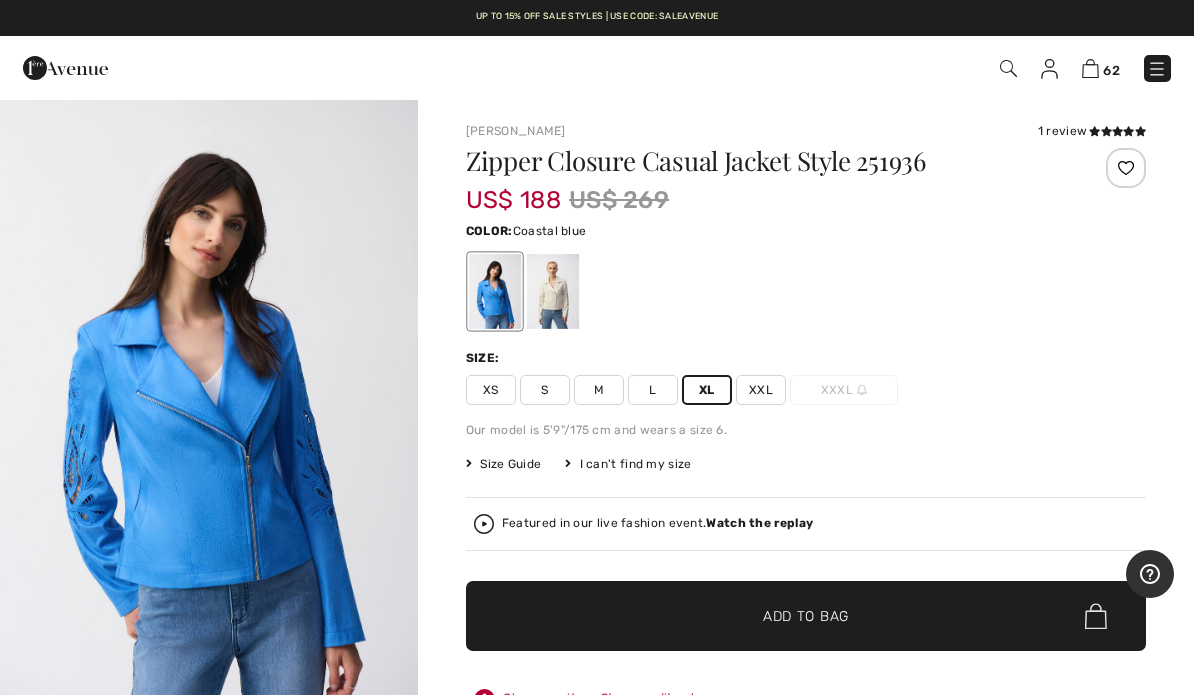 click on "✔ Added to Bag
Add to Bag" at bounding box center [806, 616] 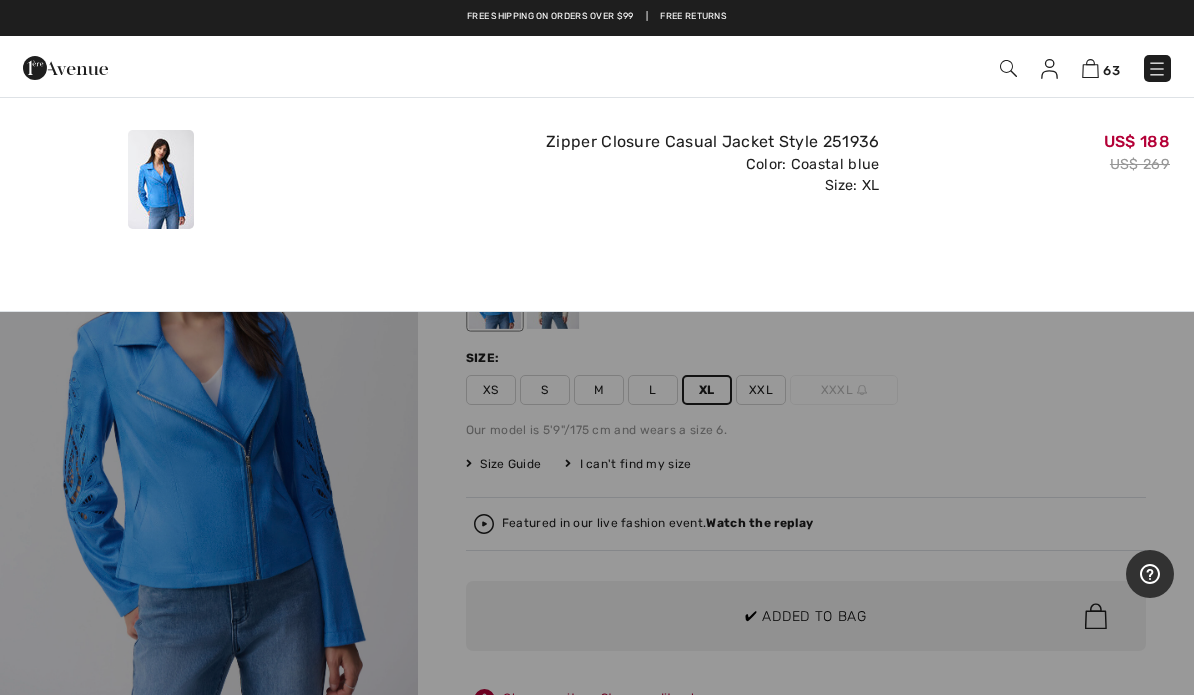 click at bounding box center (597, 347) 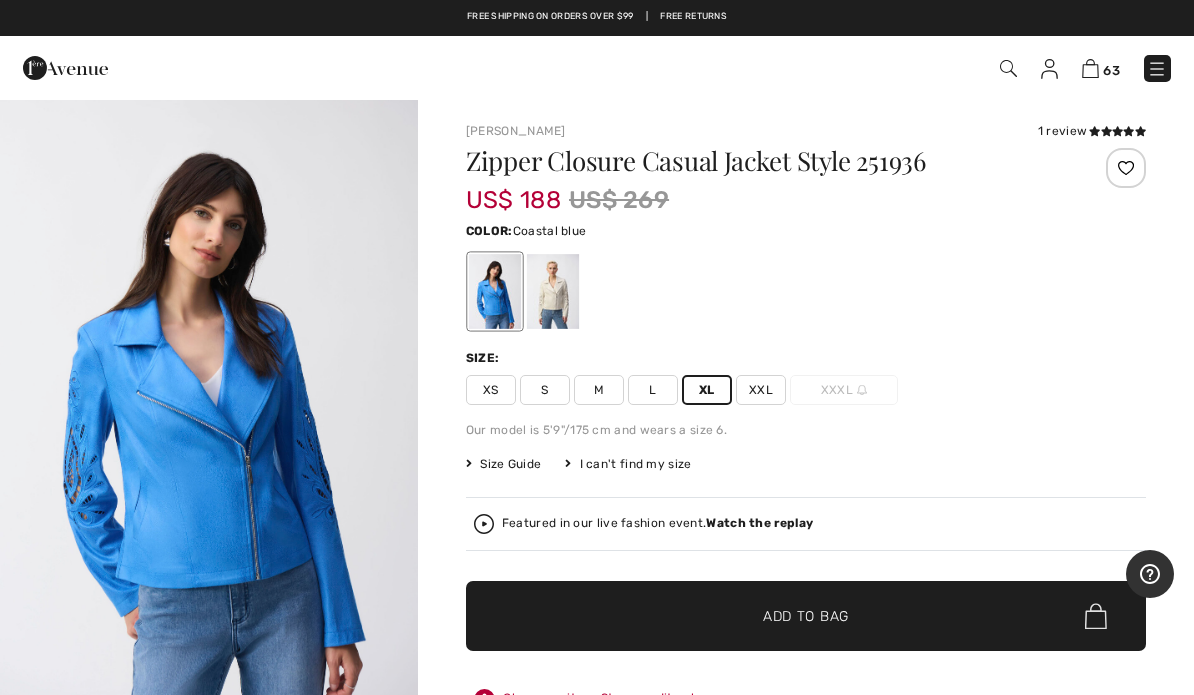 click on "L" at bounding box center [653, 390] 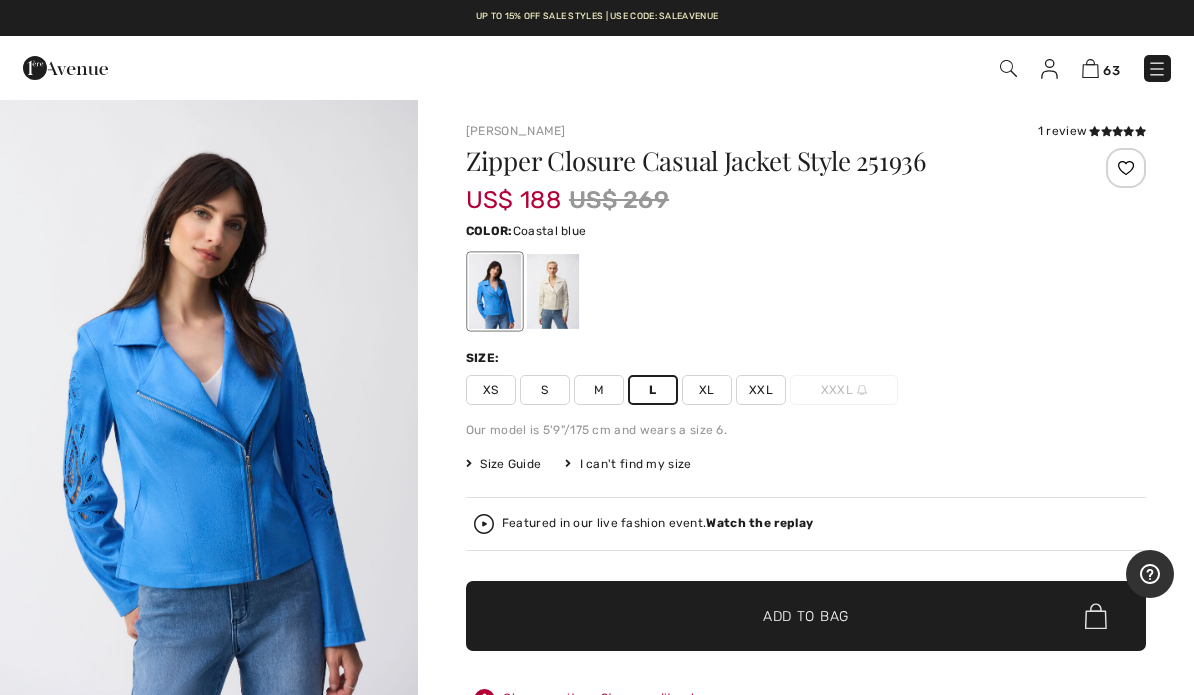 click on "✔ Added to Bag
Add to Bag" at bounding box center (806, 616) 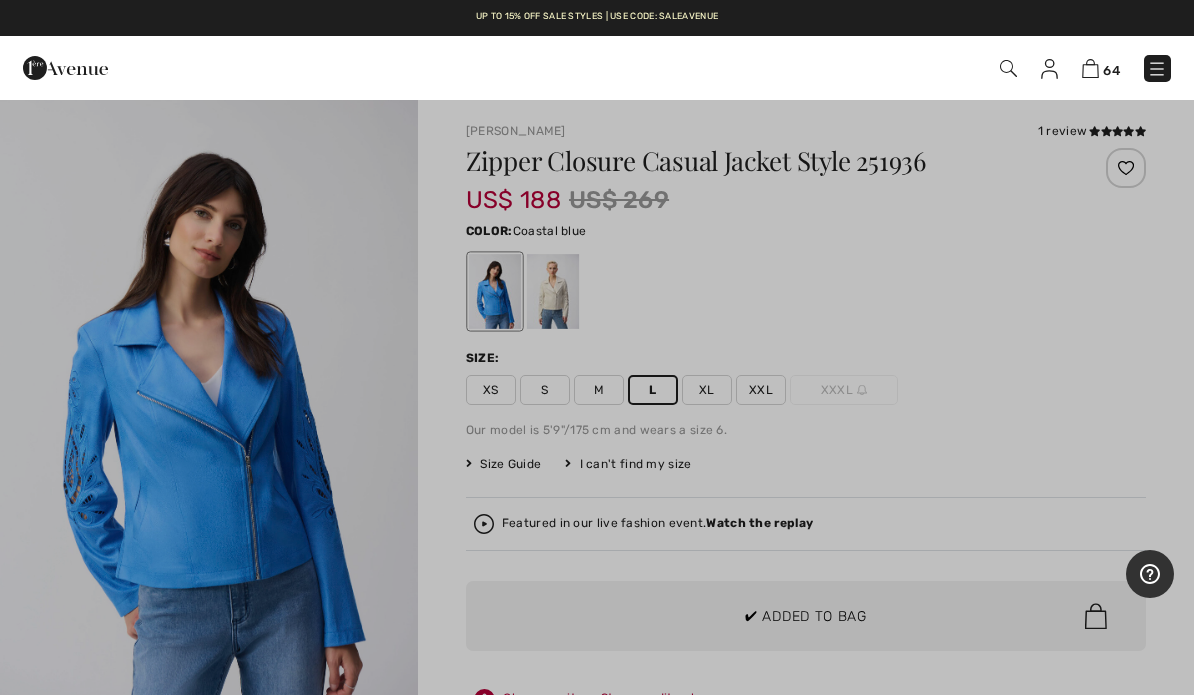 click at bounding box center [597, 347] 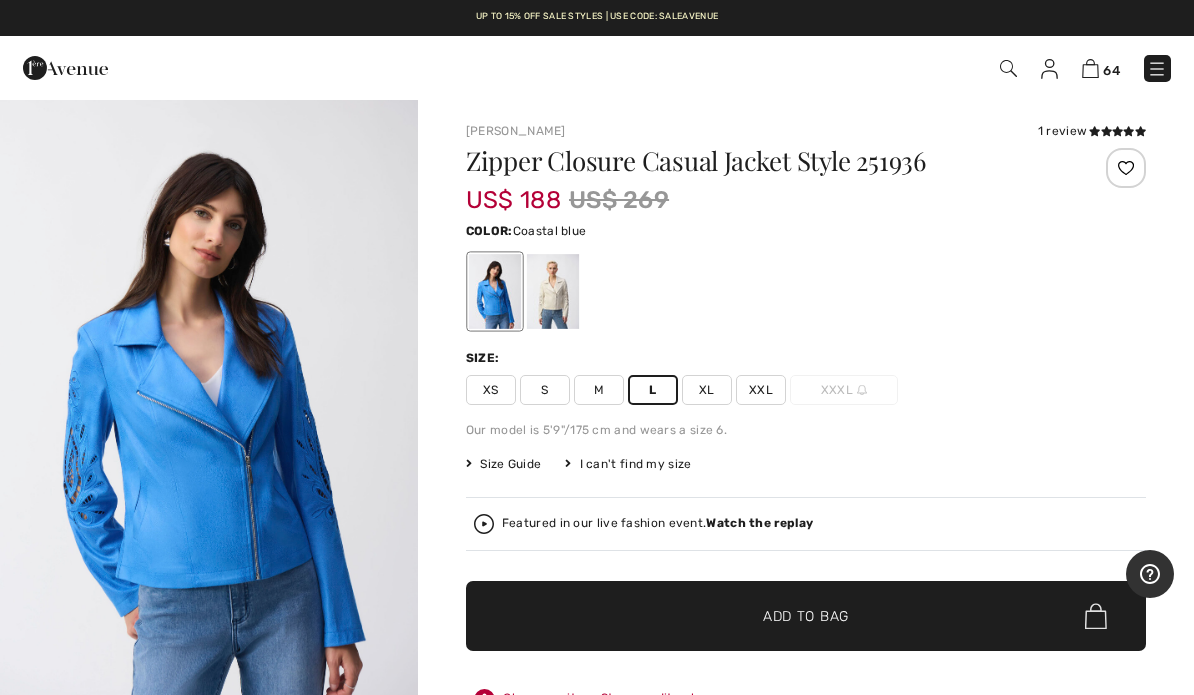 click at bounding box center [1090, 68] 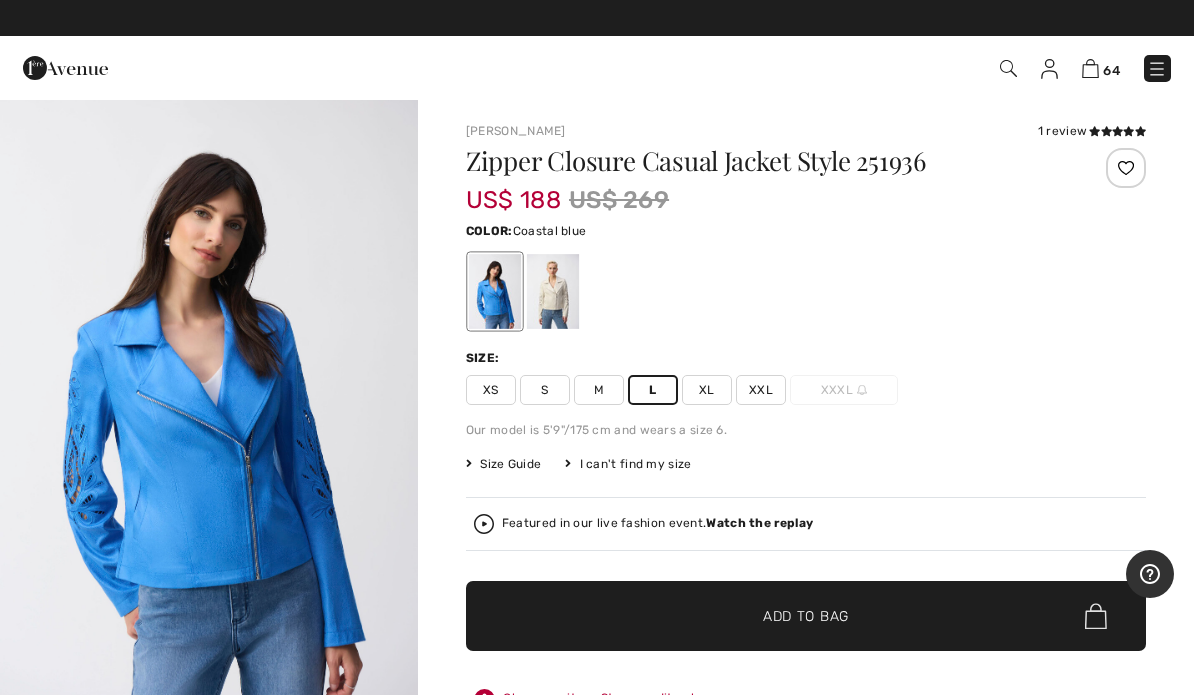 click at bounding box center [1090, 68] 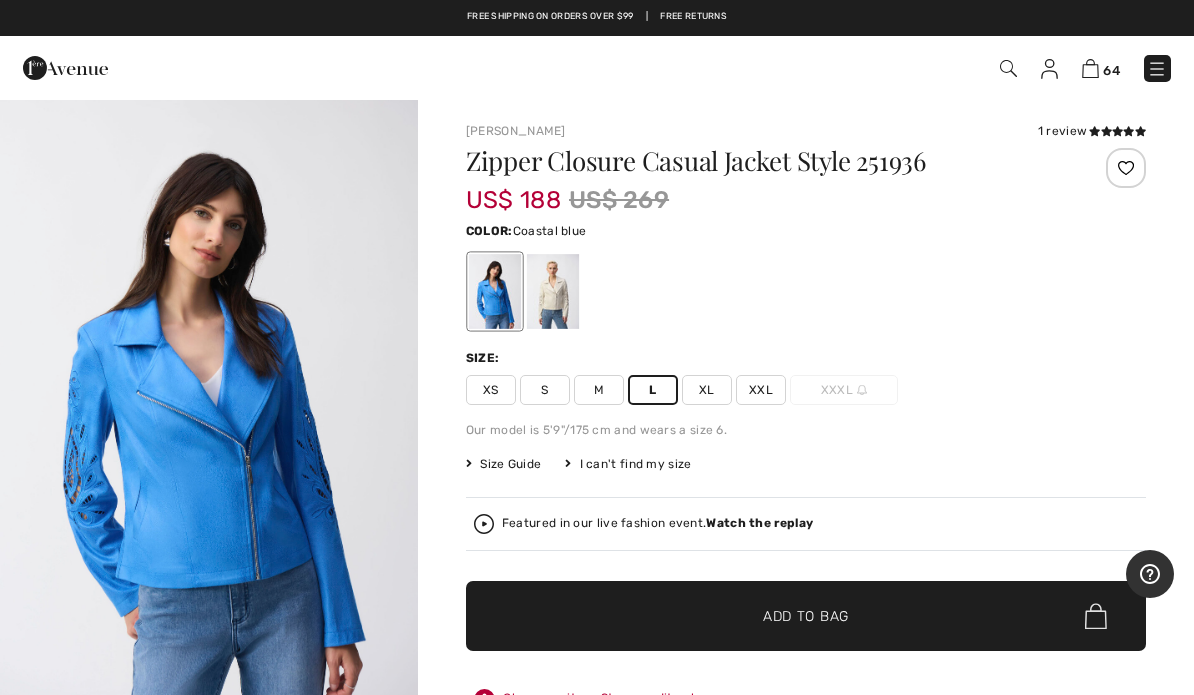 click at bounding box center (1090, 68) 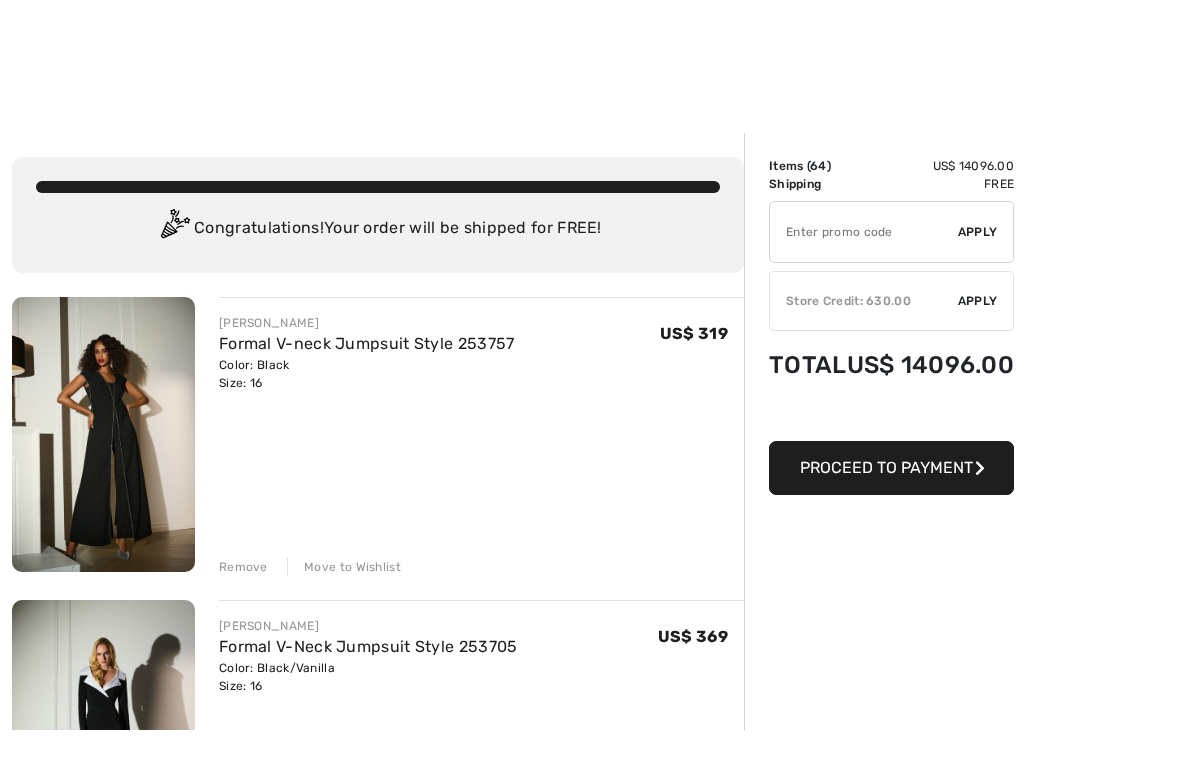 scroll, scrollTop: 1224, scrollLeft: 0, axis: vertical 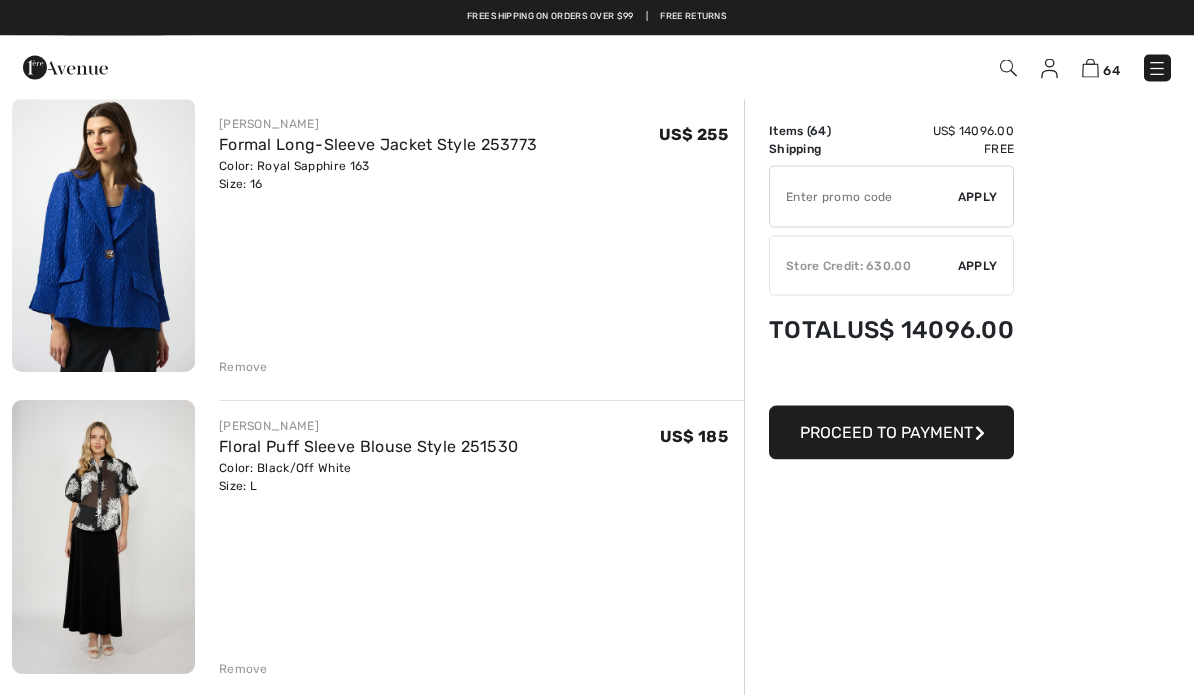 click at bounding box center [103, 538] 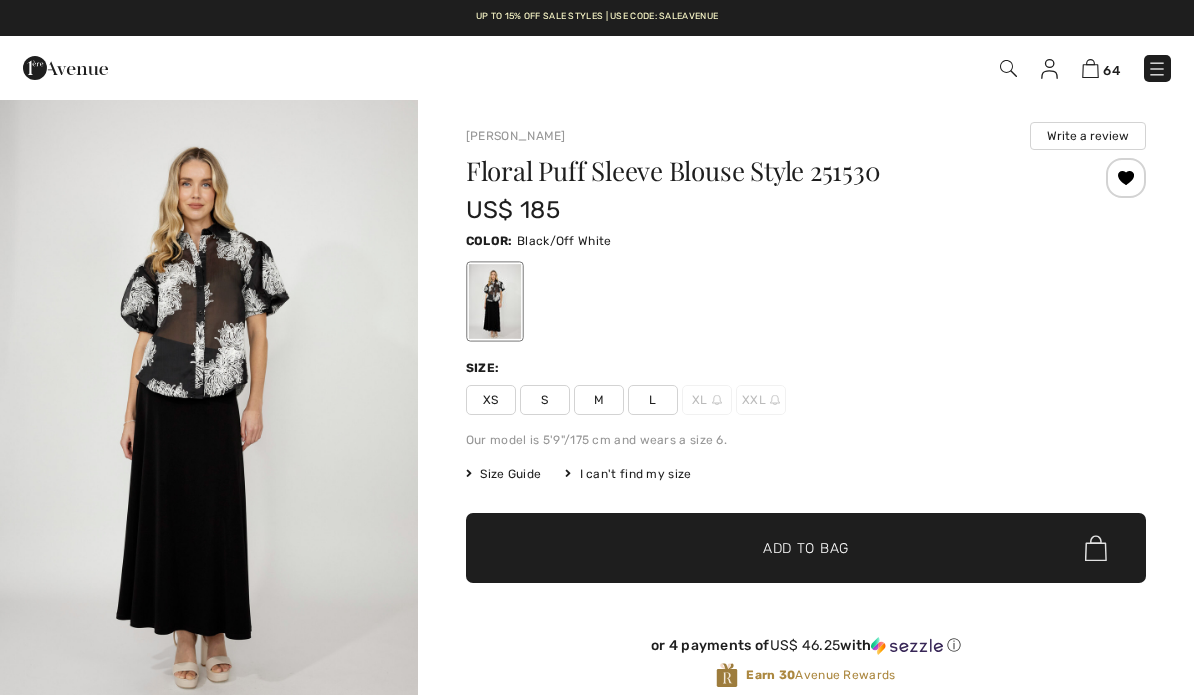 scroll, scrollTop: 0, scrollLeft: 0, axis: both 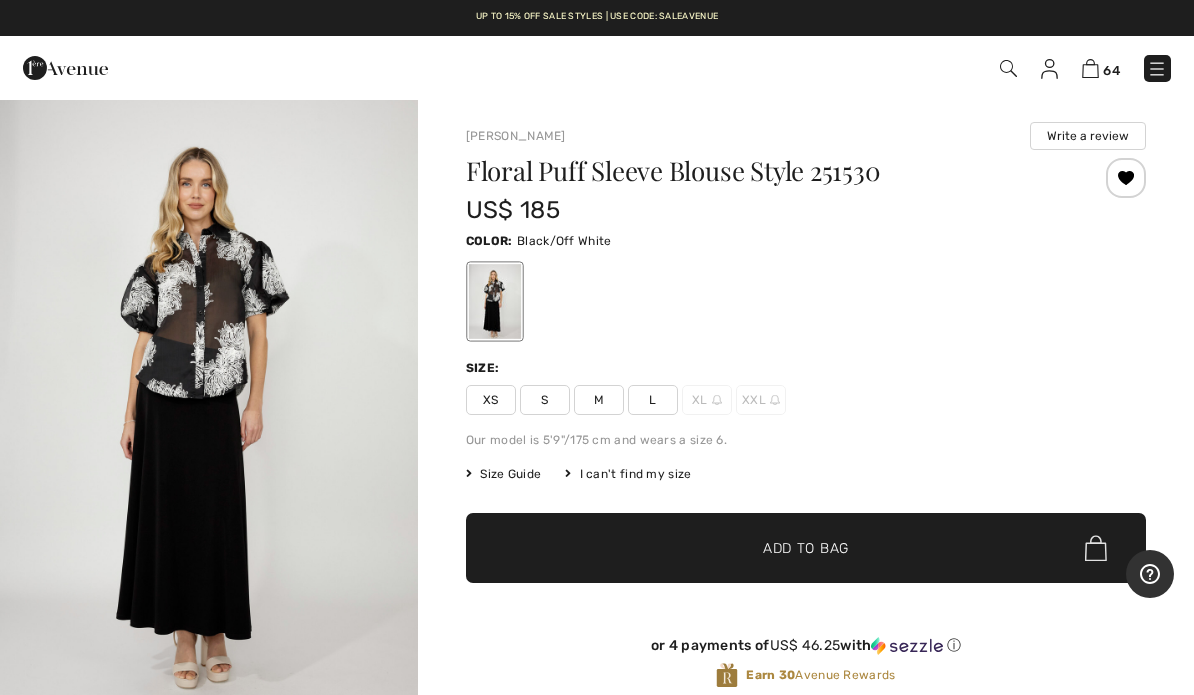 click at bounding box center [1090, 68] 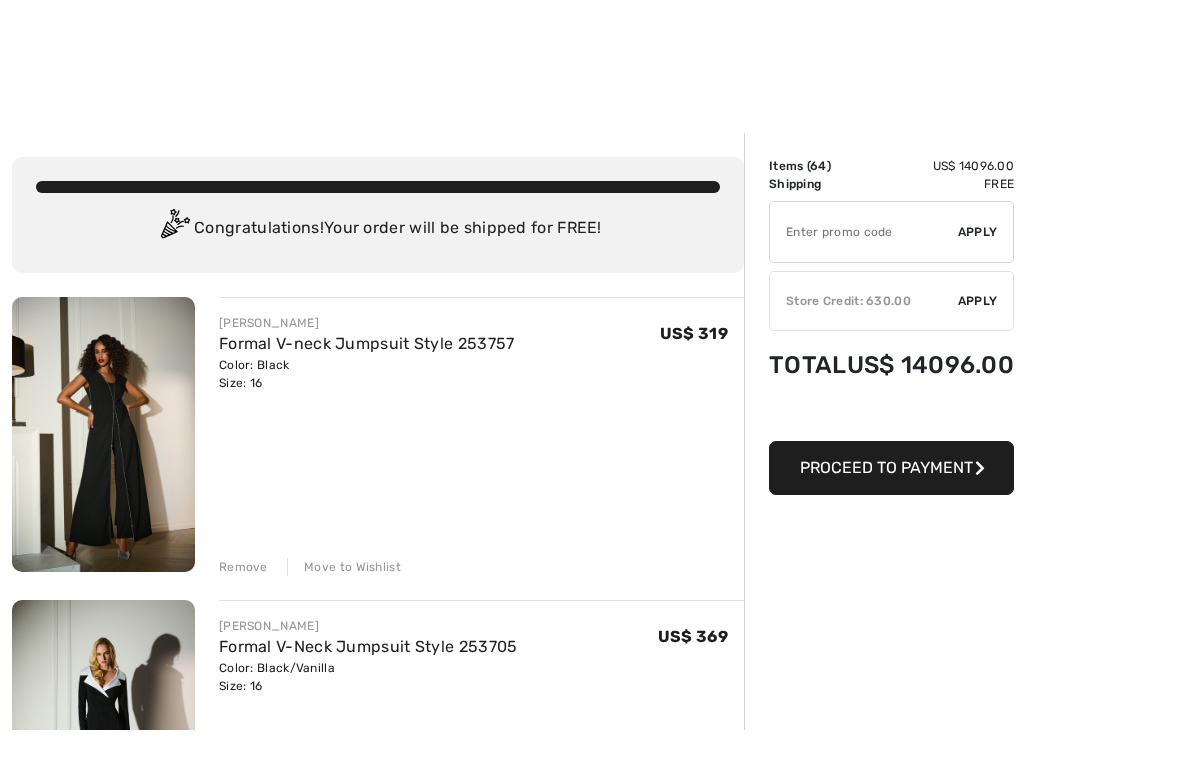 scroll, scrollTop: 1643, scrollLeft: 0, axis: vertical 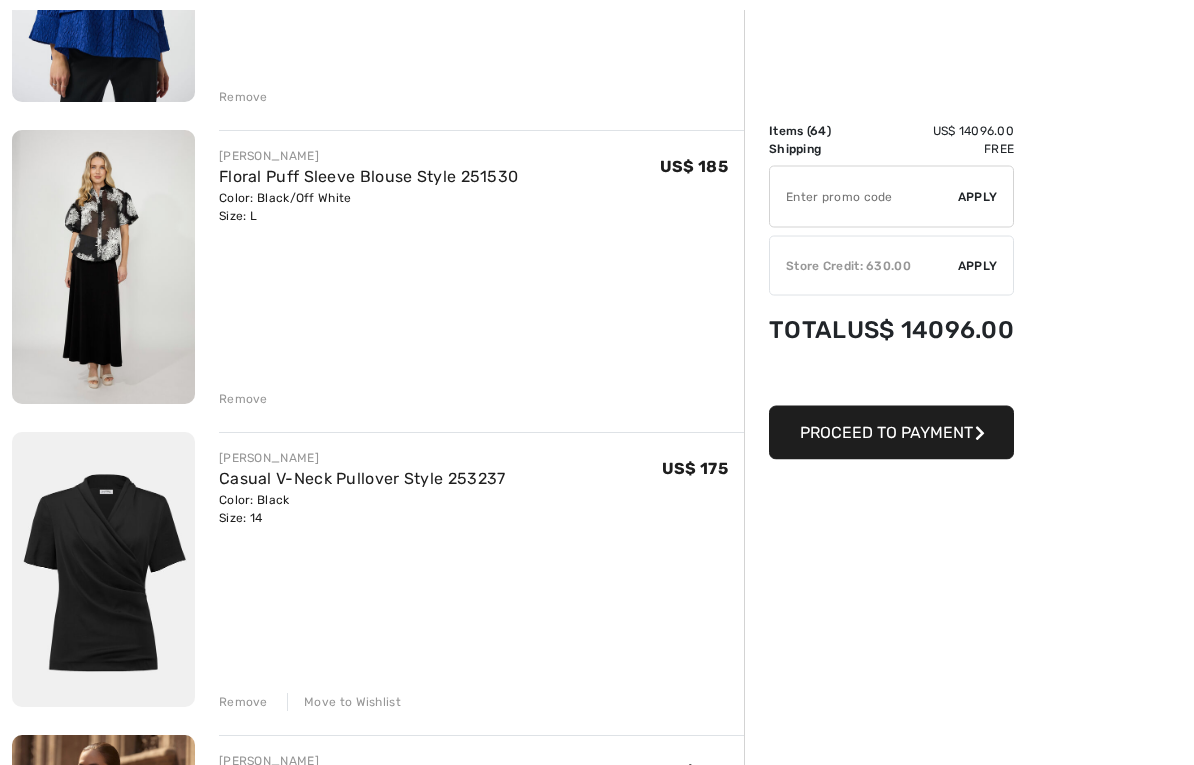click on "Remove" at bounding box center (243, 400) 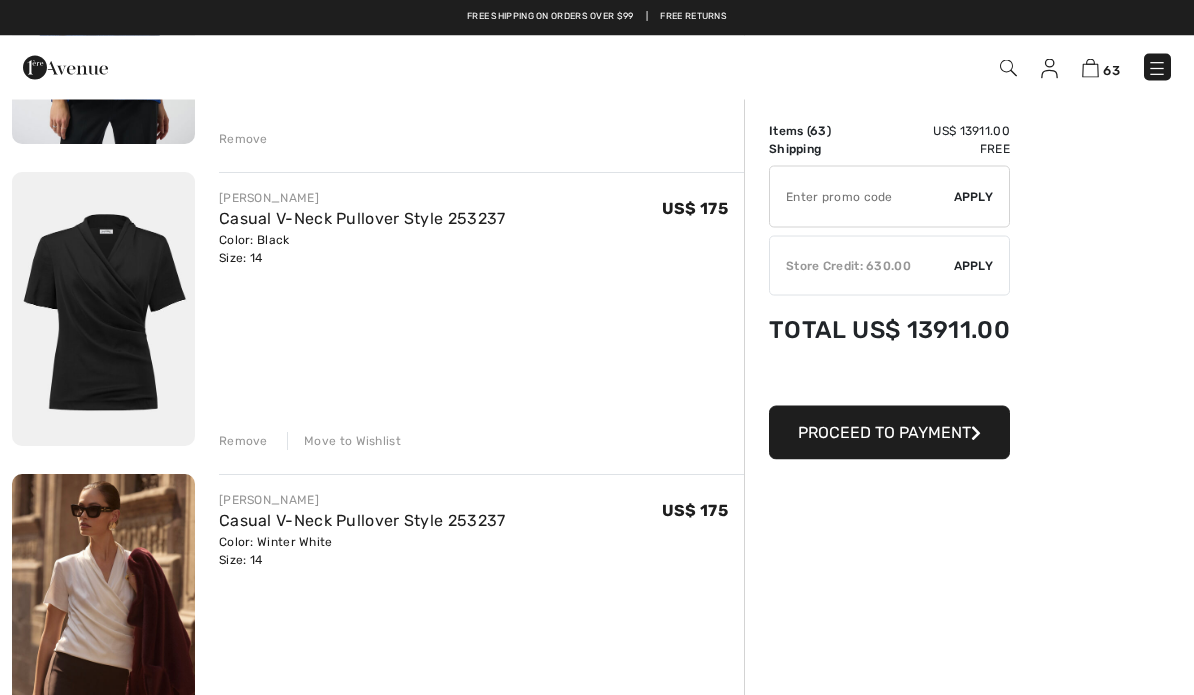 scroll, scrollTop: 1580, scrollLeft: 0, axis: vertical 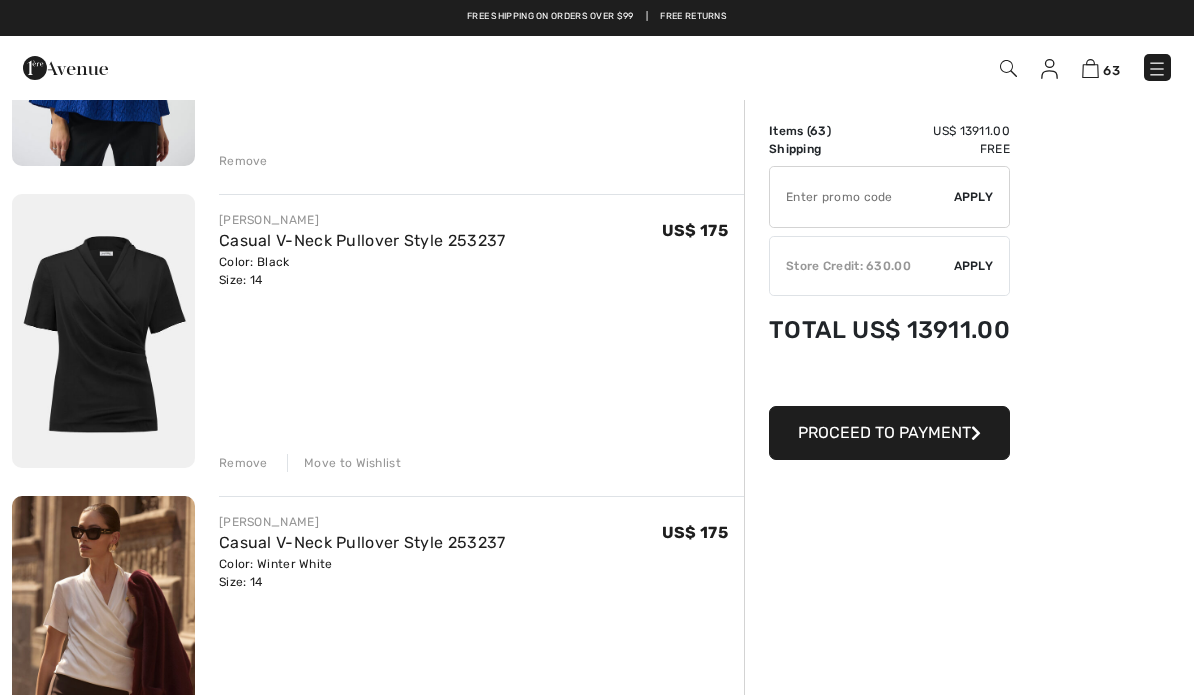 click at bounding box center [103, 331] 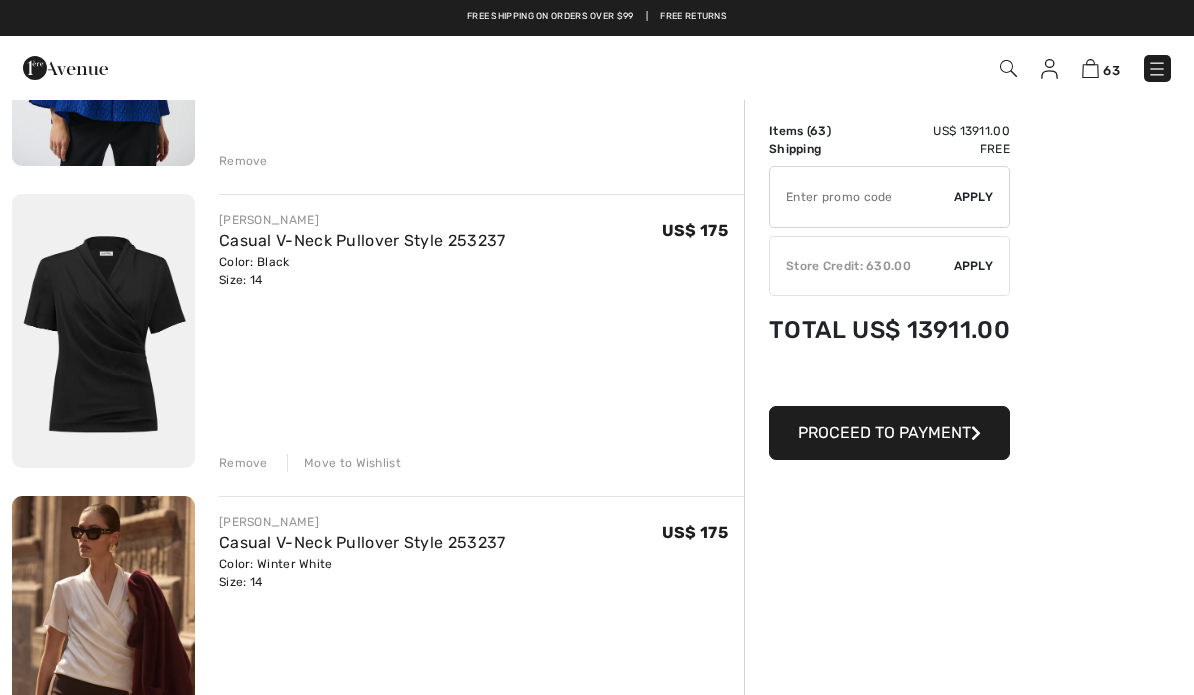 click at bounding box center (103, 331) 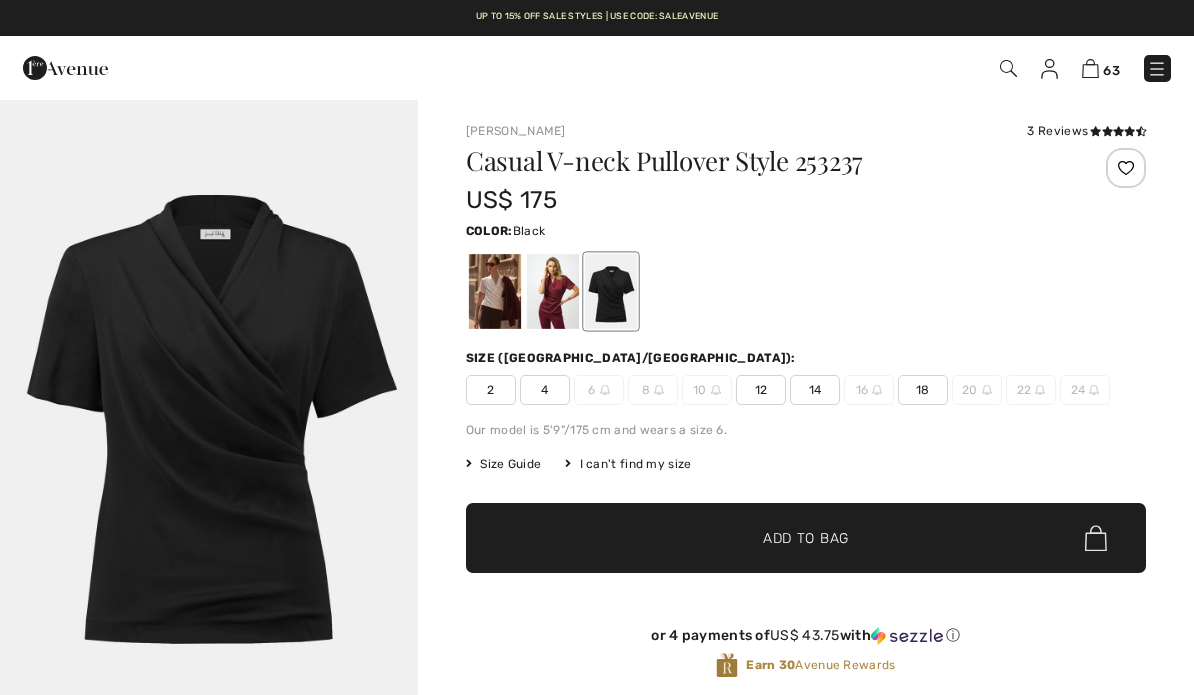 scroll, scrollTop: 0, scrollLeft: 0, axis: both 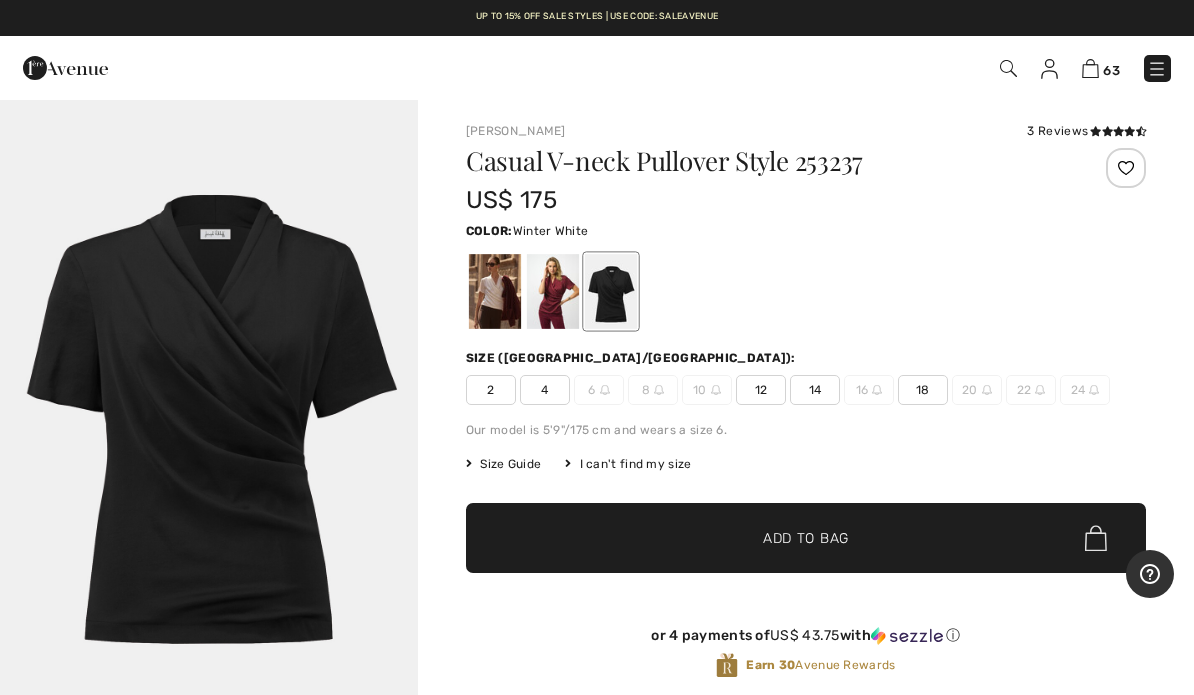 click at bounding box center [495, 291] 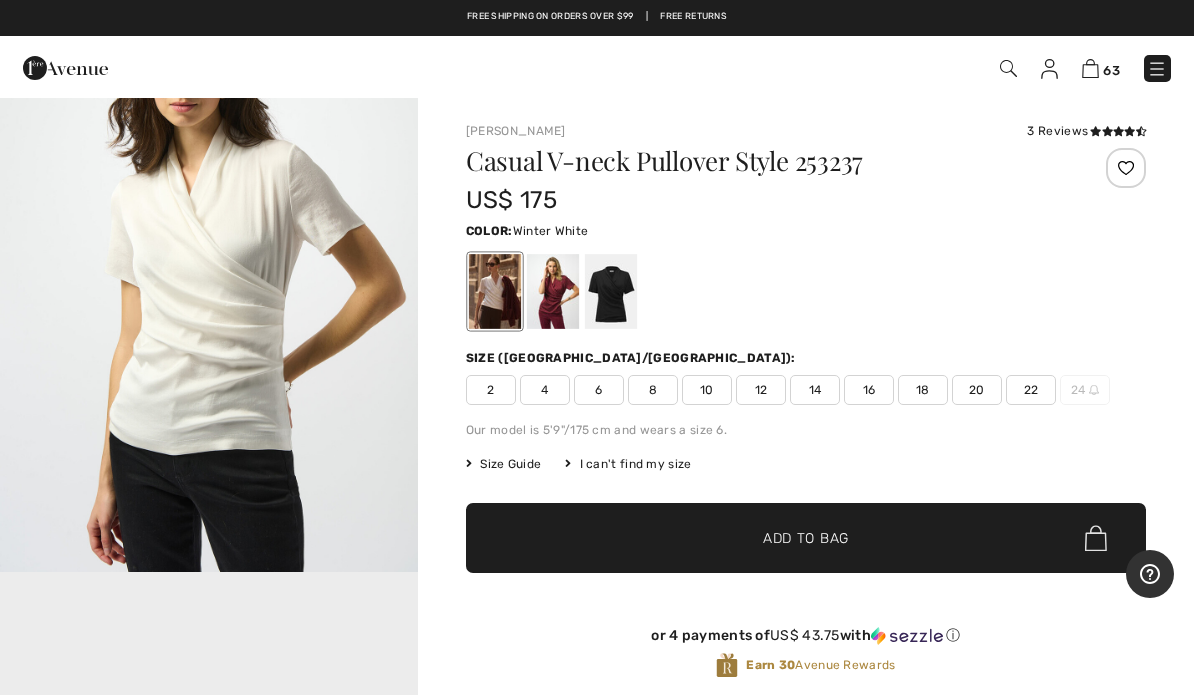 scroll, scrollTop: 780, scrollLeft: 0, axis: vertical 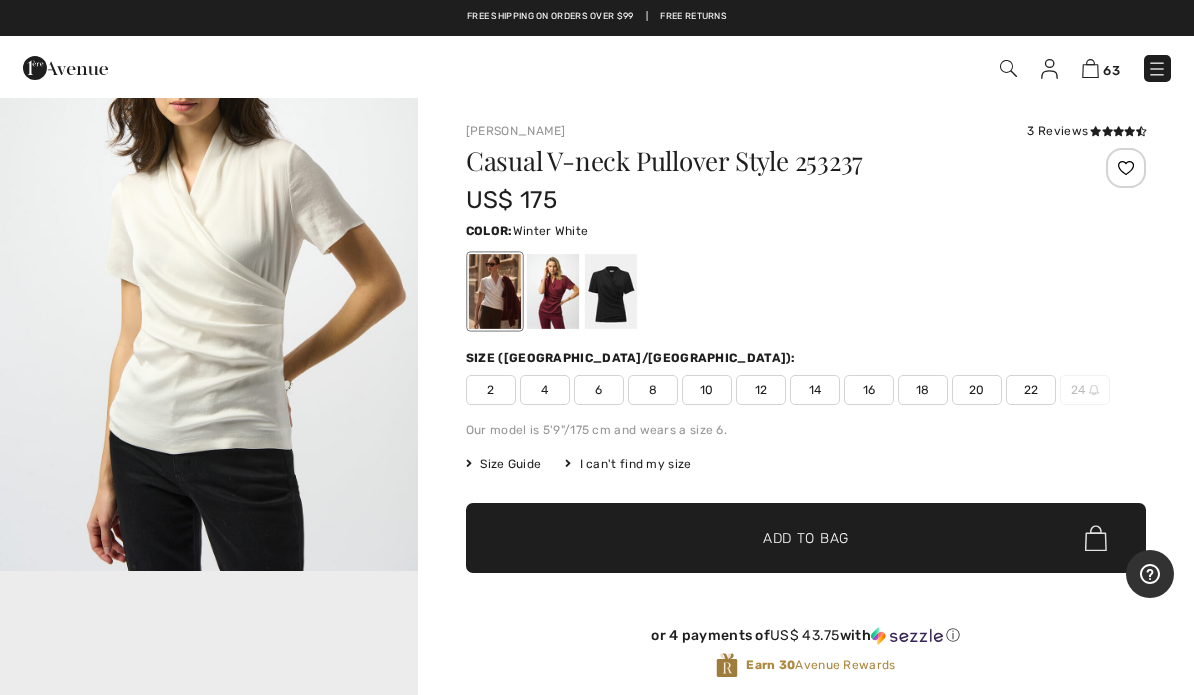click at bounding box center (209, 258) 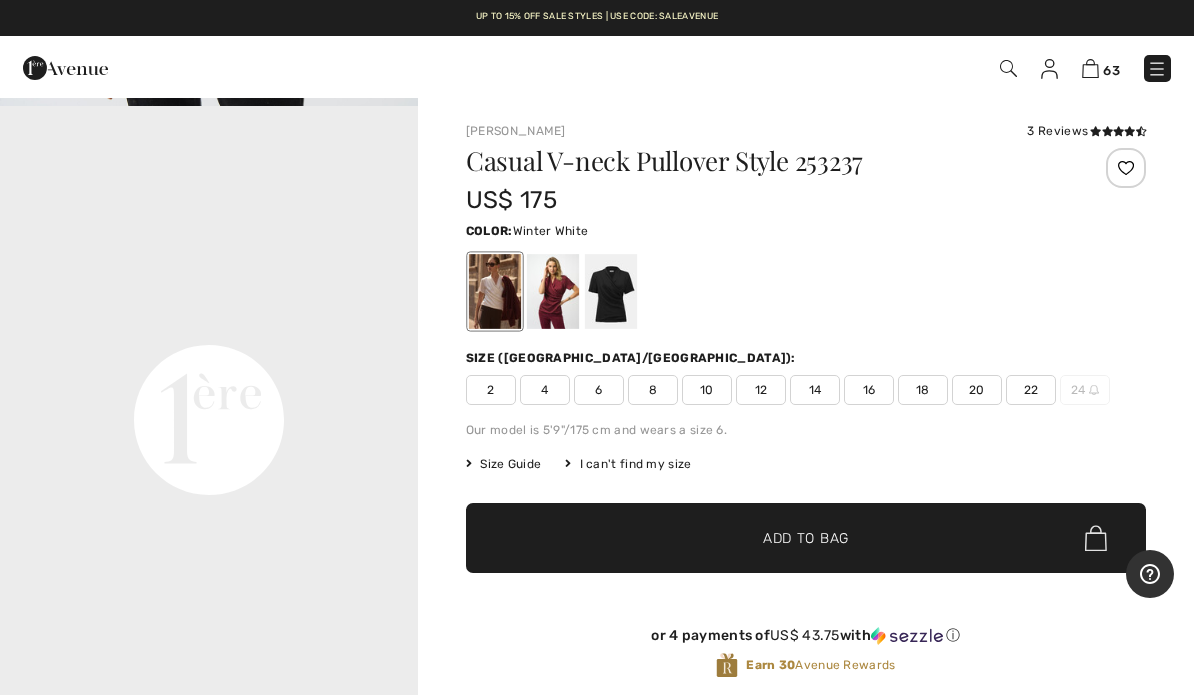 scroll, scrollTop: 1285, scrollLeft: 0, axis: vertical 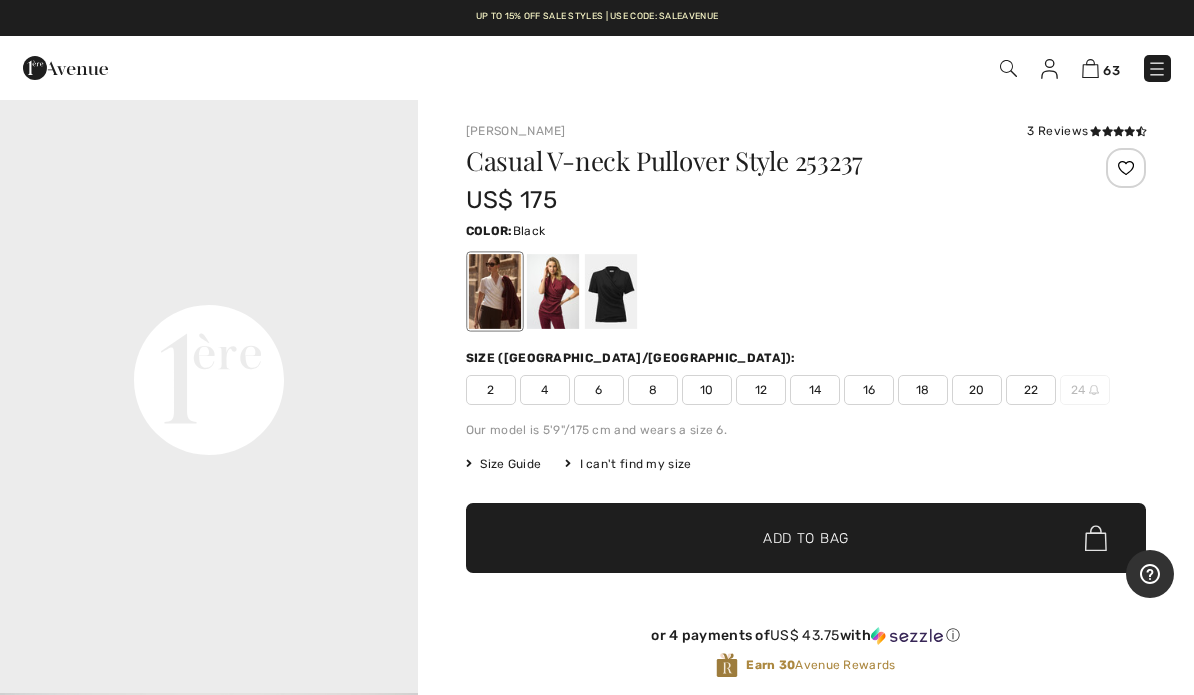 click at bounding box center [611, 291] 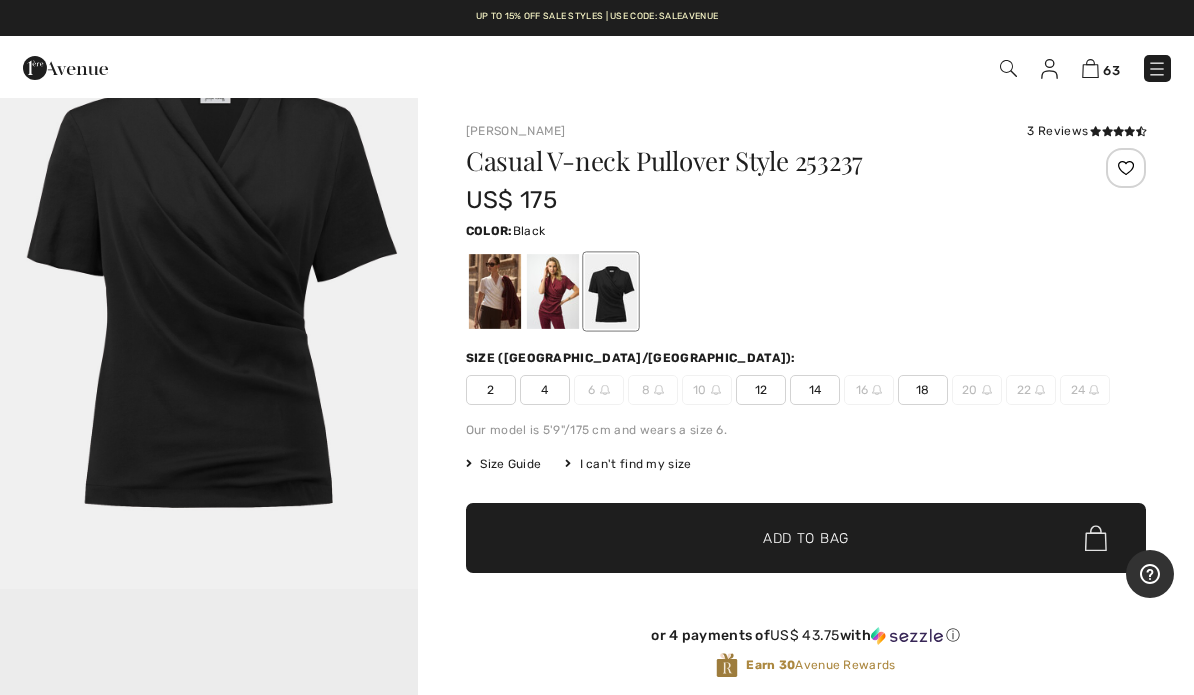 scroll, scrollTop: 259, scrollLeft: 0, axis: vertical 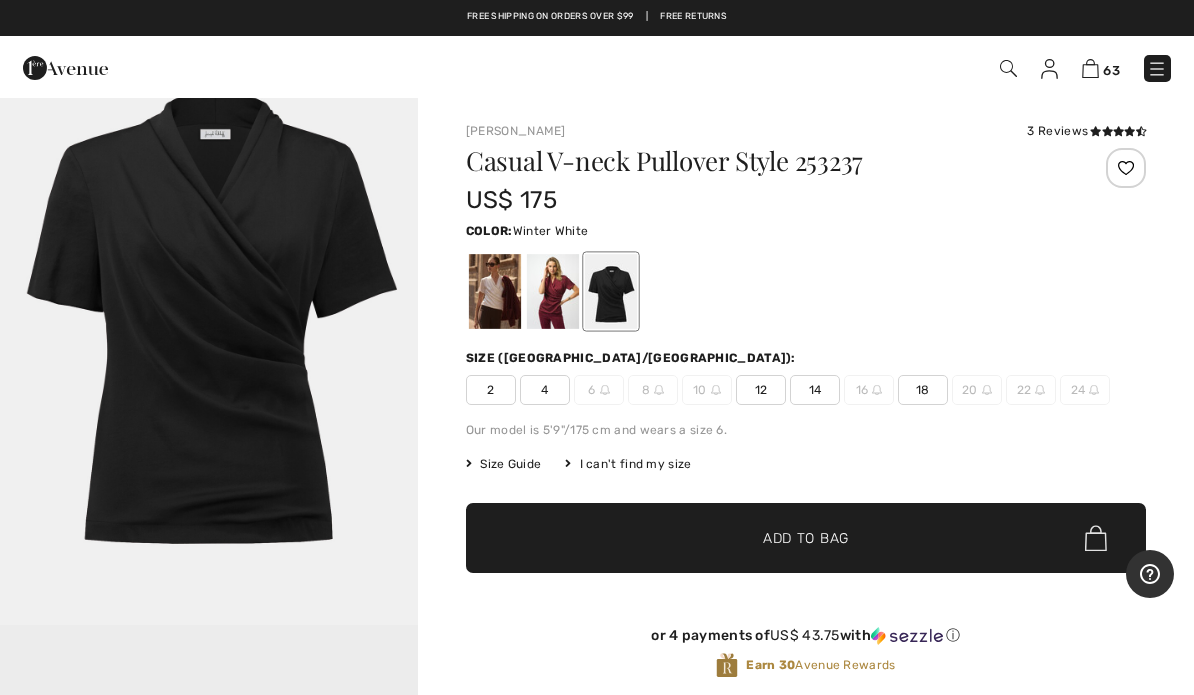 click at bounding box center (495, 291) 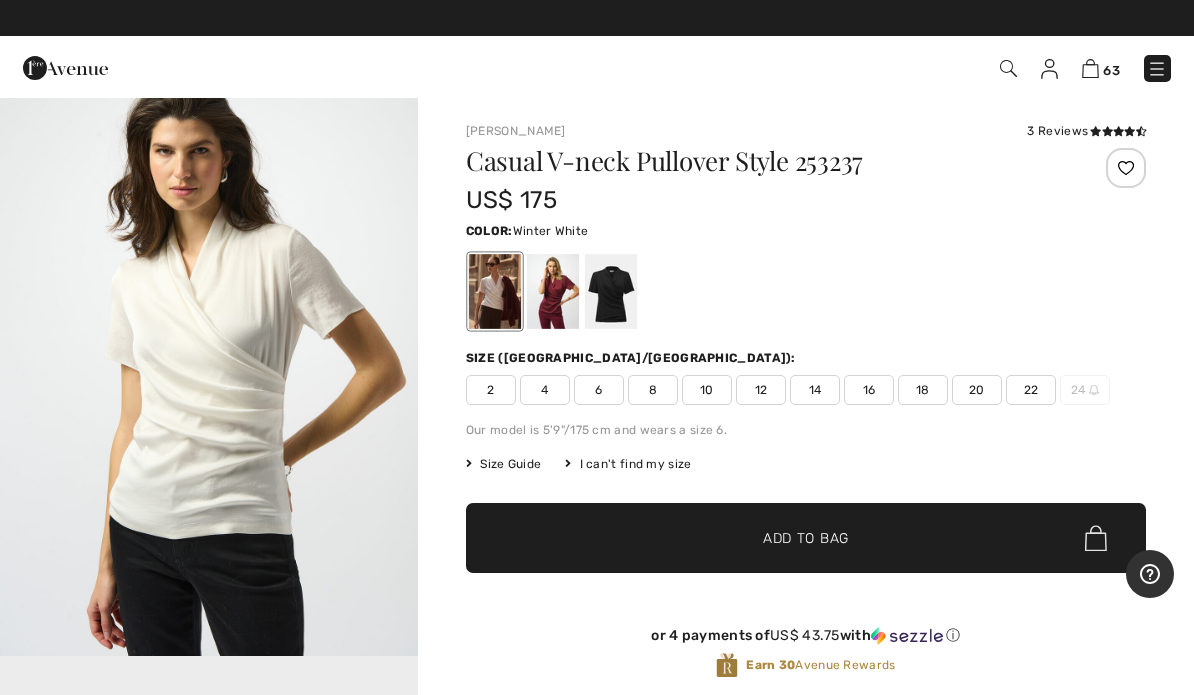 scroll, scrollTop: 697, scrollLeft: 0, axis: vertical 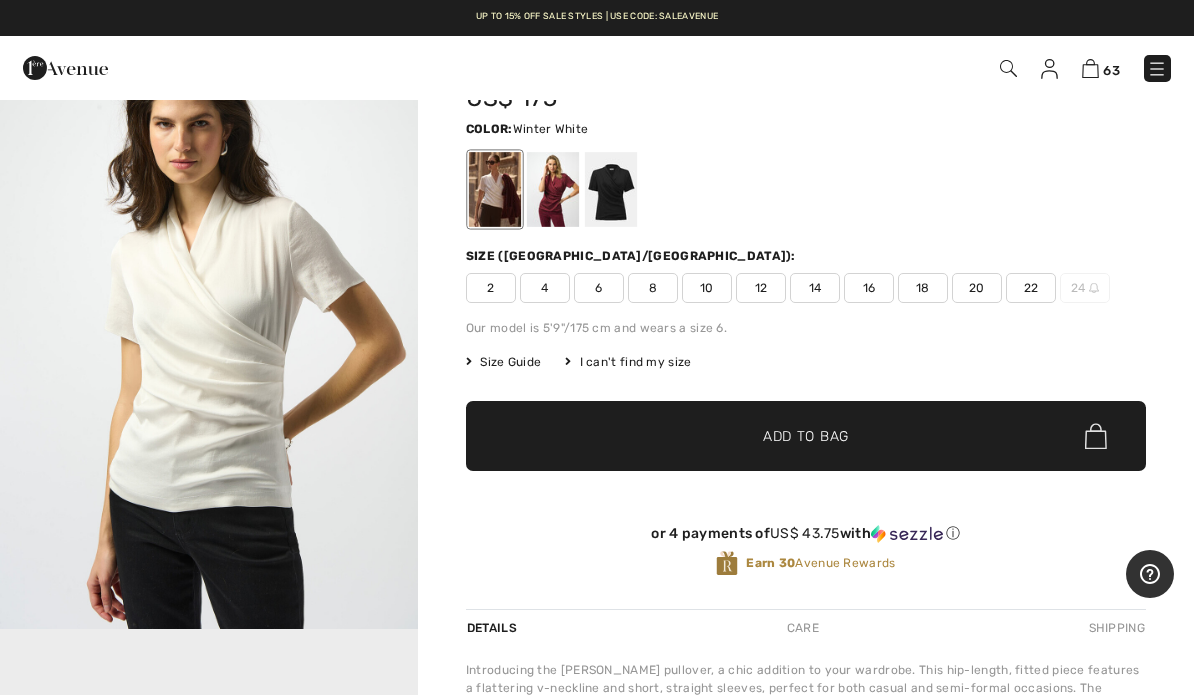 click on "16" at bounding box center (869, 288) 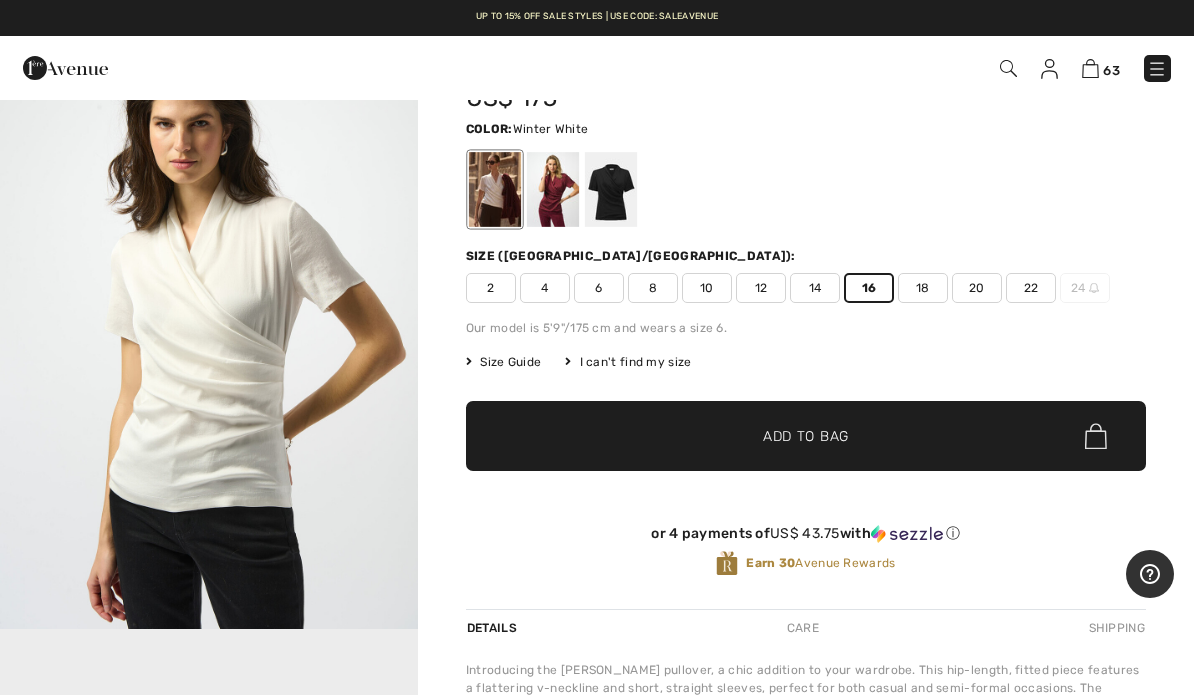 click on "✔ Added to Bag
Add to Bag" at bounding box center [806, 436] 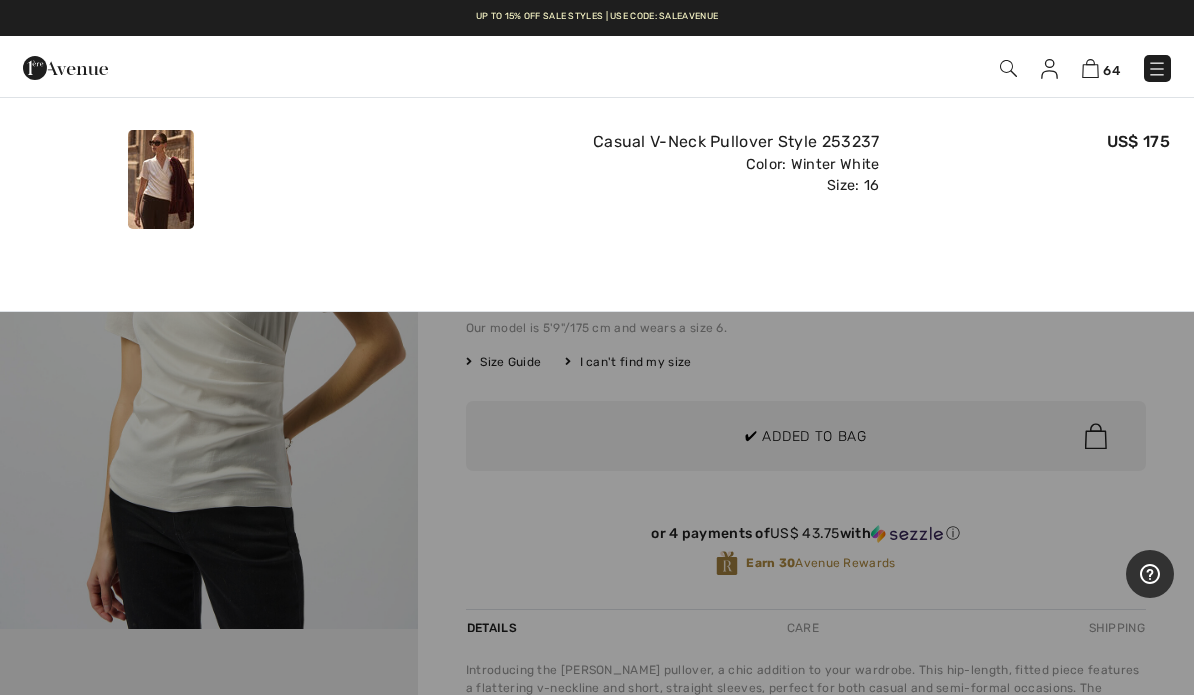 click at bounding box center (1090, 68) 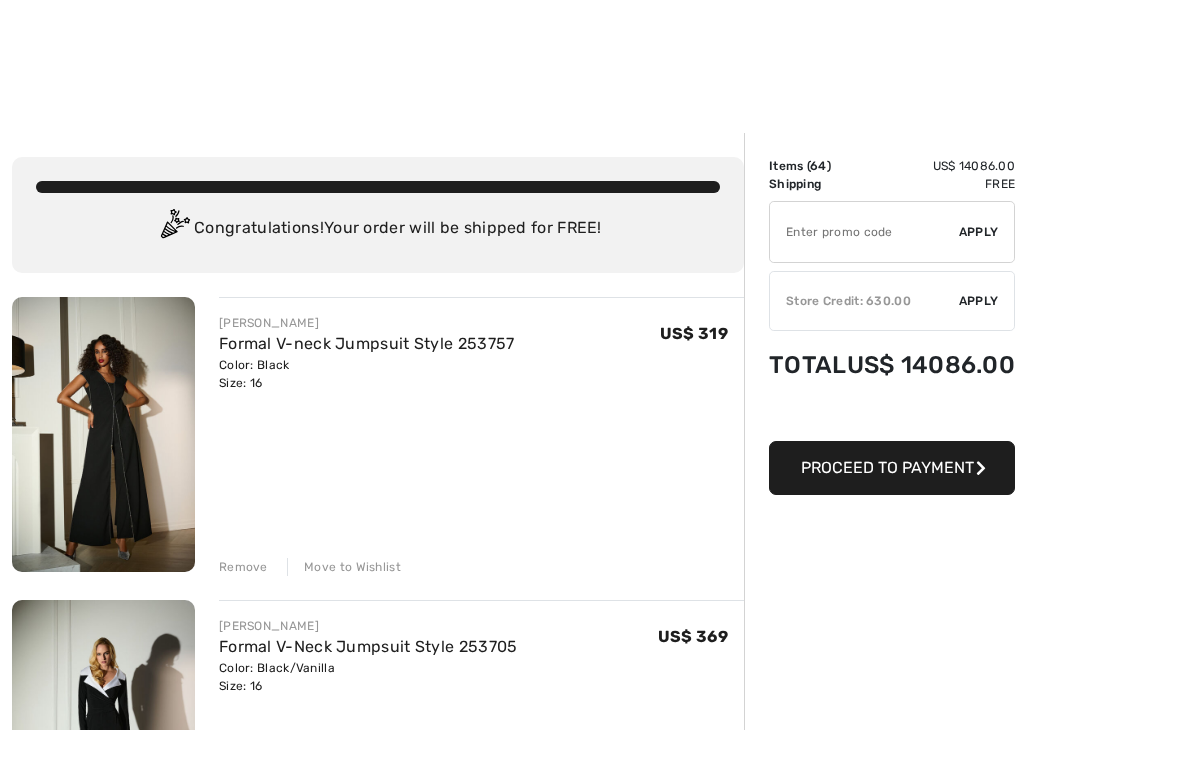 scroll, scrollTop: 1587, scrollLeft: 0, axis: vertical 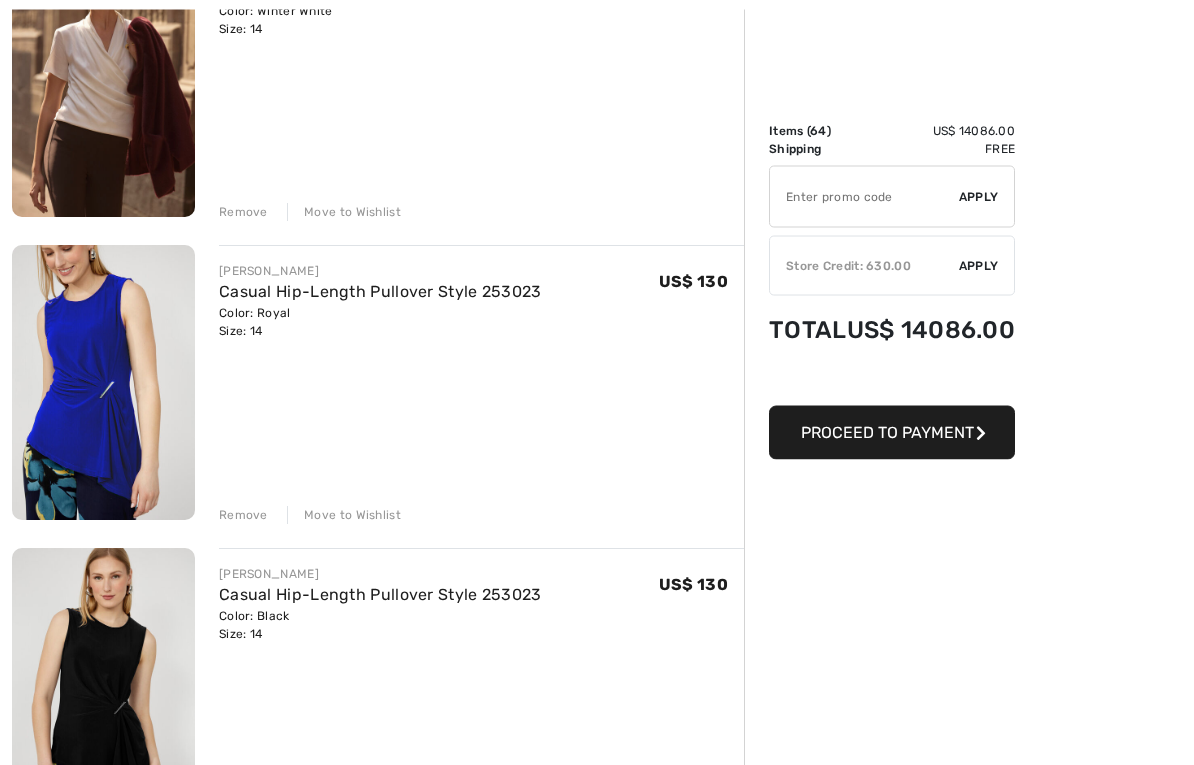 click on "[PERSON_NAME]
Formal V-neck Jumpsuit Style 253757
Color: Black
Size: 16
Final Sale
US$ 319
US$ 319
Remove
Move to Wishlist
[PERSON_NAME]
Formal V-Neck Jumpsuit Style 253705" at bounding box center (378, 8055) 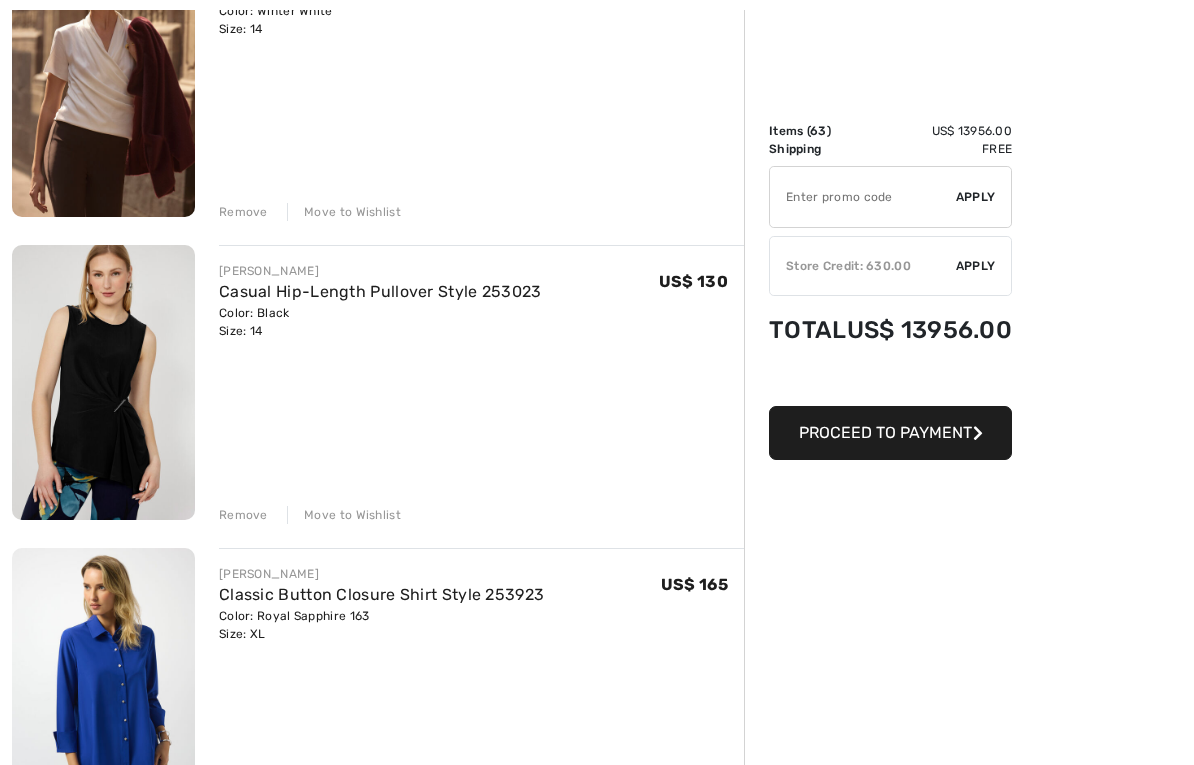 click on "Remove" at bounding box center (243, 515) 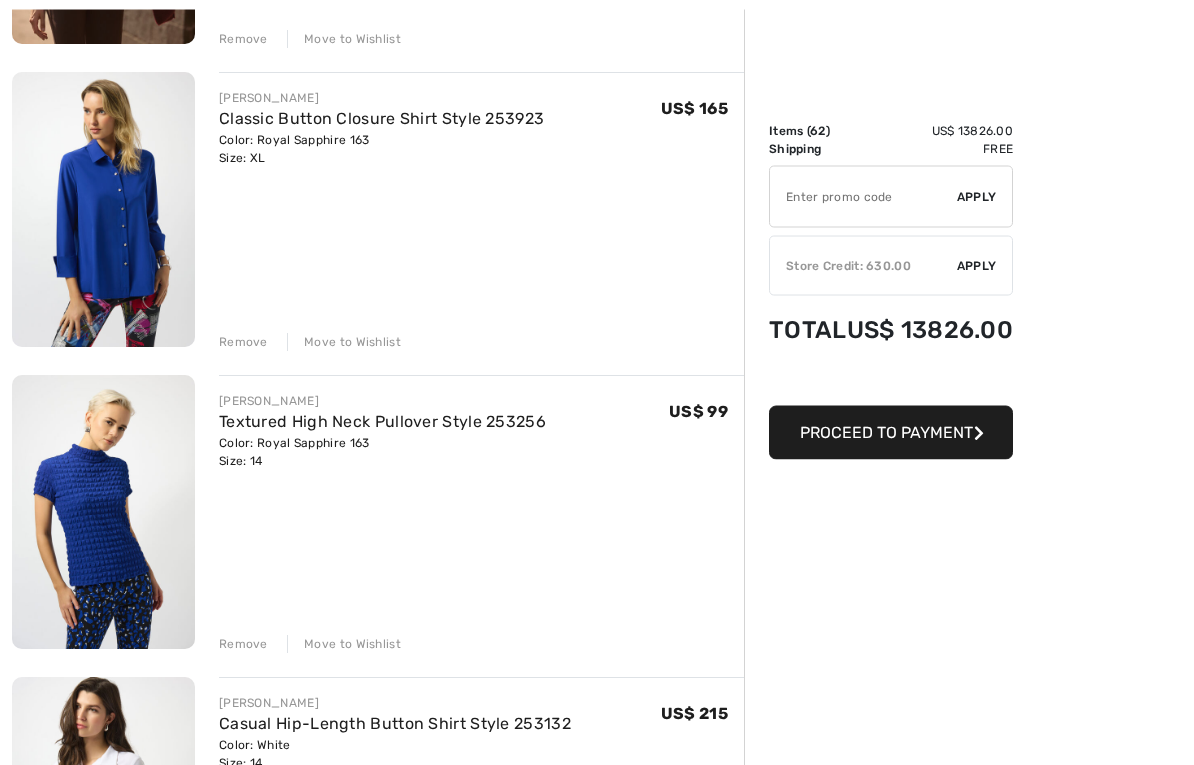click on "Remove" at bounding box center [243, 645] 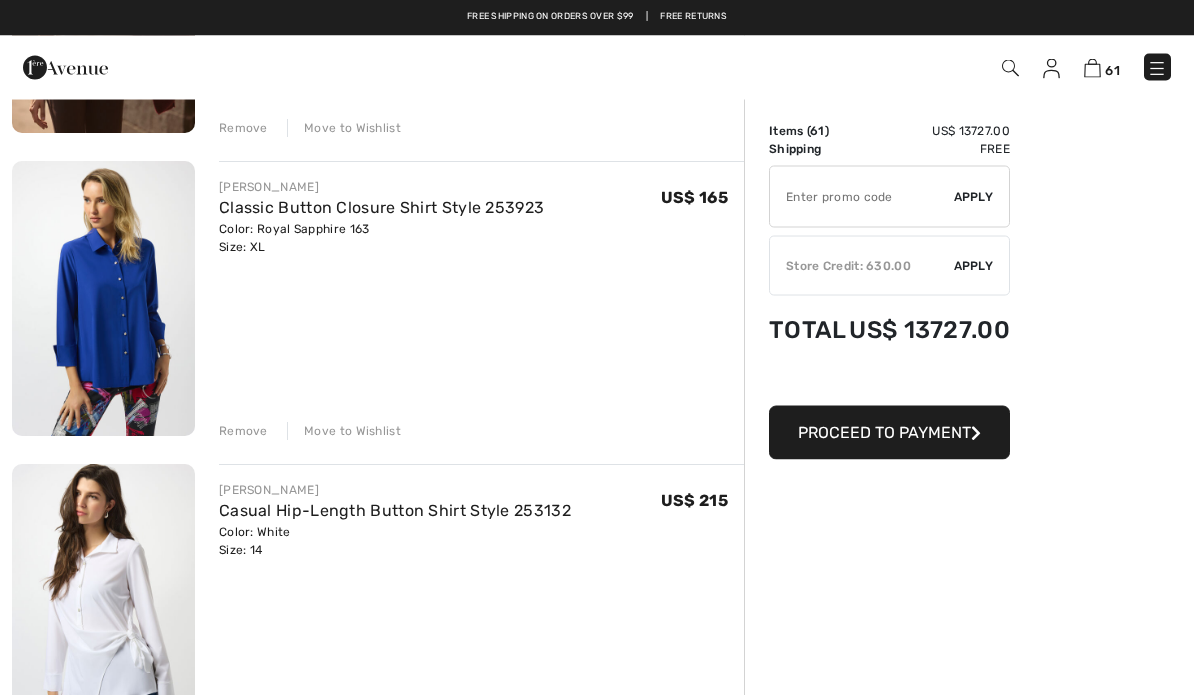 scroll, scrollTop: 2113, scrollLeft: 0, axis: vertical 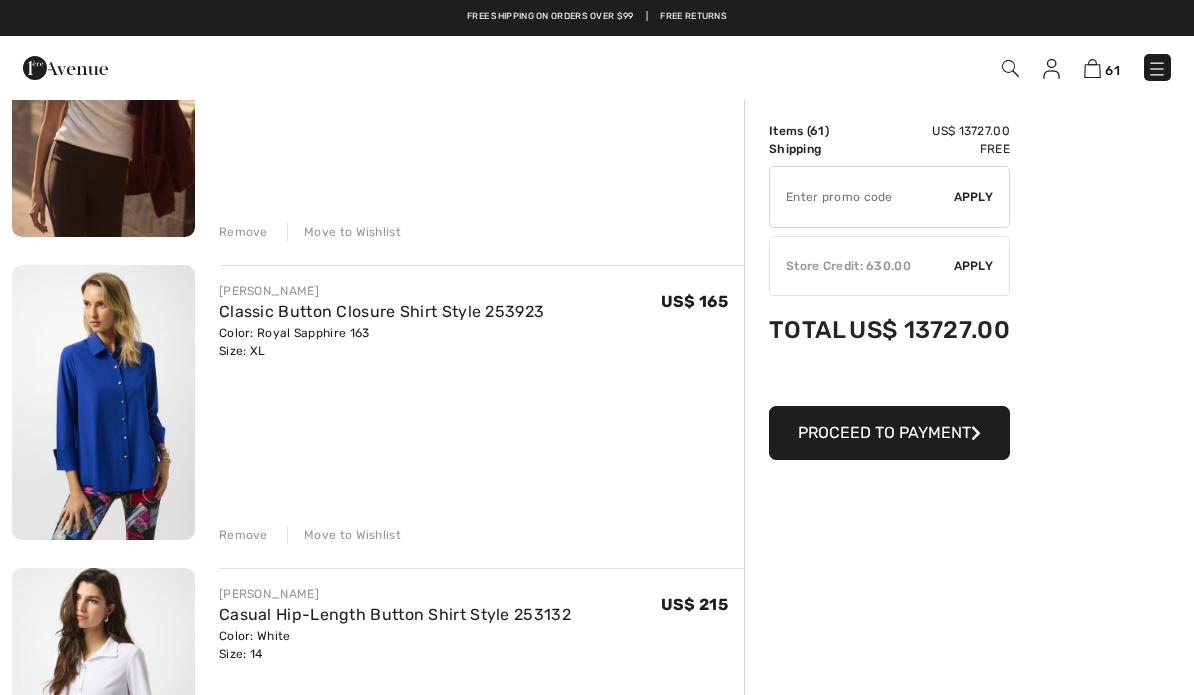 click at bounding box center [103, 402] 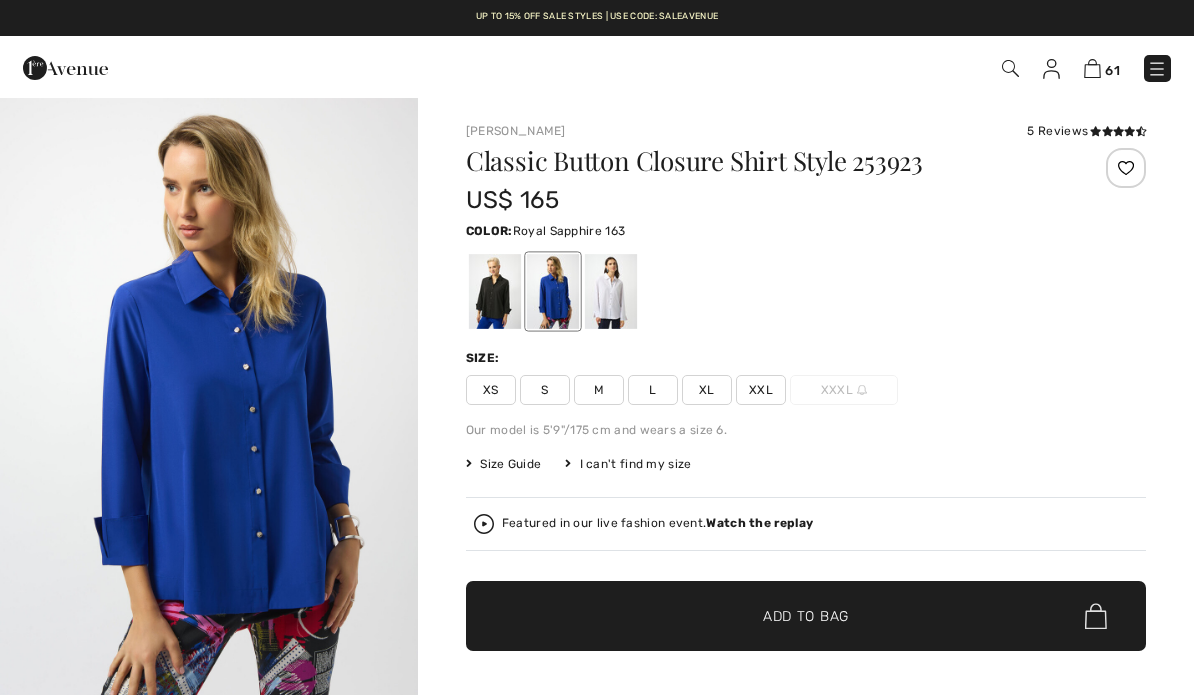 scroll, scrollTop: 0, scrollLeft: 0, axis: both 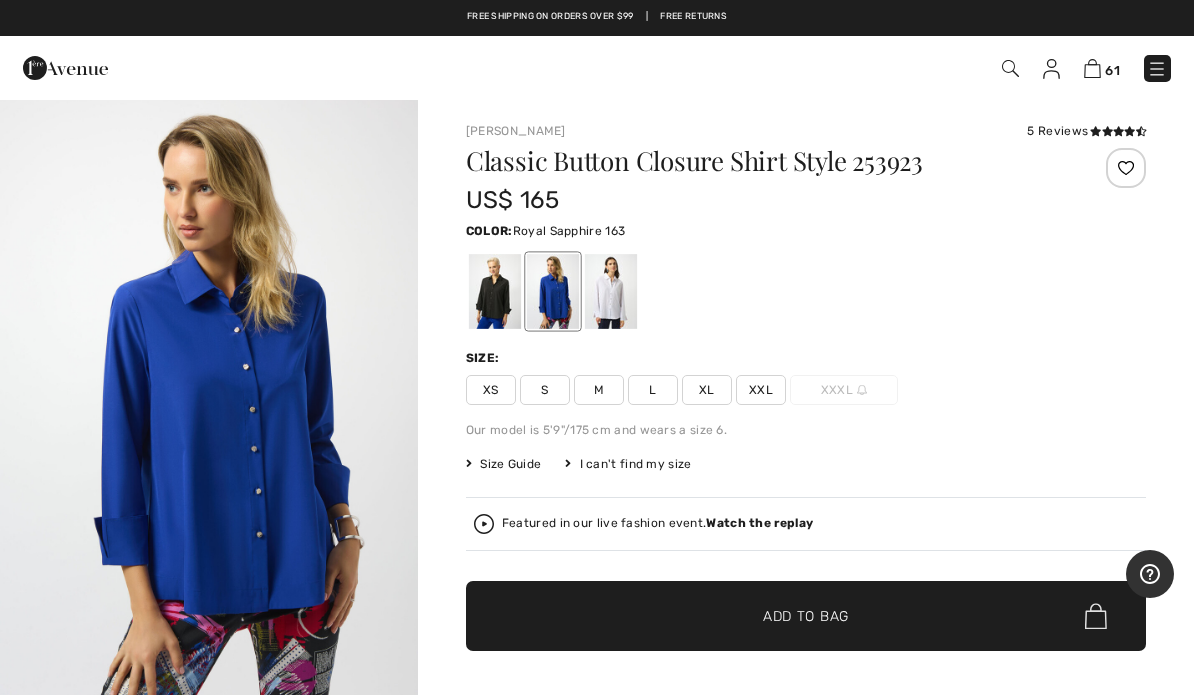 click at bounding box center [1092, 68] 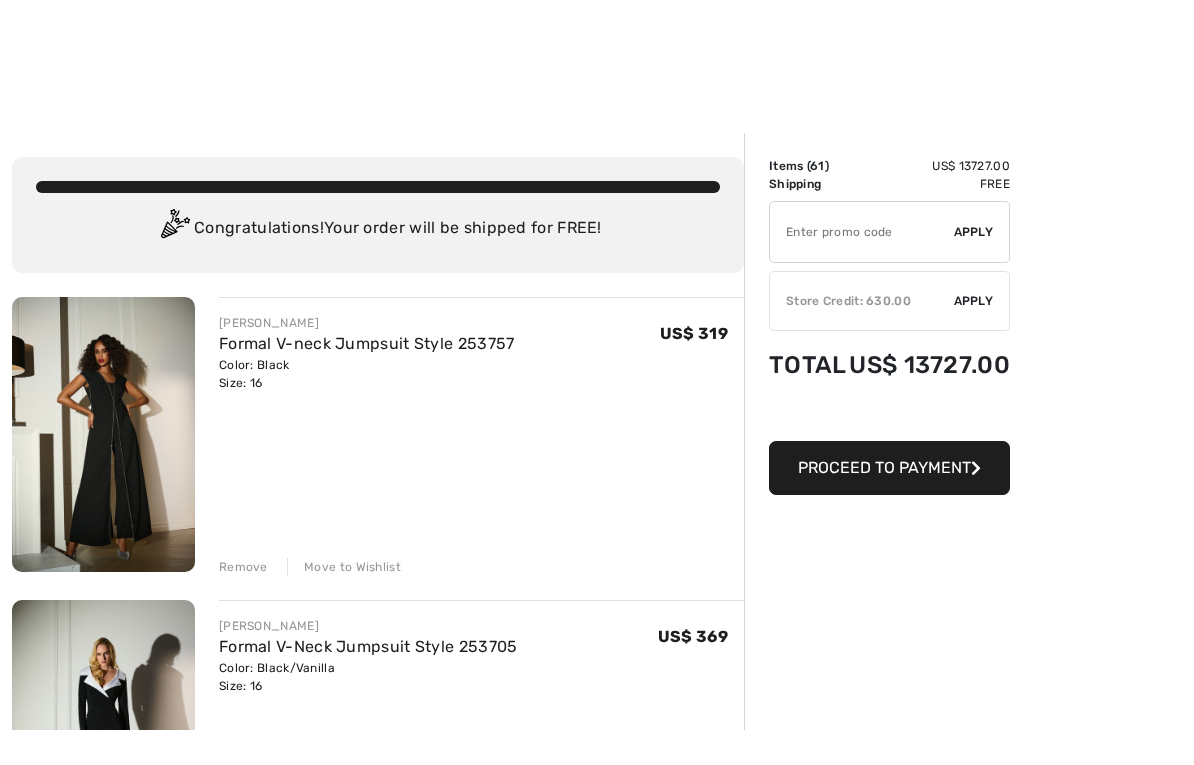 scroll, scrollTop: 2483, scrollLeft: 0, axis: vertical 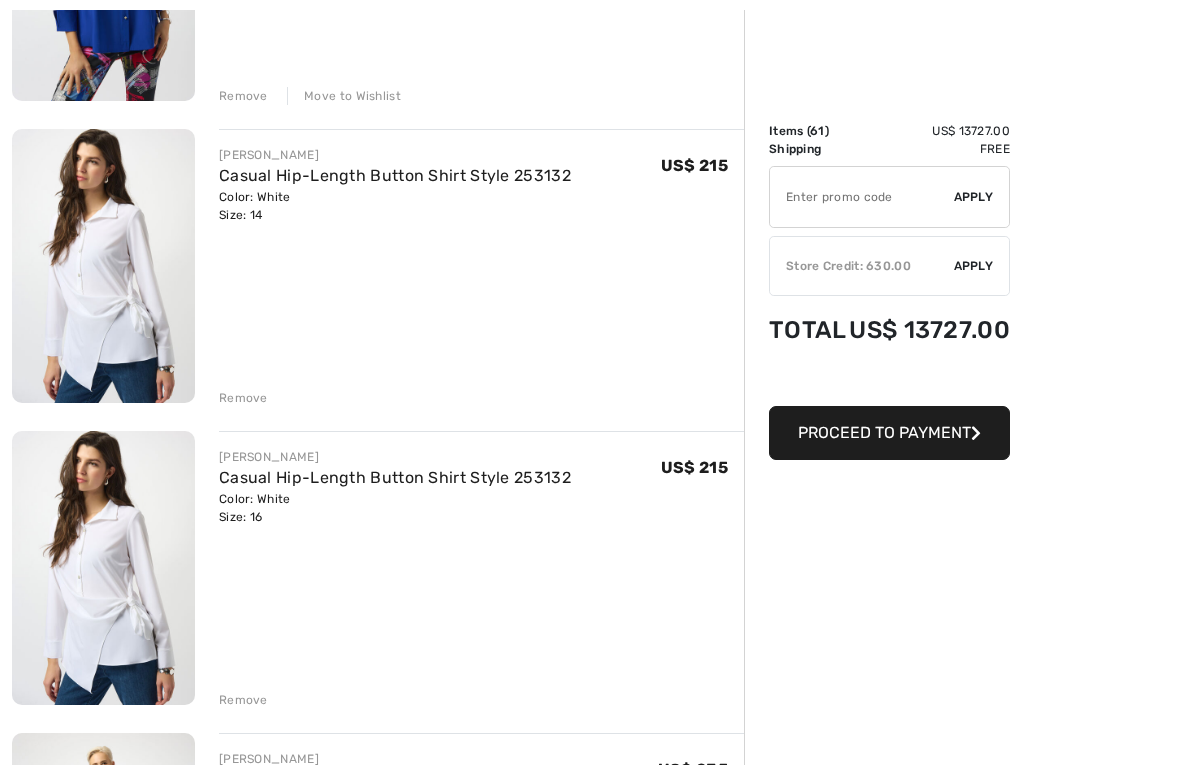 click on "Remove" at bounding box center (243, 398) 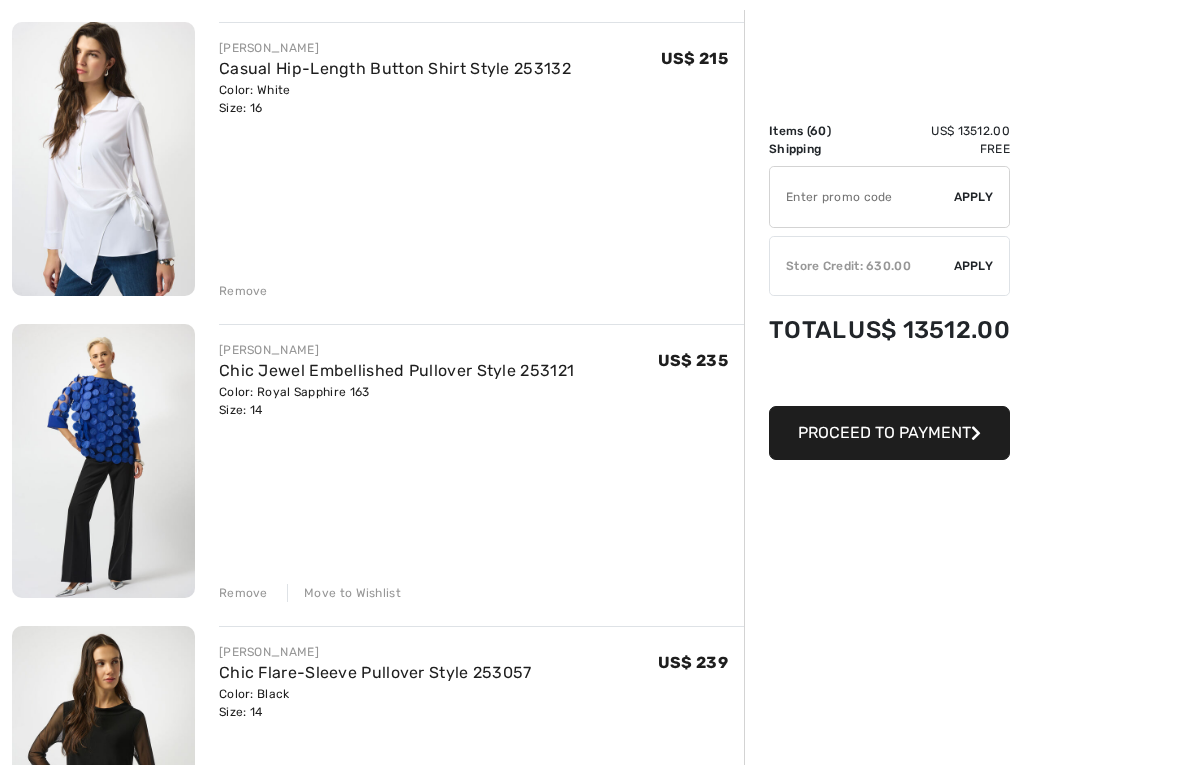 scroll, scrollTop: 2663, scrollLeft: 0, axis: vertical 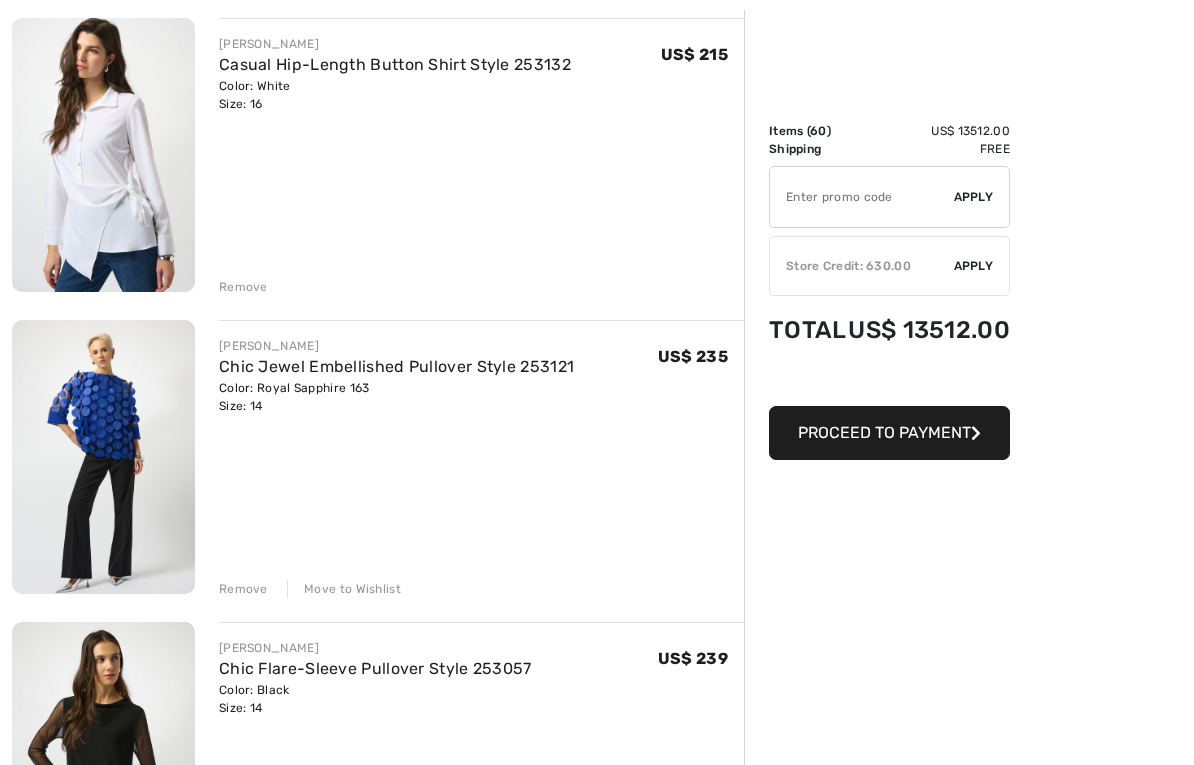 click at bounding box center [103, 457] 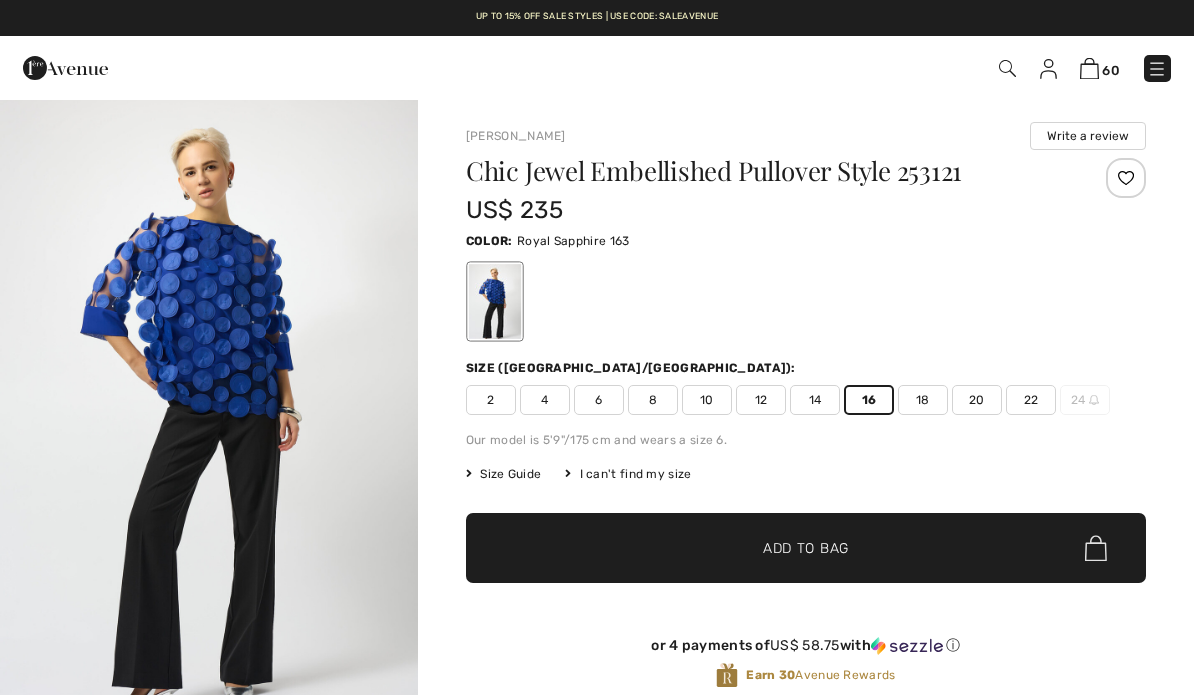 scroll, scrollTop: 0, scrollLeft: 0, axis: both 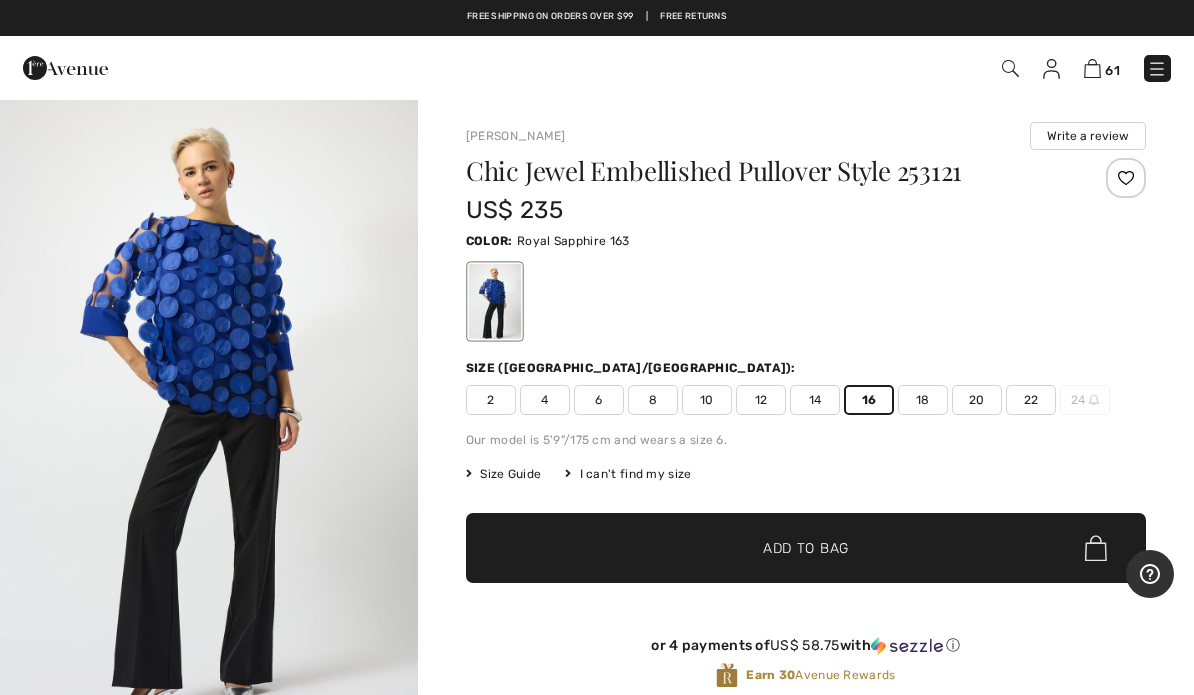click at bounding box center [1092, 68] 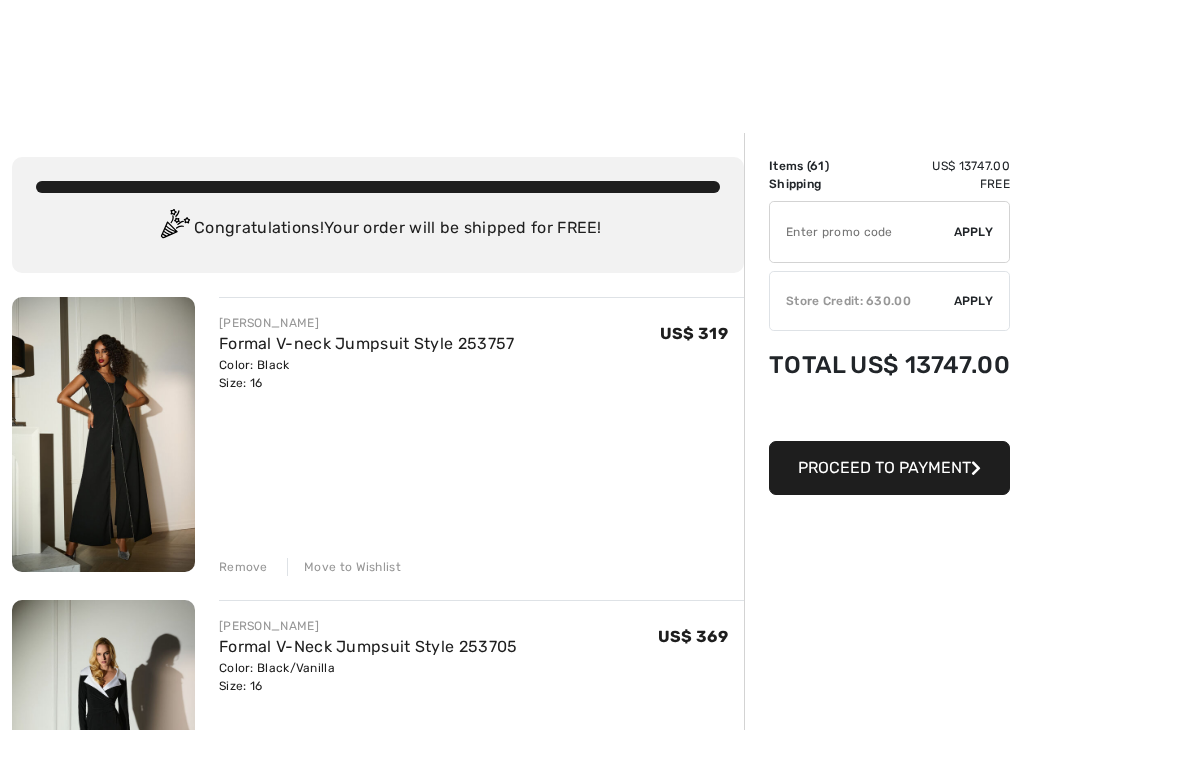 scroll, scrollTop: 2737, scrollLeft: 0, axis: vertical 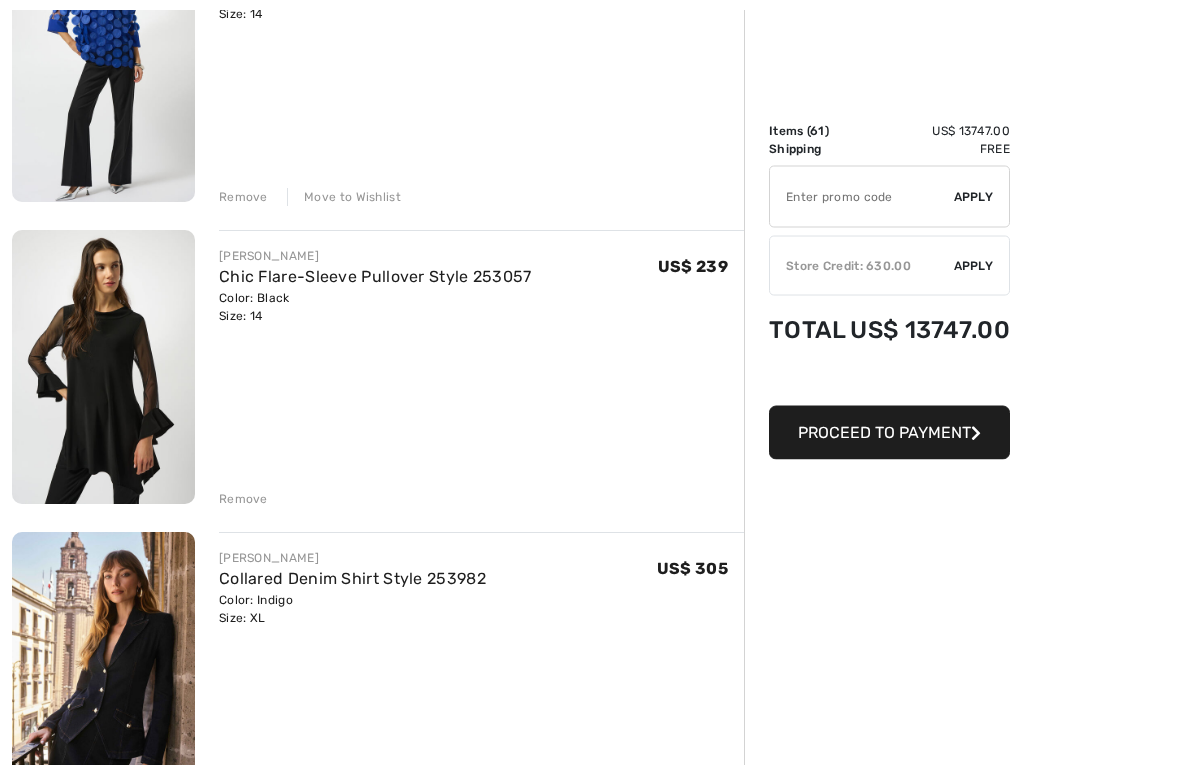 click at bounding box center [103, 368] 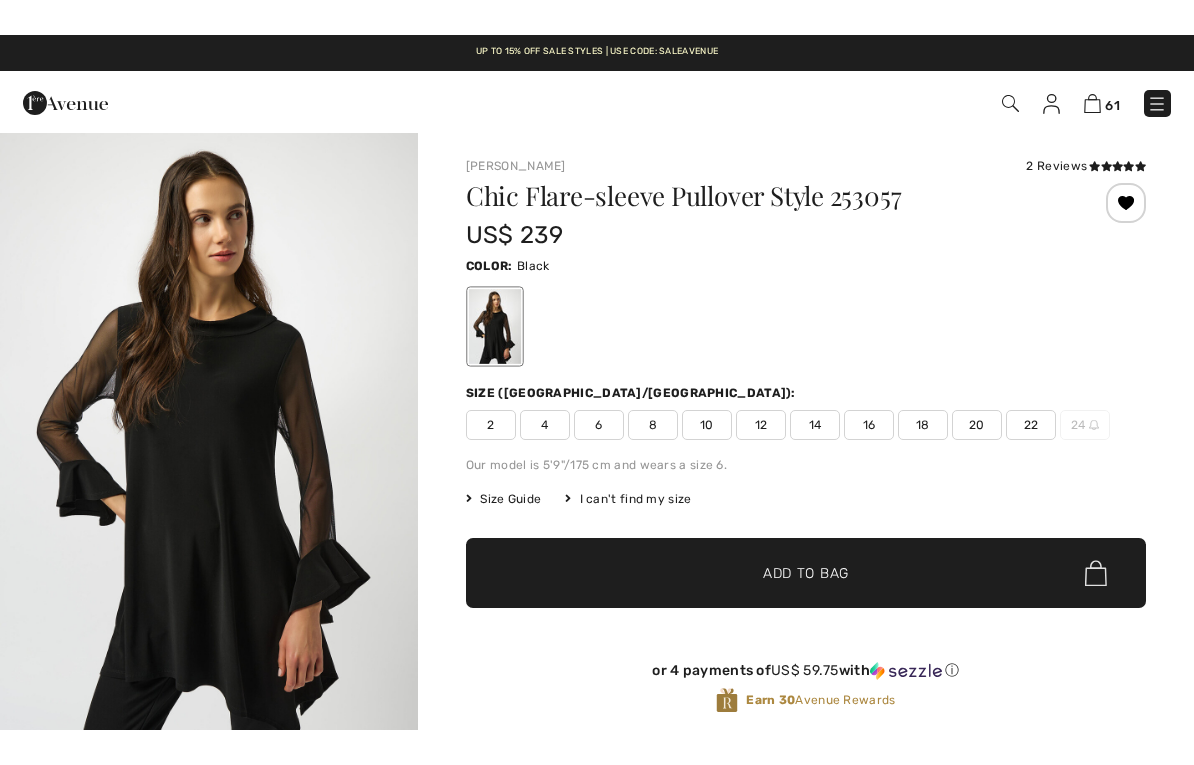 scroll, scrollTop: 173, scrollLeft: 0, axis: vertical 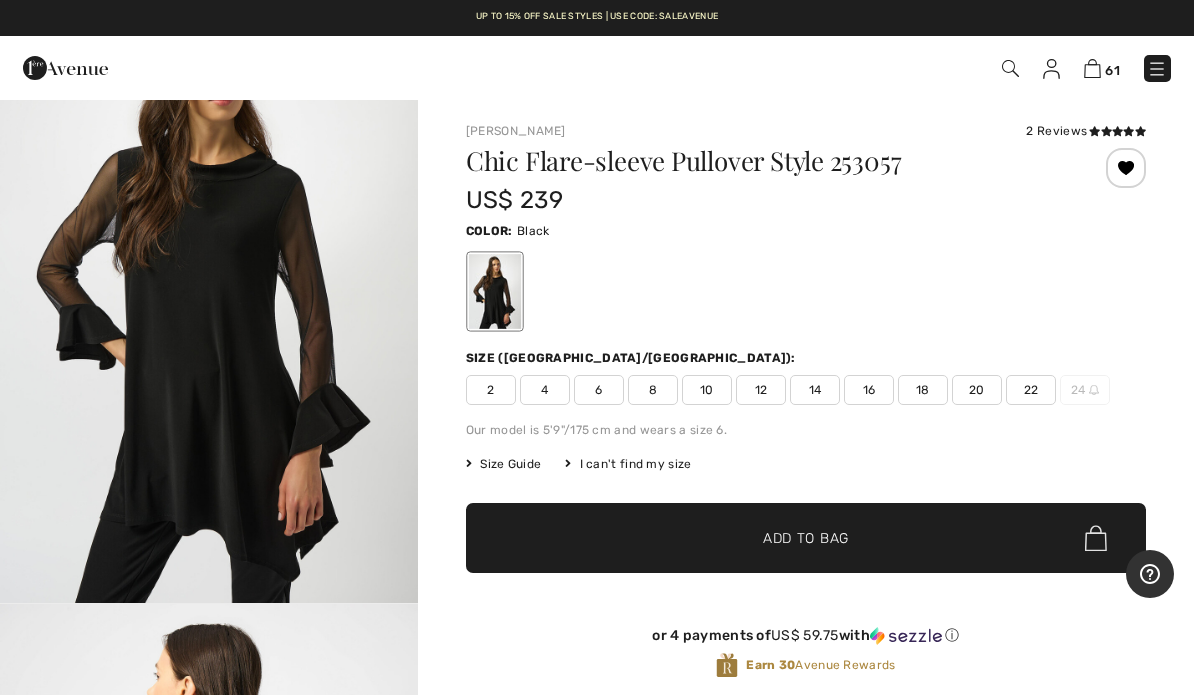 click on "16" at bounding box center [869, 390] 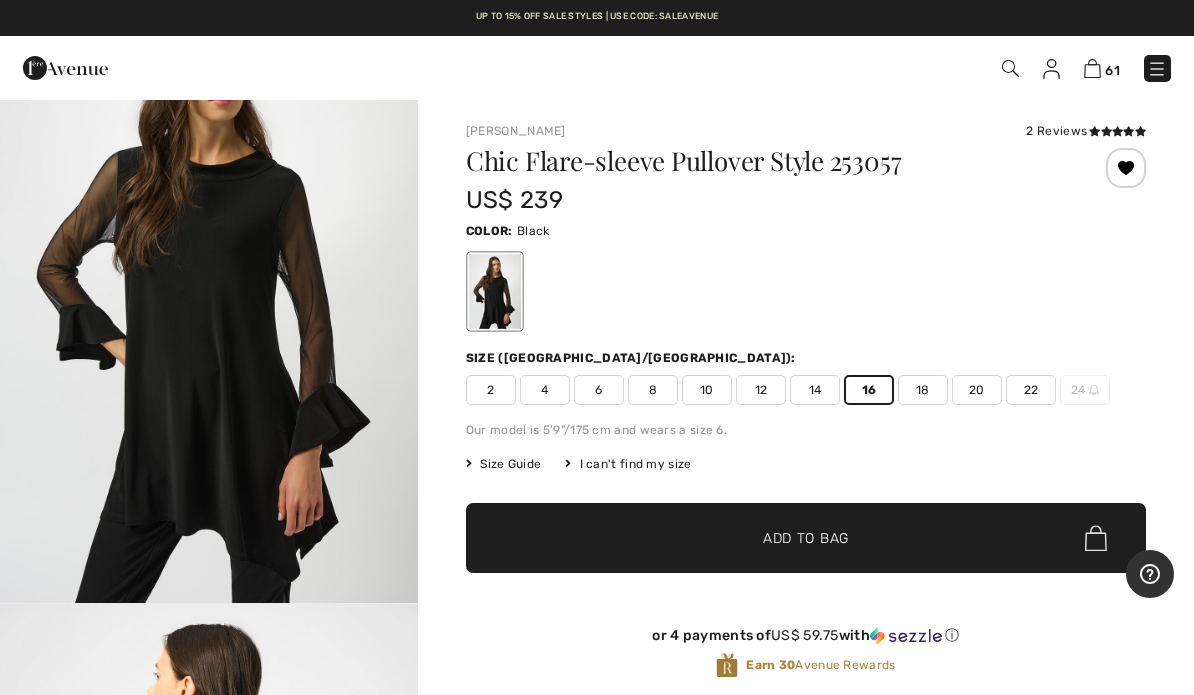 click on "✔ Added to Bag
Add to Bag" at bounding box center [806, 538] 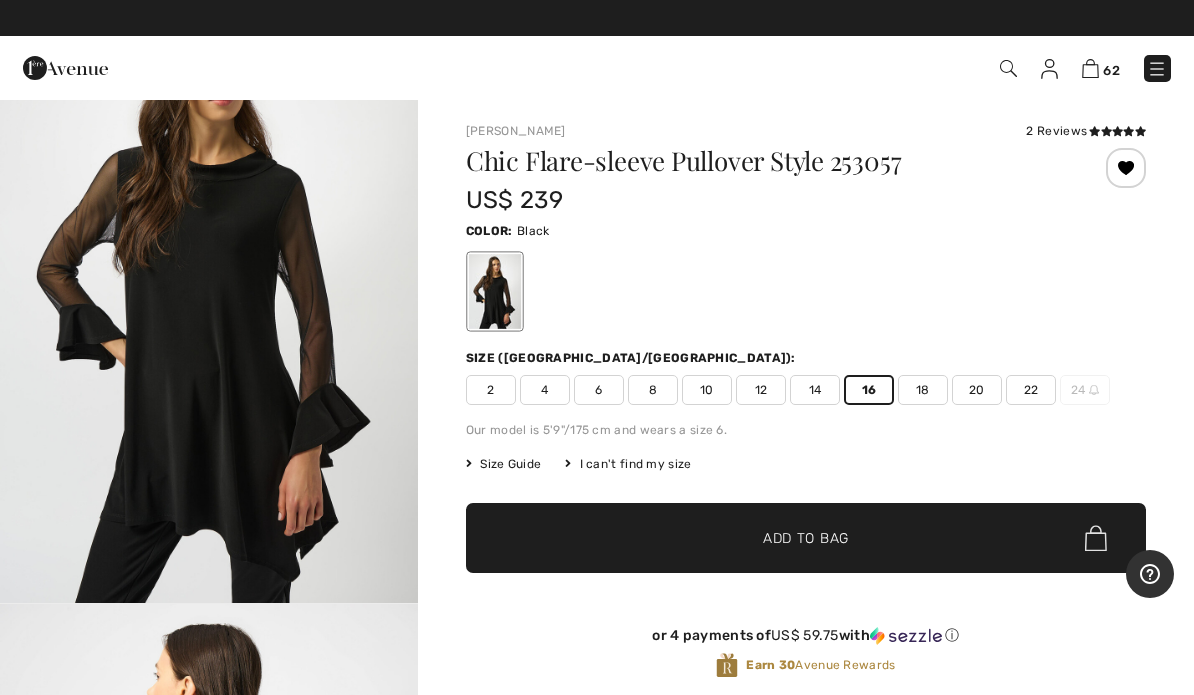 click at bounding box center [1090, 68] 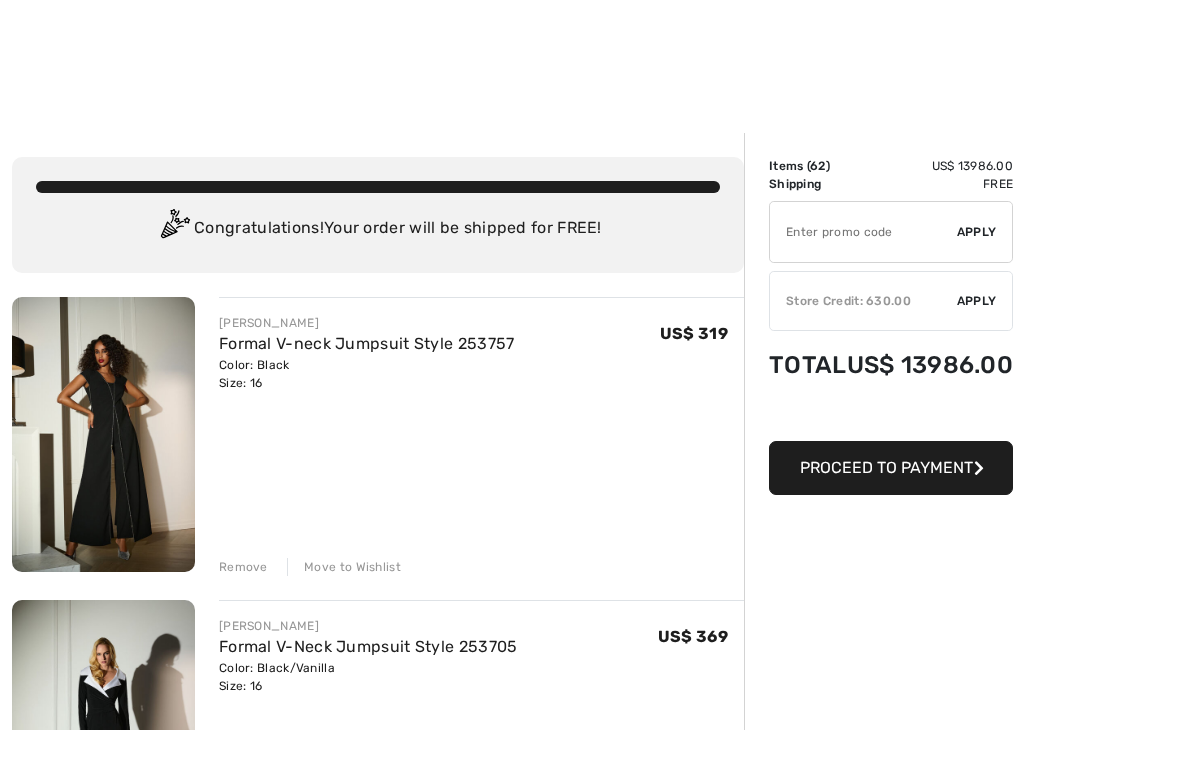 scroll, scrollTop: 2318, scrollLeft: 0, axis: vertical 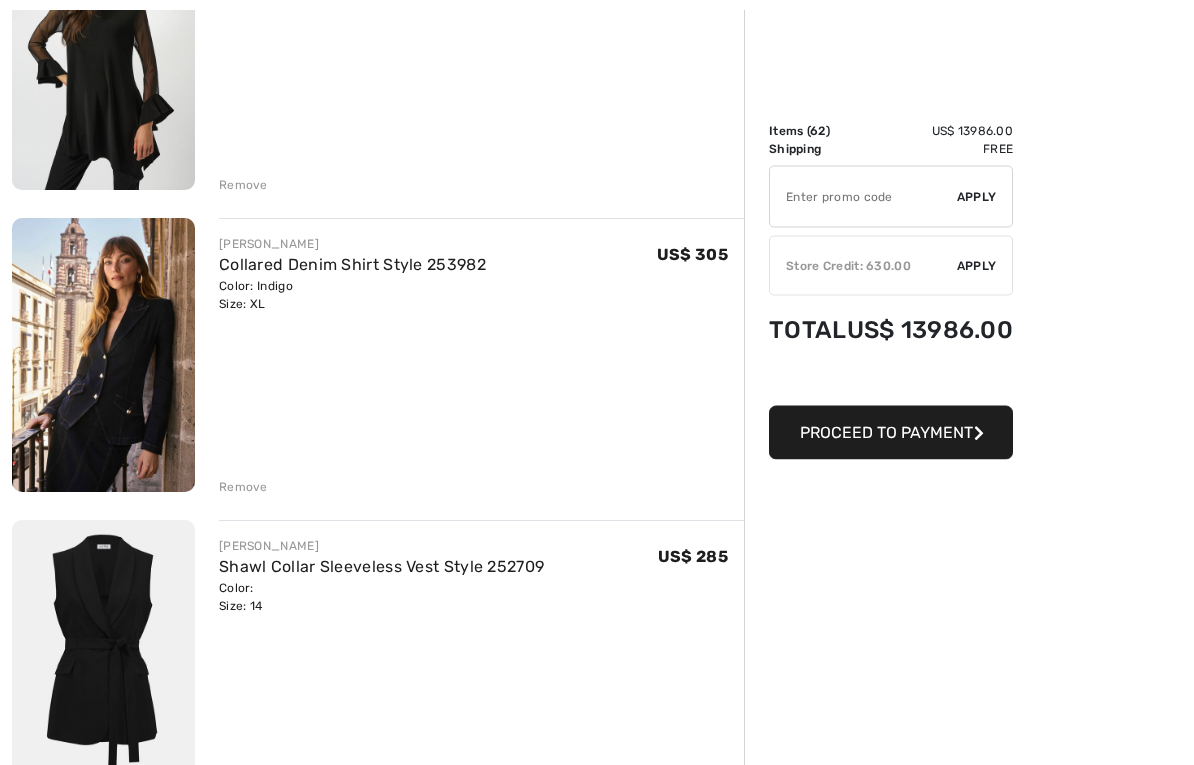 click at bounding box center (103, 356) 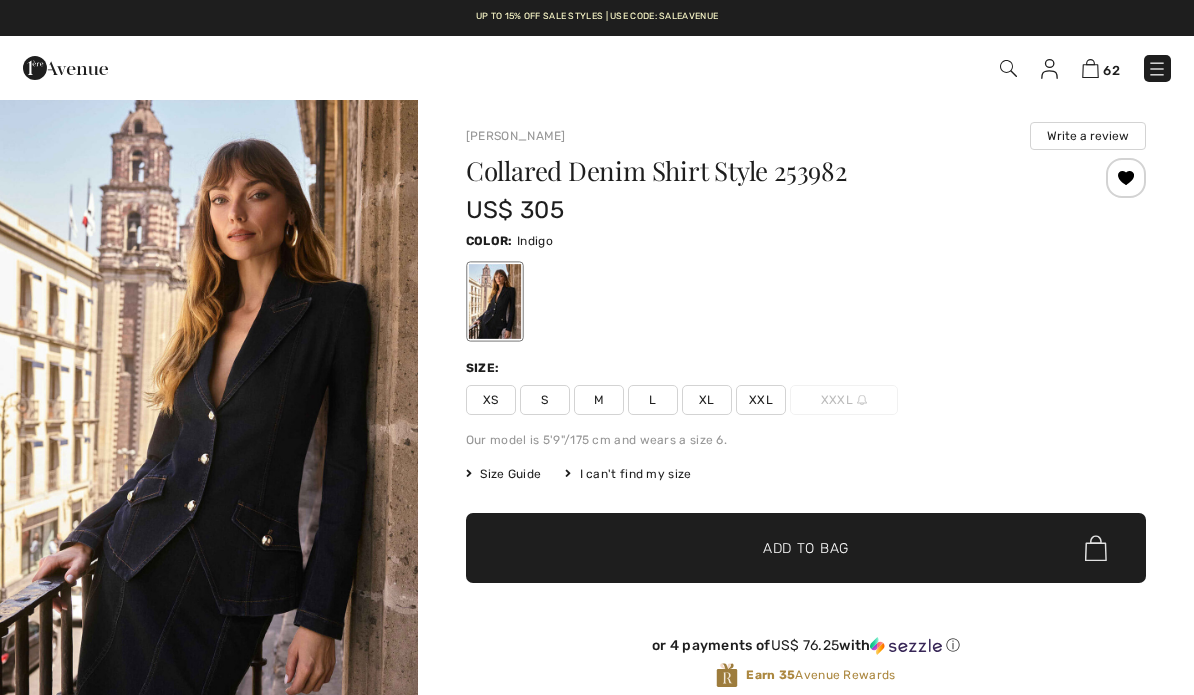 scroll, scrollTop: 0, scrollLeft: 0, axis: both 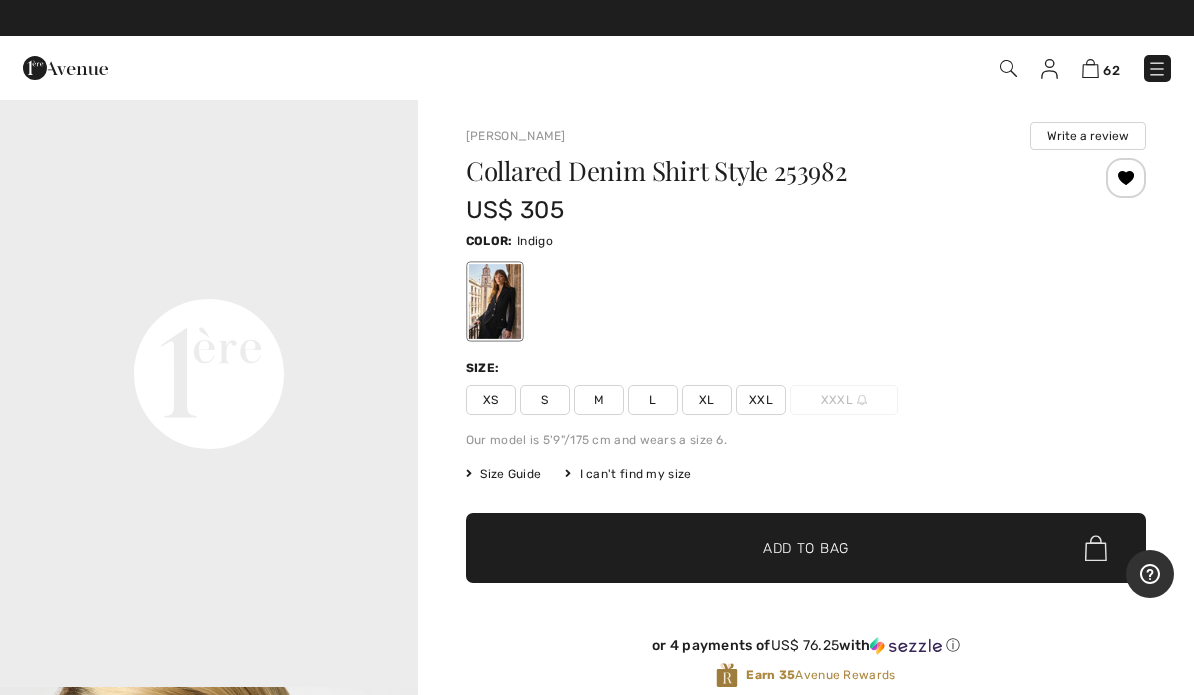 click on "XXL" at bounding box center [761, 400] 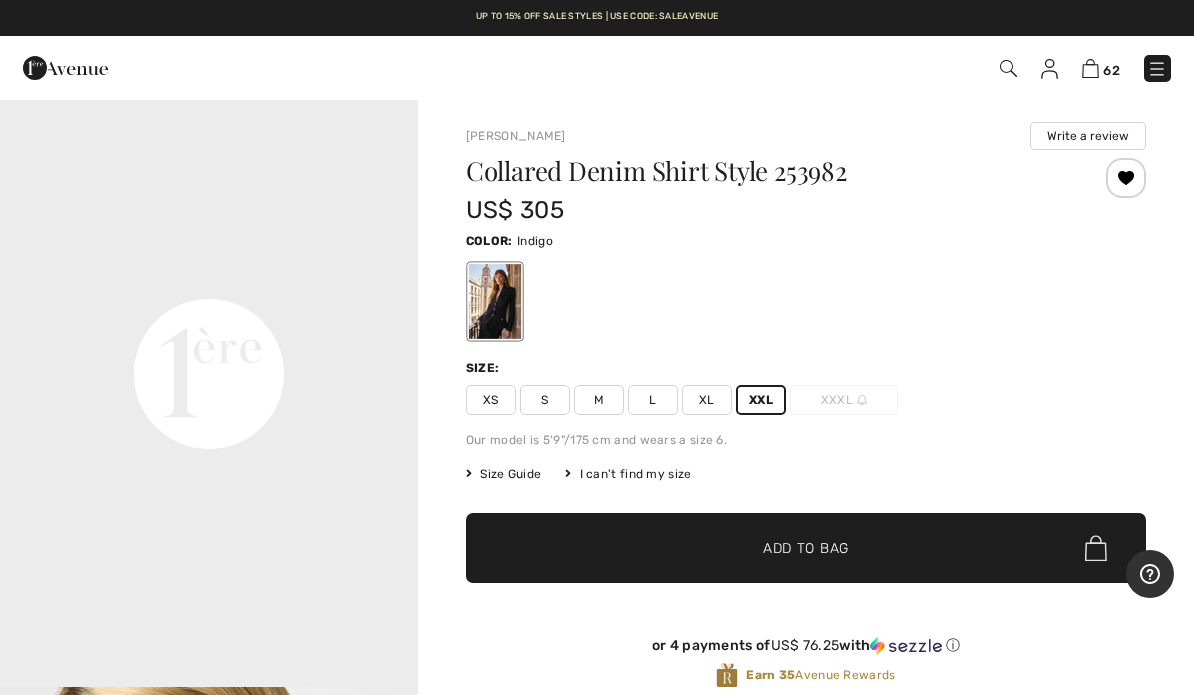 click on "✔ Added to Bag
Add to Bag" at bounding box center [806, 548] 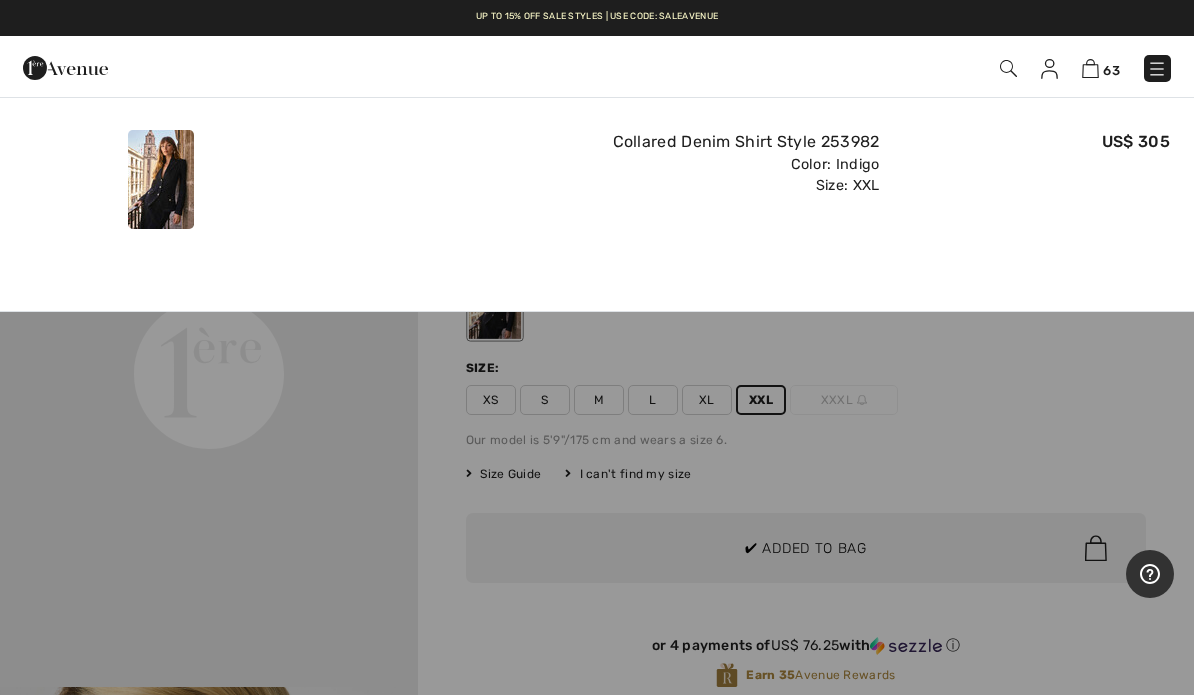 click at bounding box center [1090, 68] 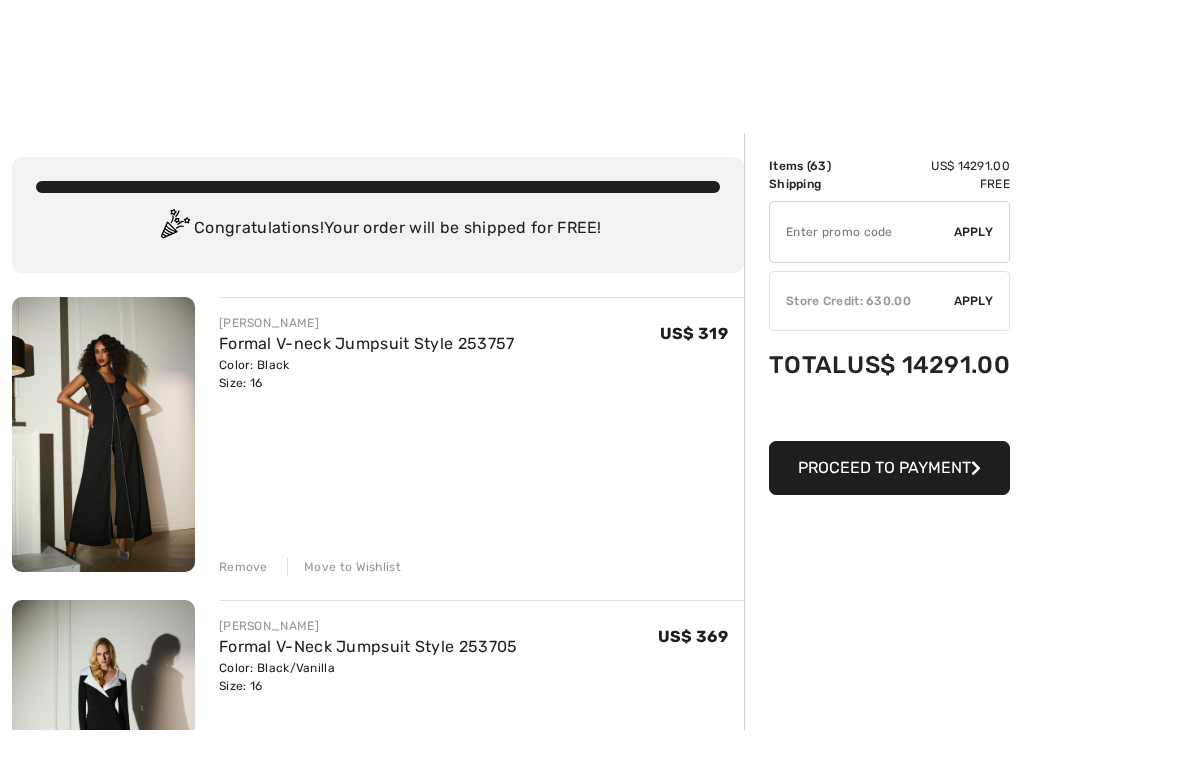 scroll, scrollTop: 3201, scrollLeft: 0, axis: vertical 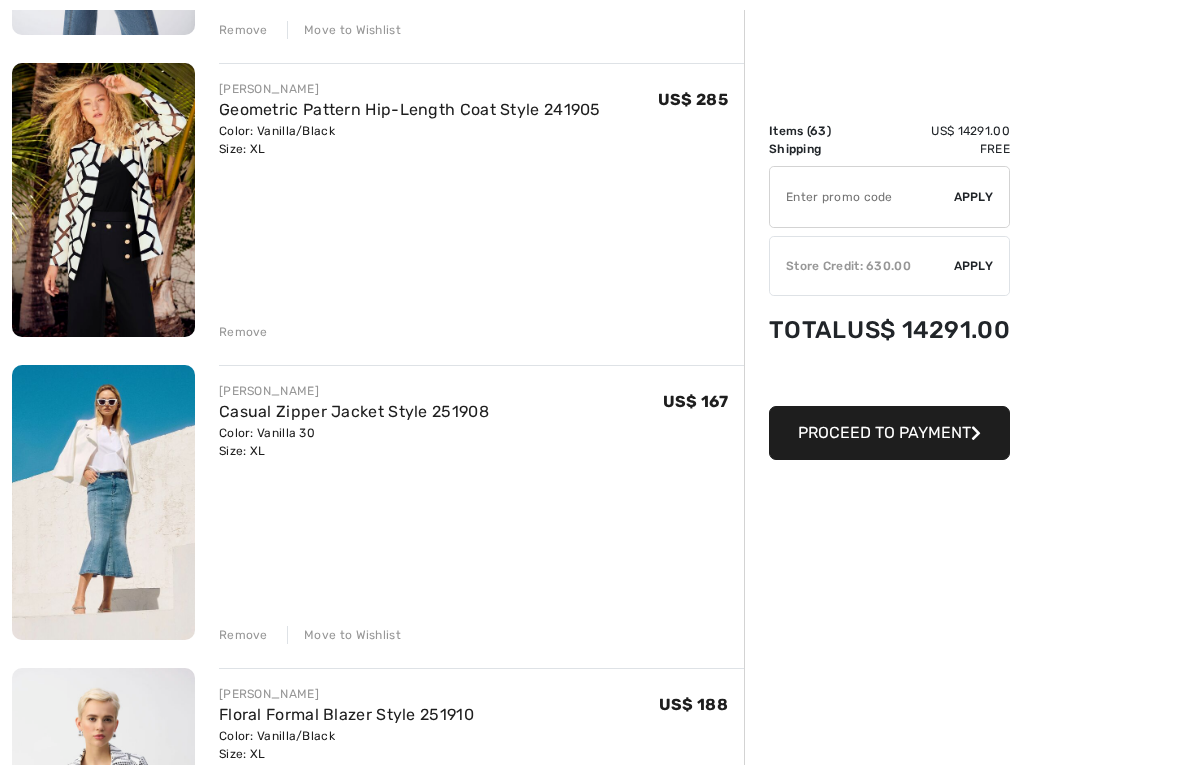 click at bounding box center [103, 502] 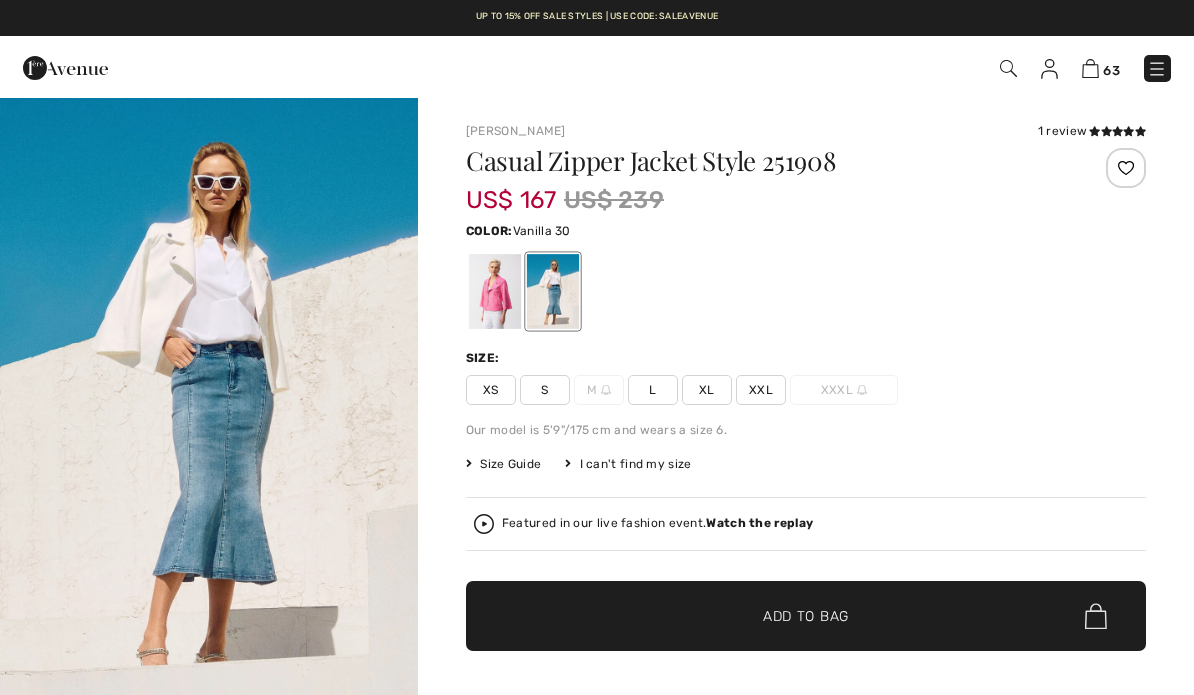 scroll, scrollTop: 0, scrollLeft: 0, axis: both 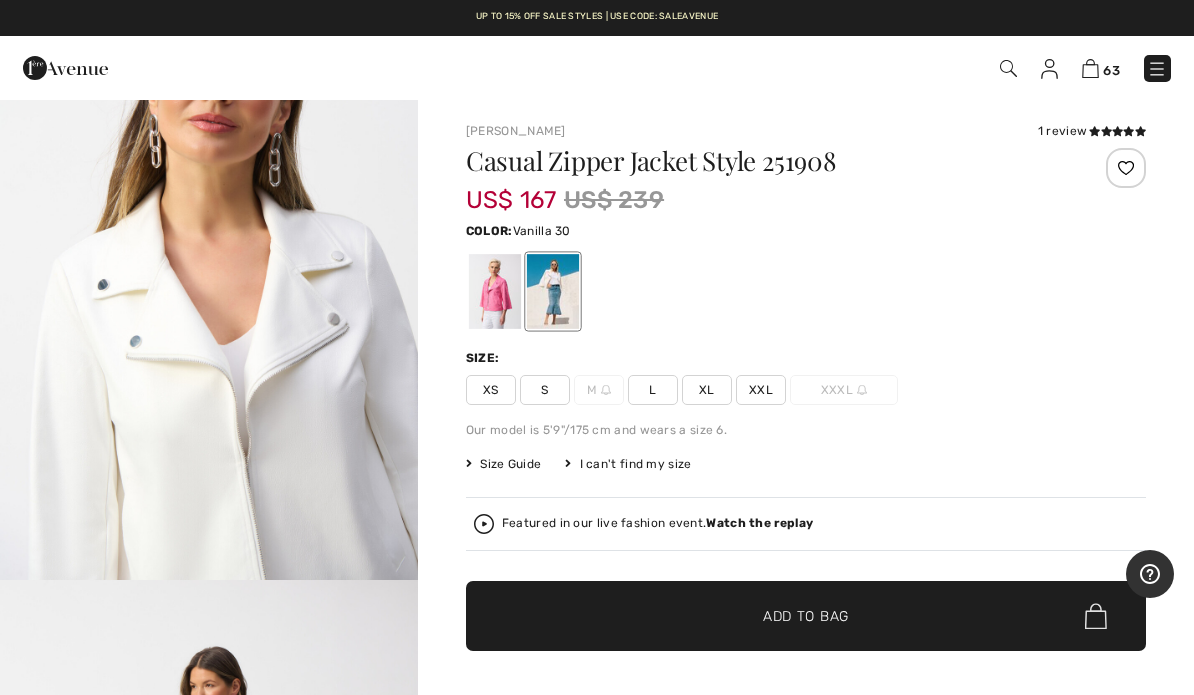 click at bounding box center (1090, 68) 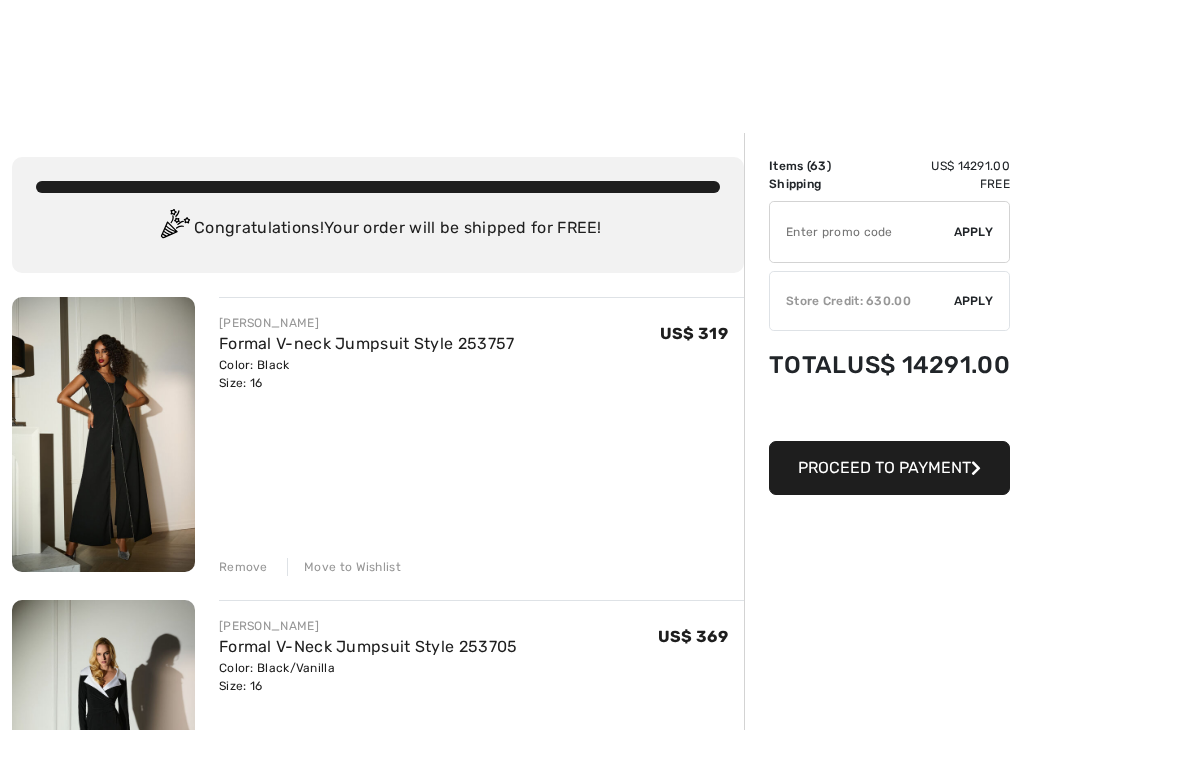 scroll, scrollTop: 3605, scrollLeft: 0, axis: vertical 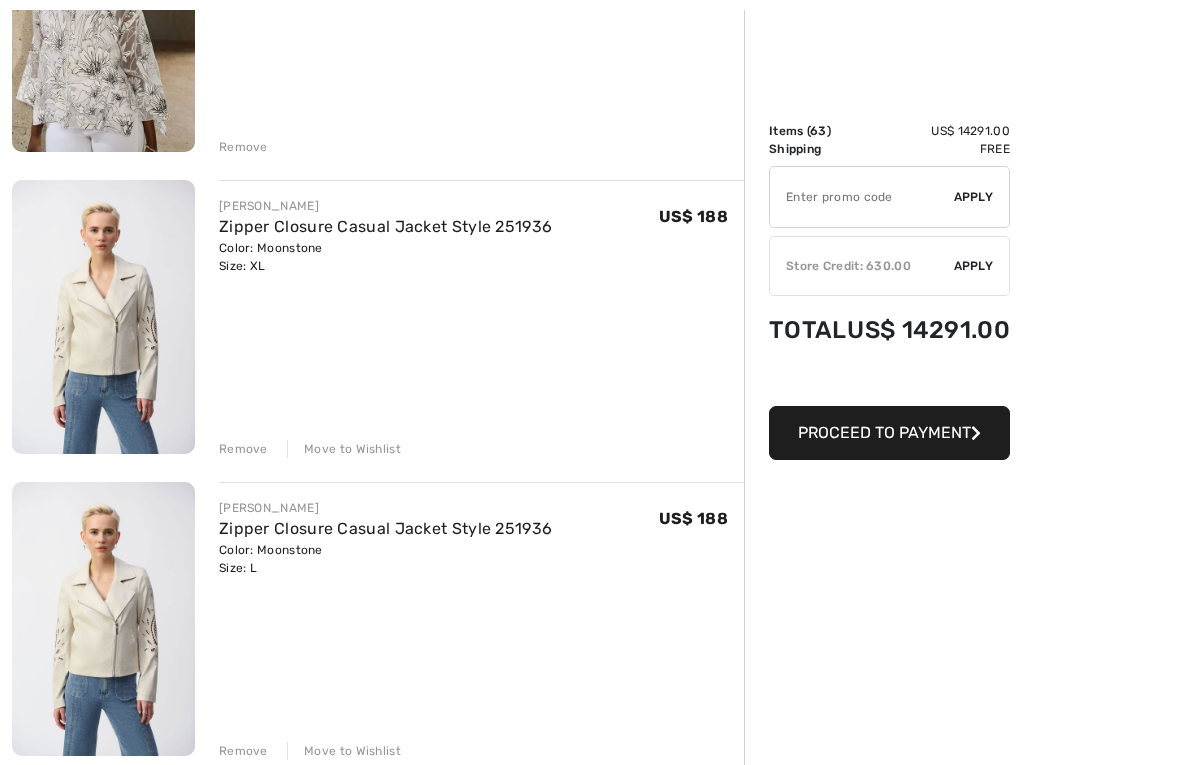 click on "[PERSON_NAME]
Formal V-neck Jumpsuit Style 253757
Color: Black
Size: 16
Final Sale
US$ 319
US$ 319
Remove
Move to Wishlist
[PERSON_NAME]
Formal V-Neck Jumpsuit Style 253705" at bounding box center [378, 4514] 